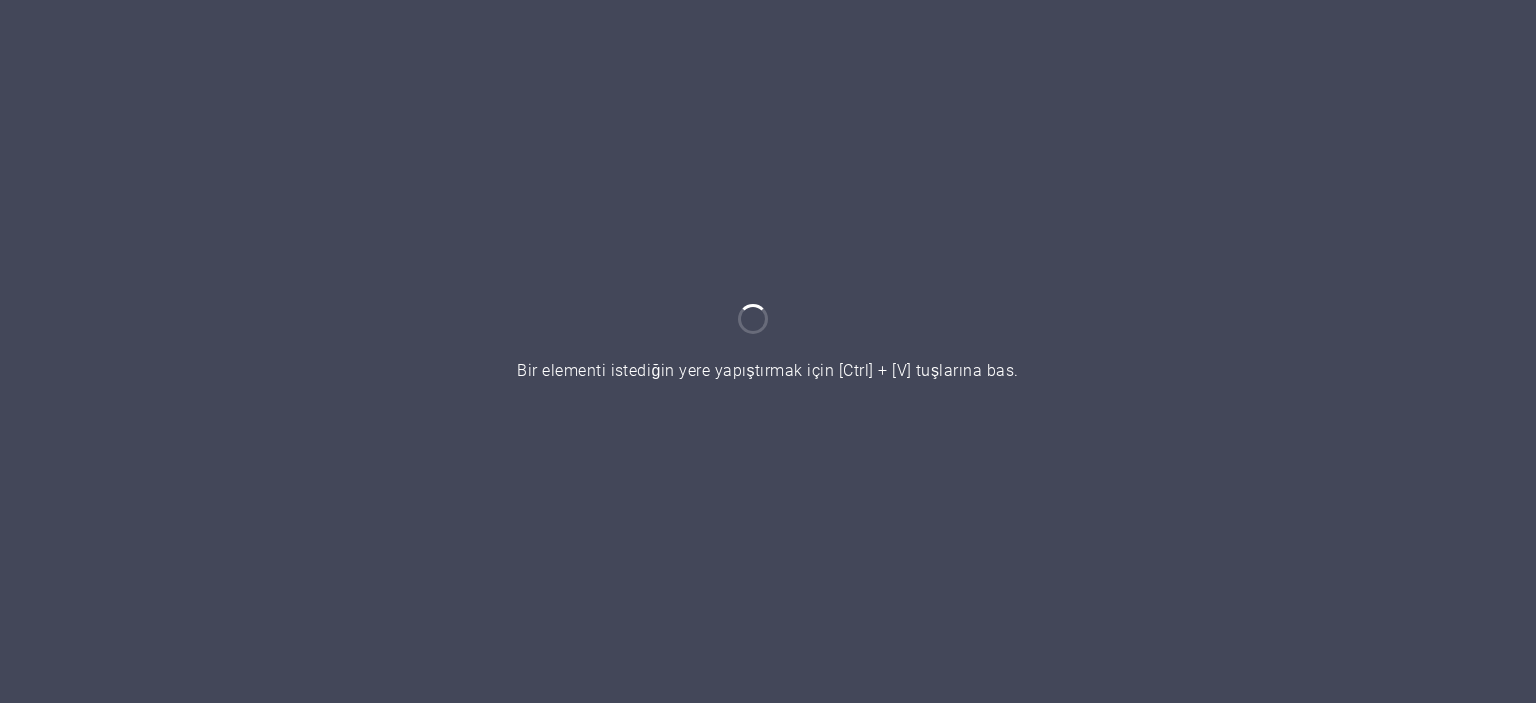 scroll, scrollTop: 0, scrollLeft: 0, axis: both 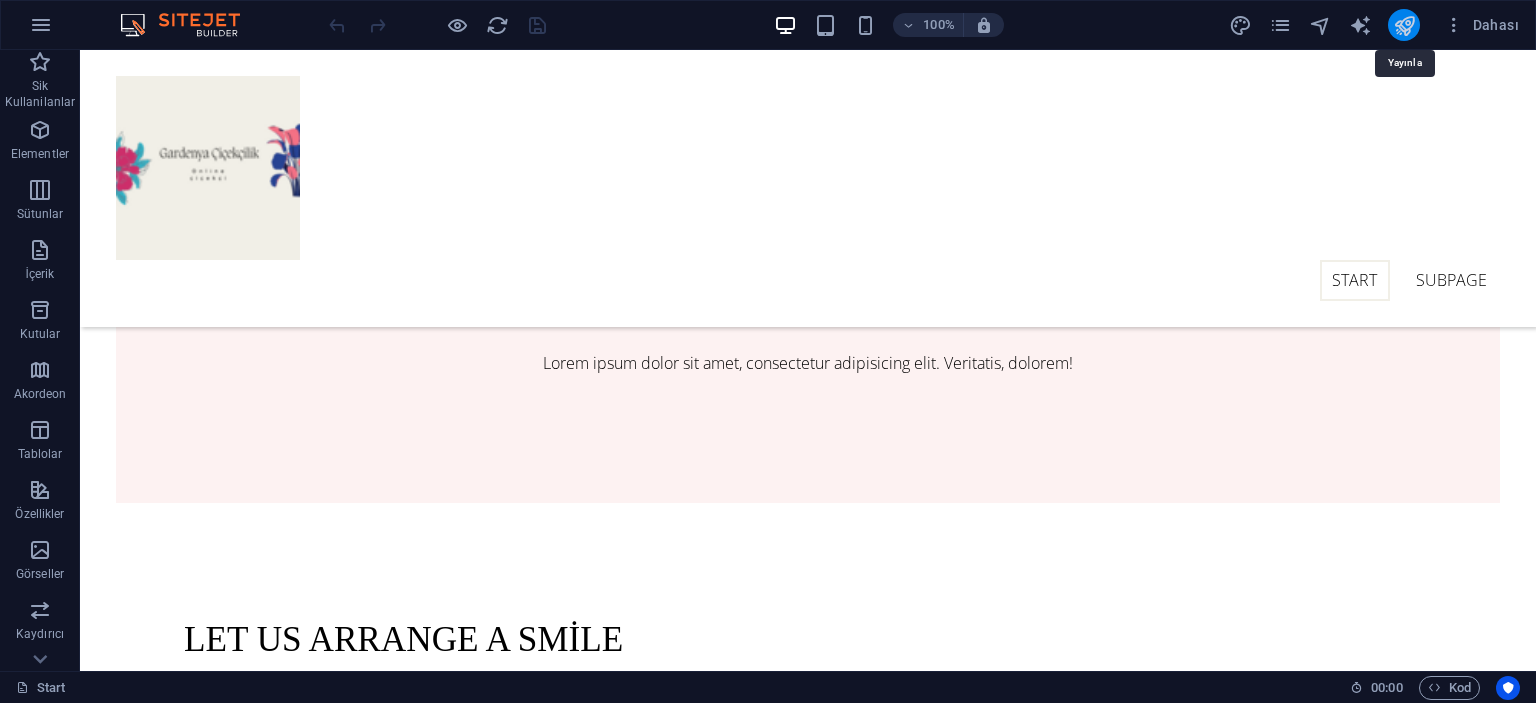 click at bounding box center [1404, 25] 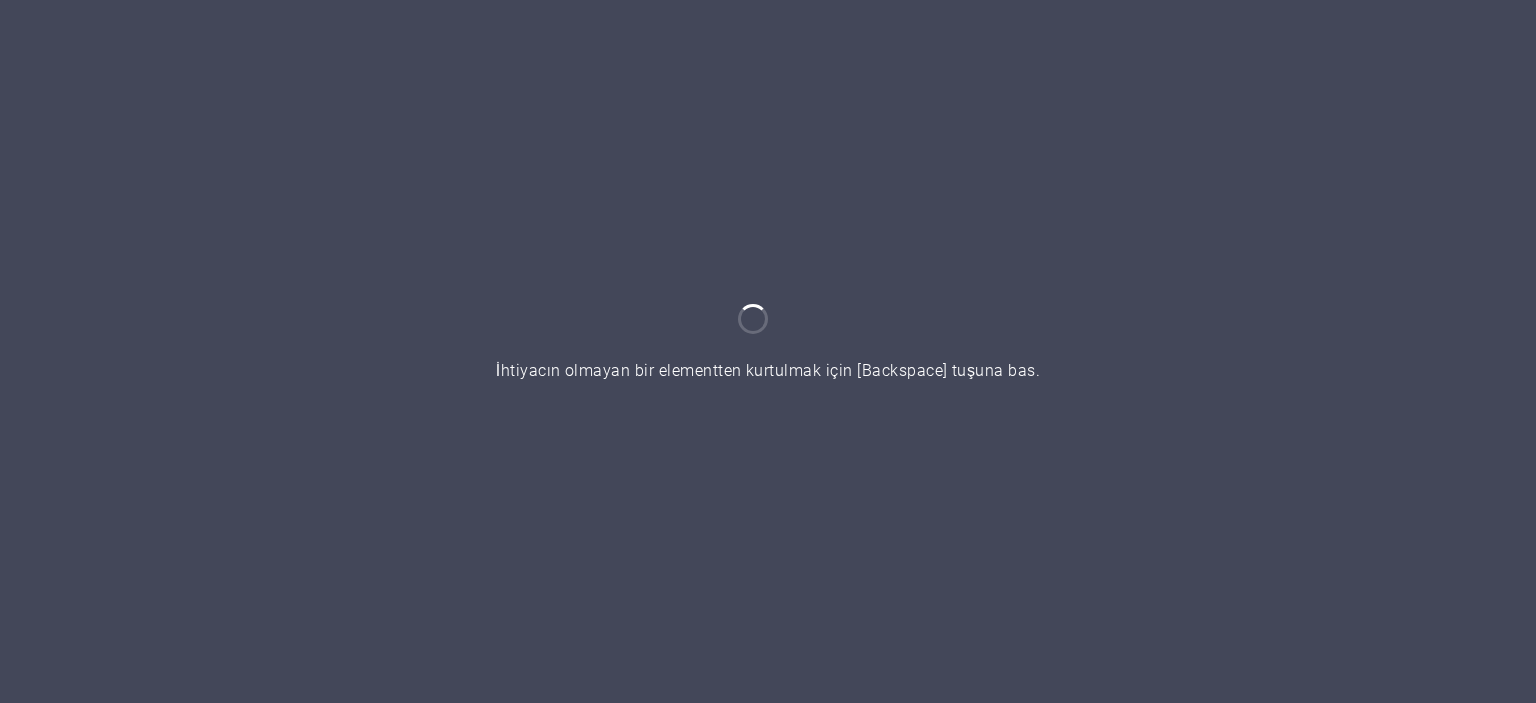 scroll, scrollTop: 0, scrollLeft: 0, axis: both 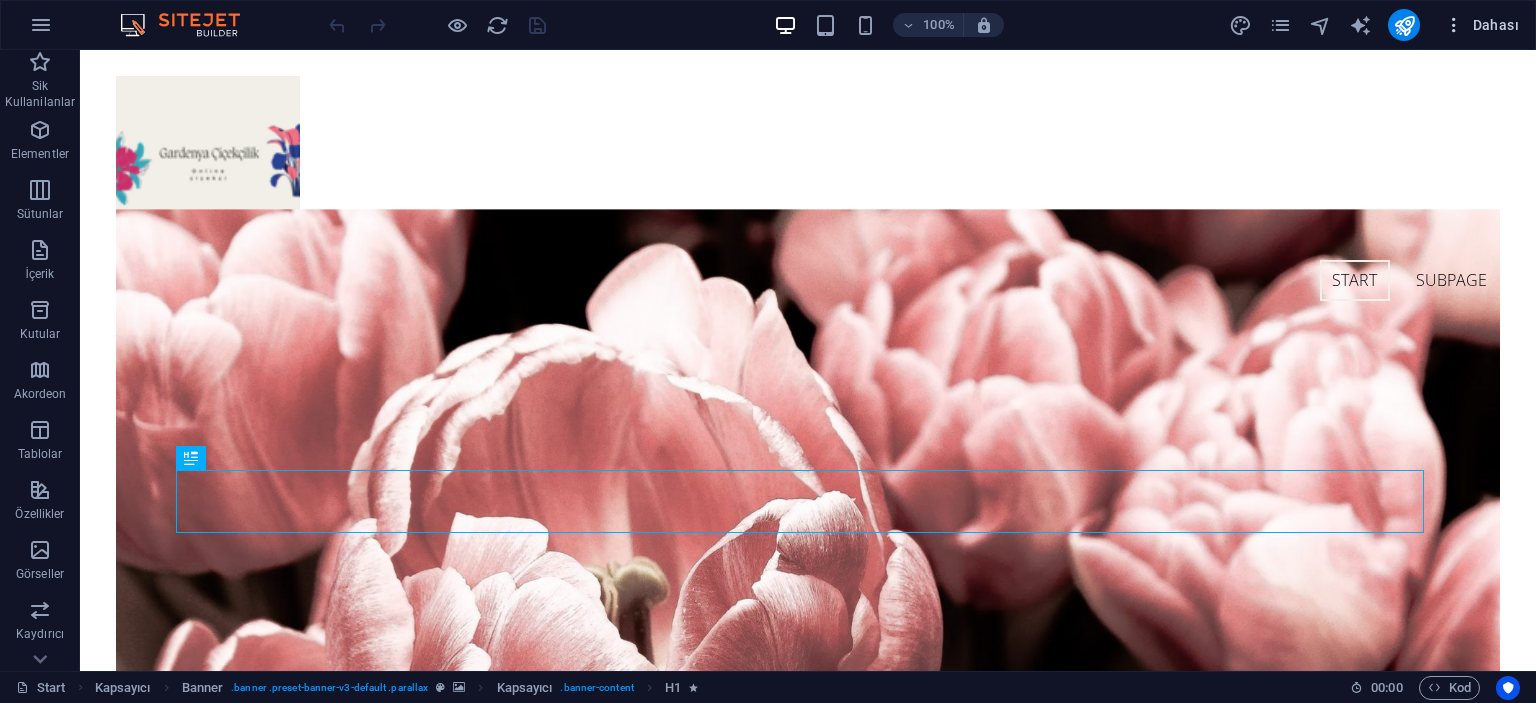 click on "Dahası" at bounding box center [1481, 25] 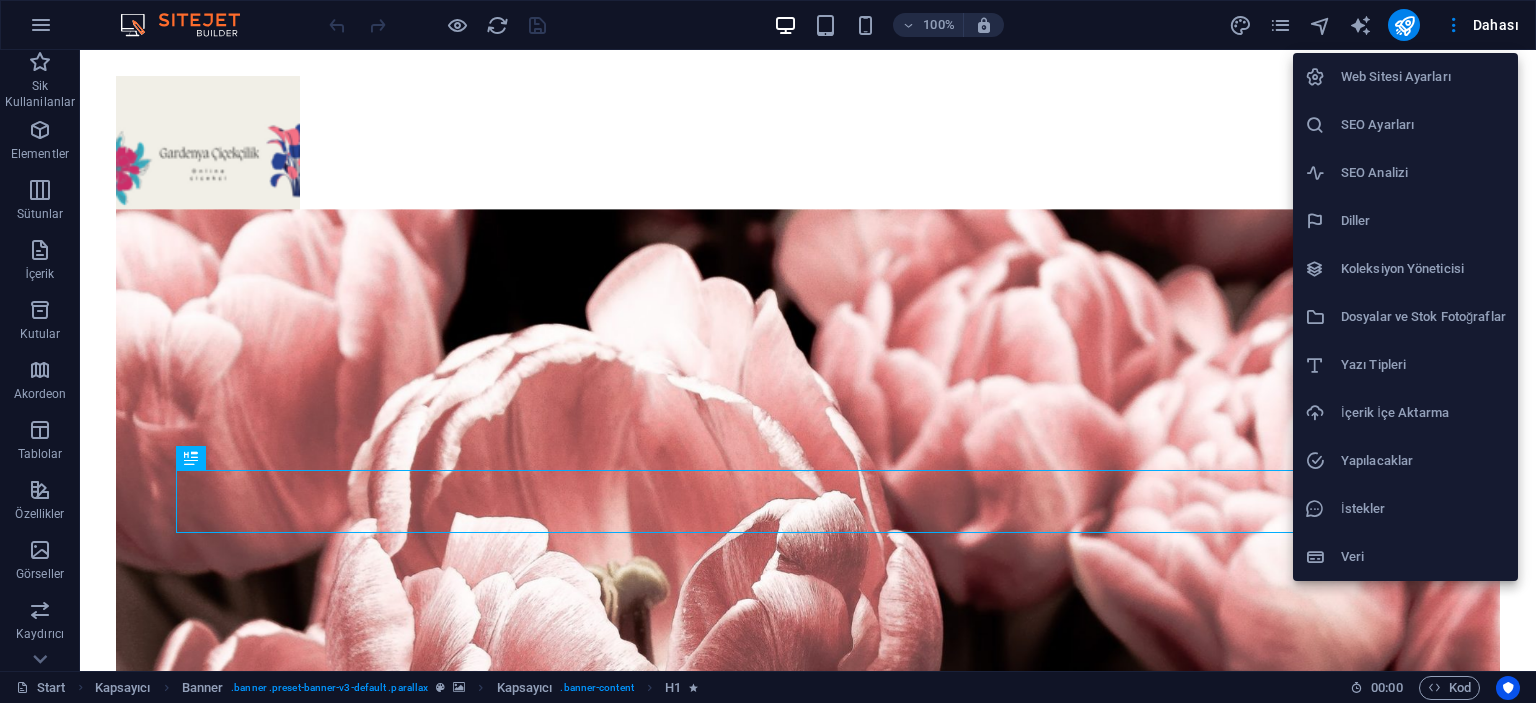click on "Yapılacaklar" at bounding box center (1423, 461) 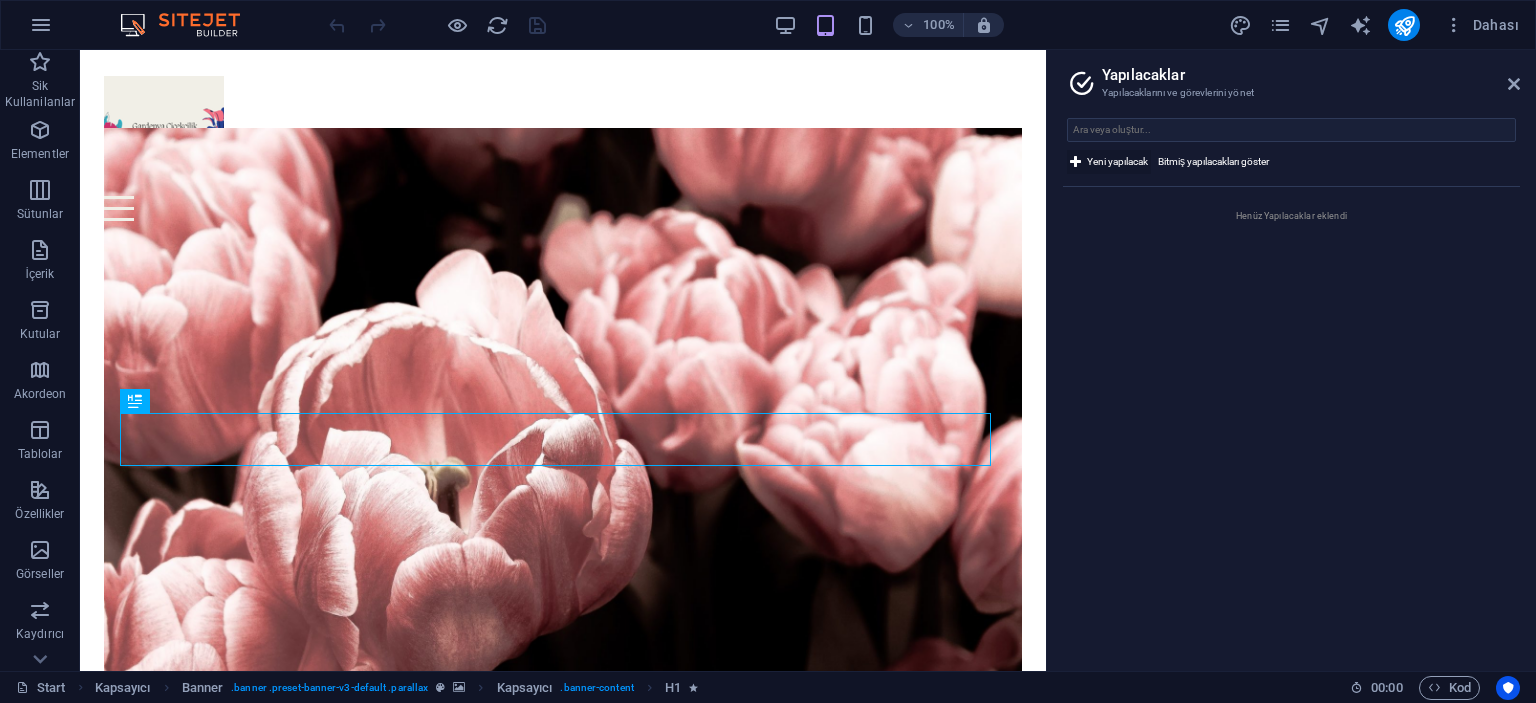 click on "Yeni yapılacak" at bounding box center [1117, 162] 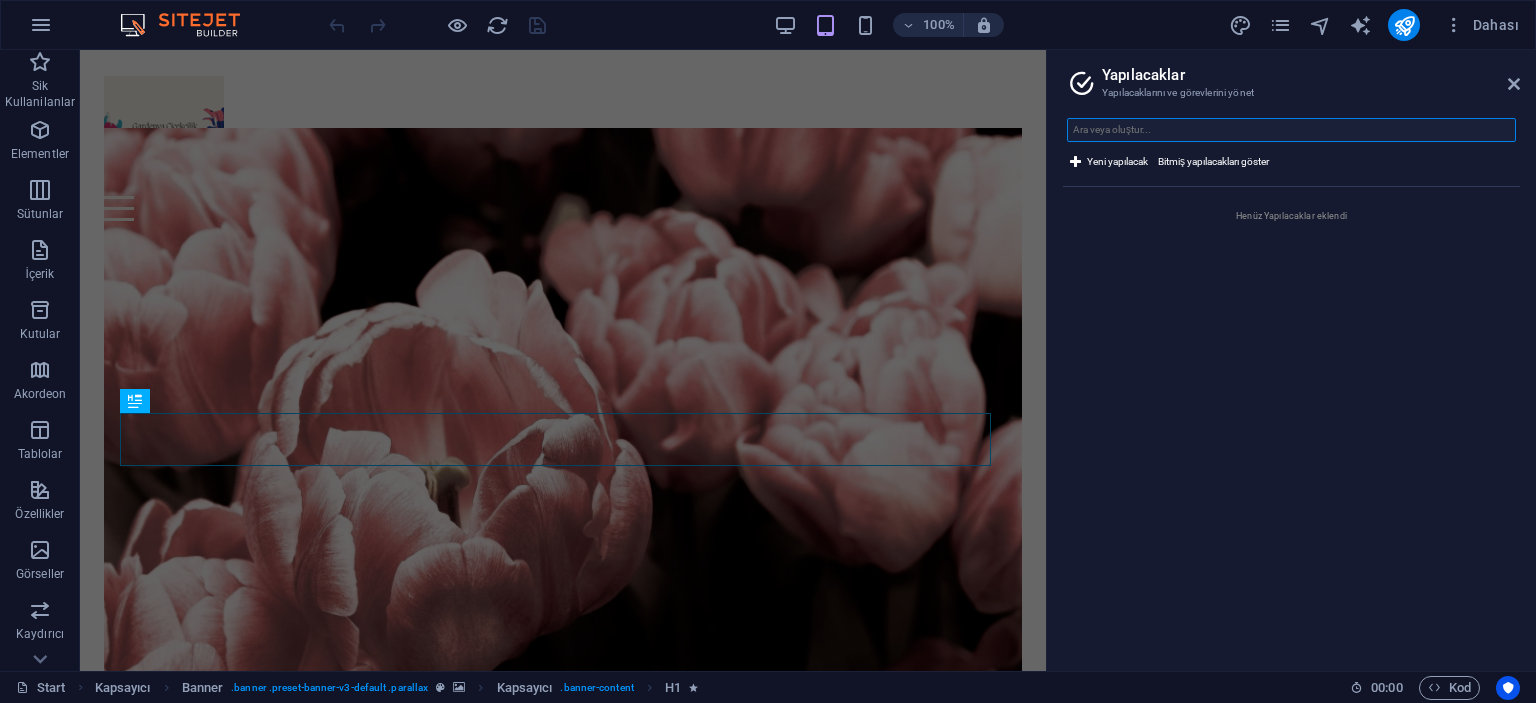 click at bounding box center [1291, 130] 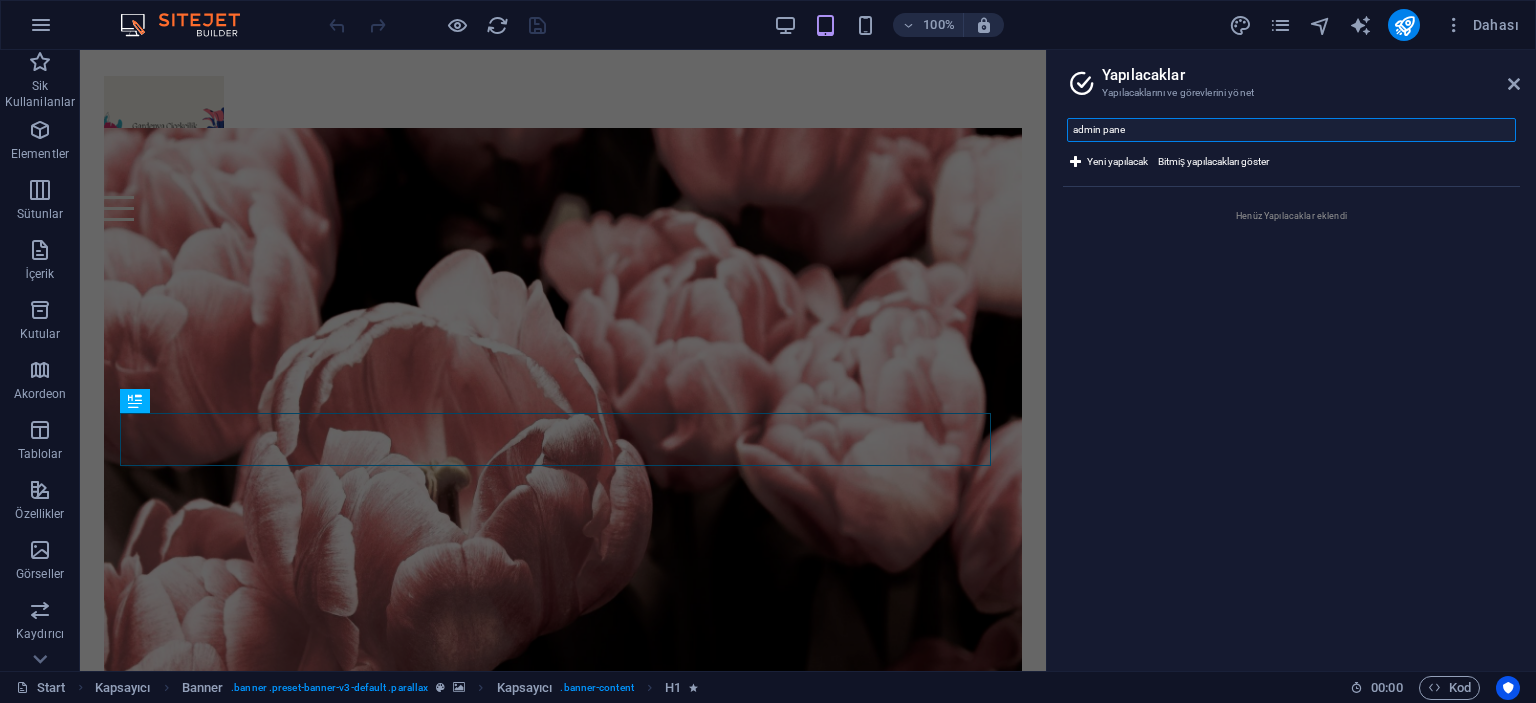 type on "admin panel" 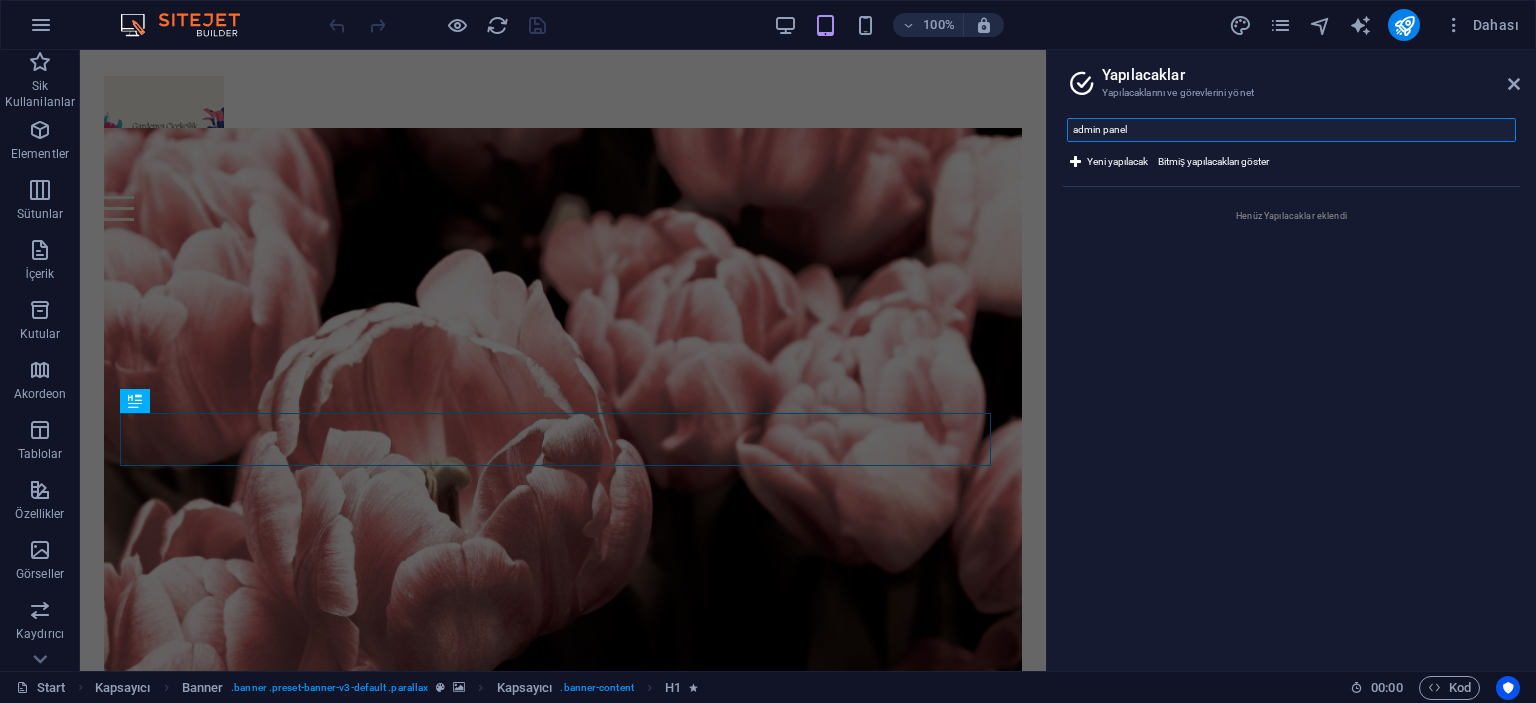 type 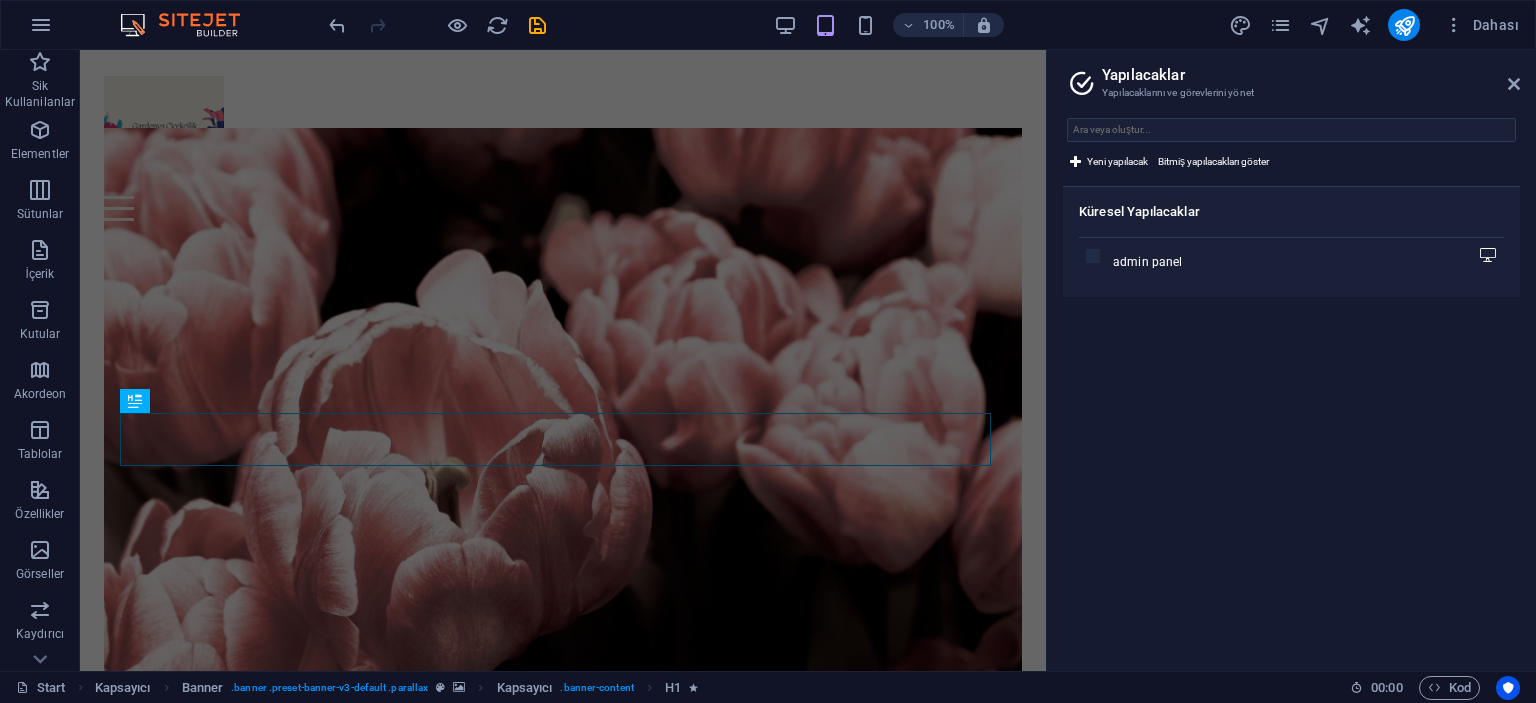 click on "admin panel" at bounding box center (1148, 262) 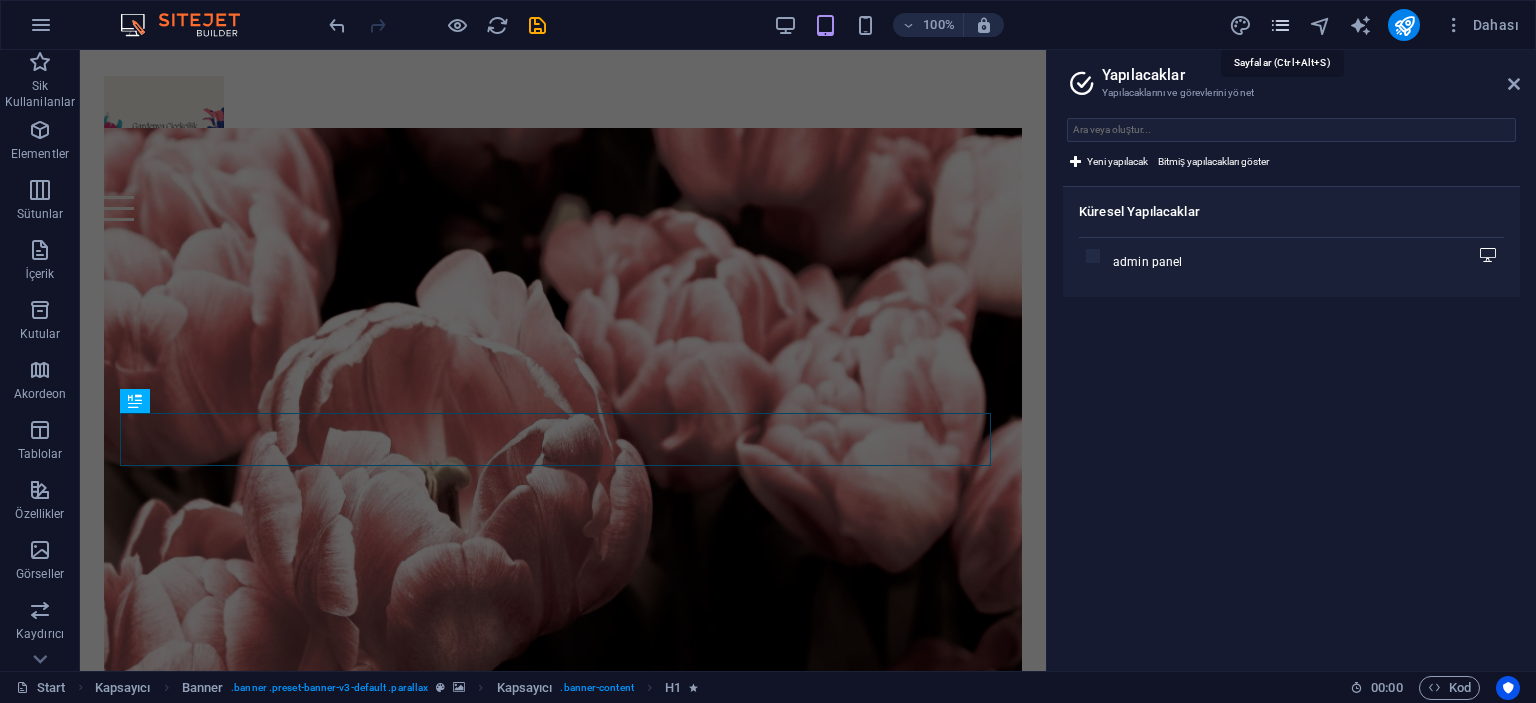 click at bounding box center (1280, 25) 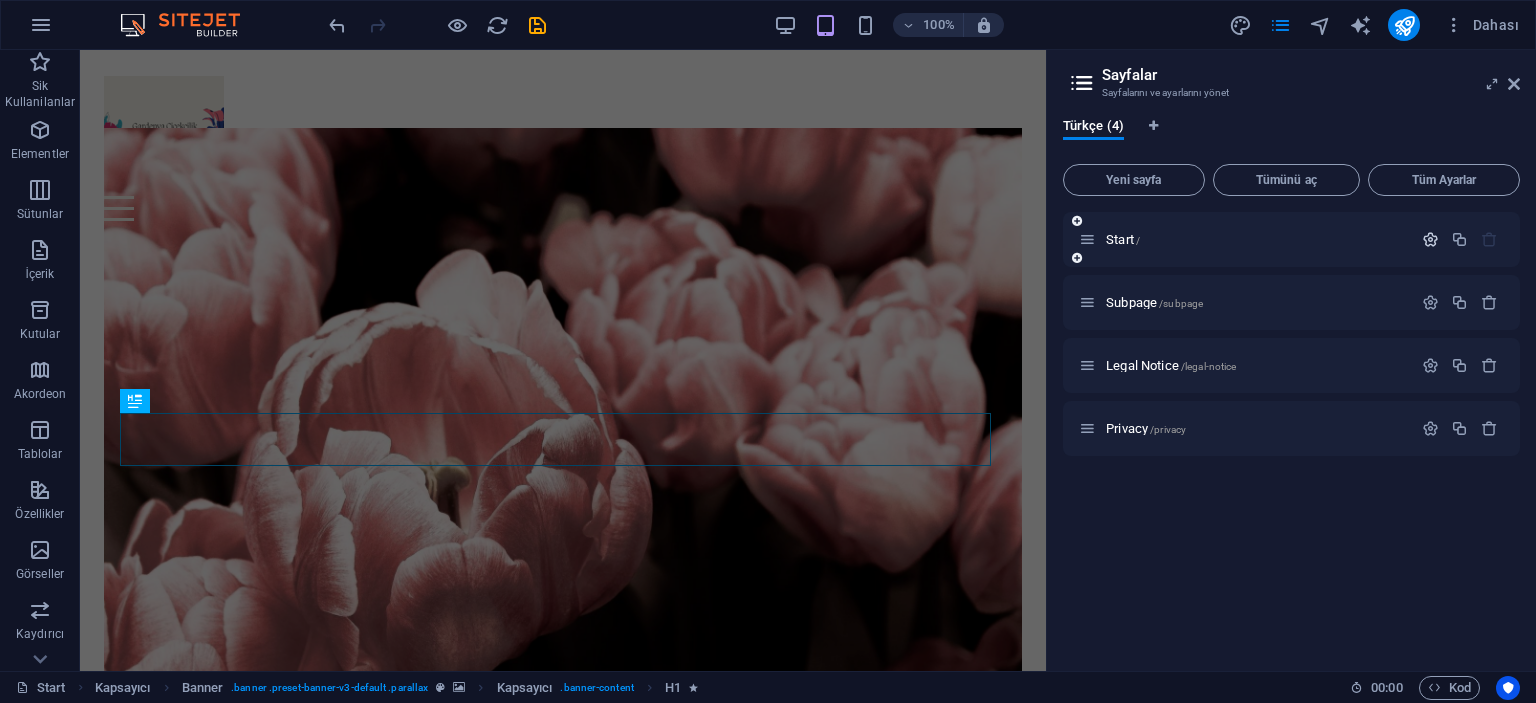 click at bounding box center [1430, 239] 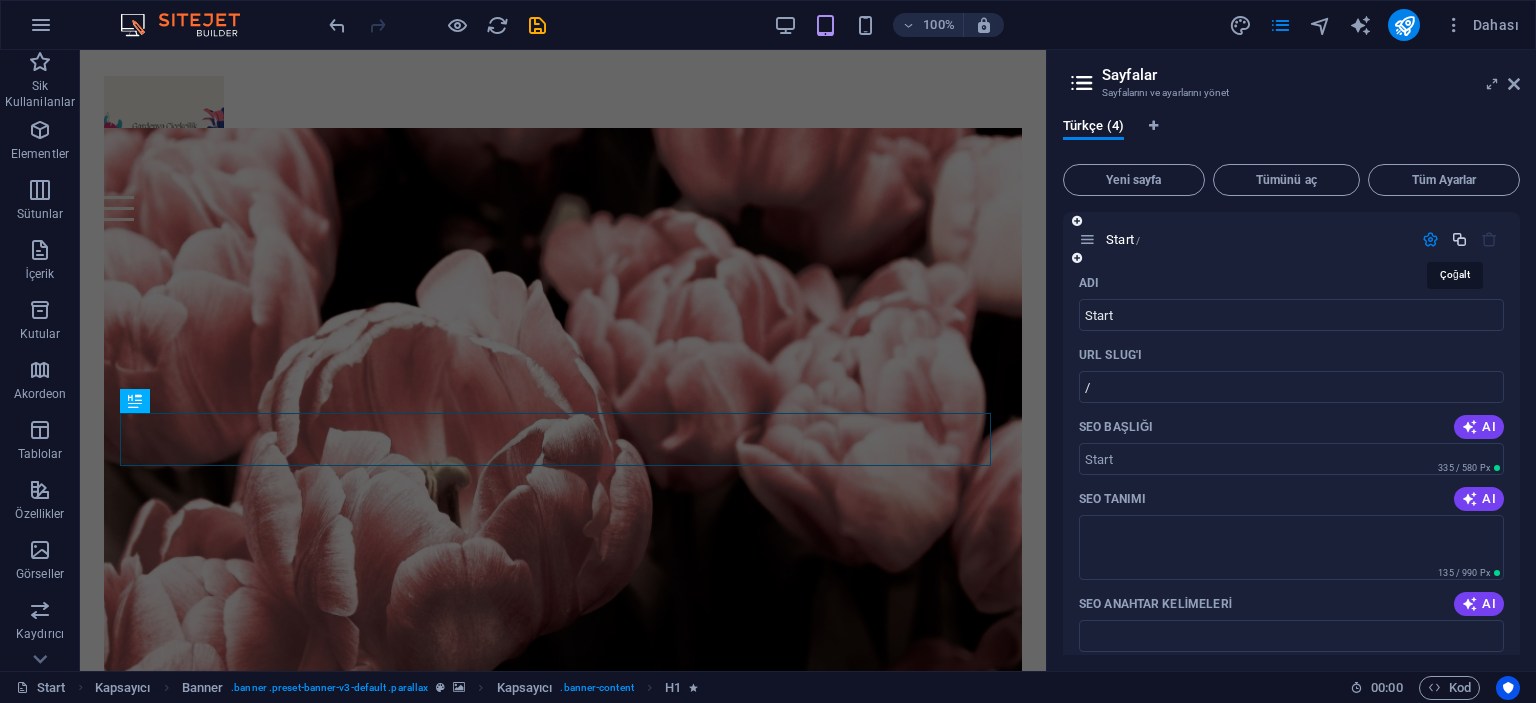 click at bounding box center (1459, 239) 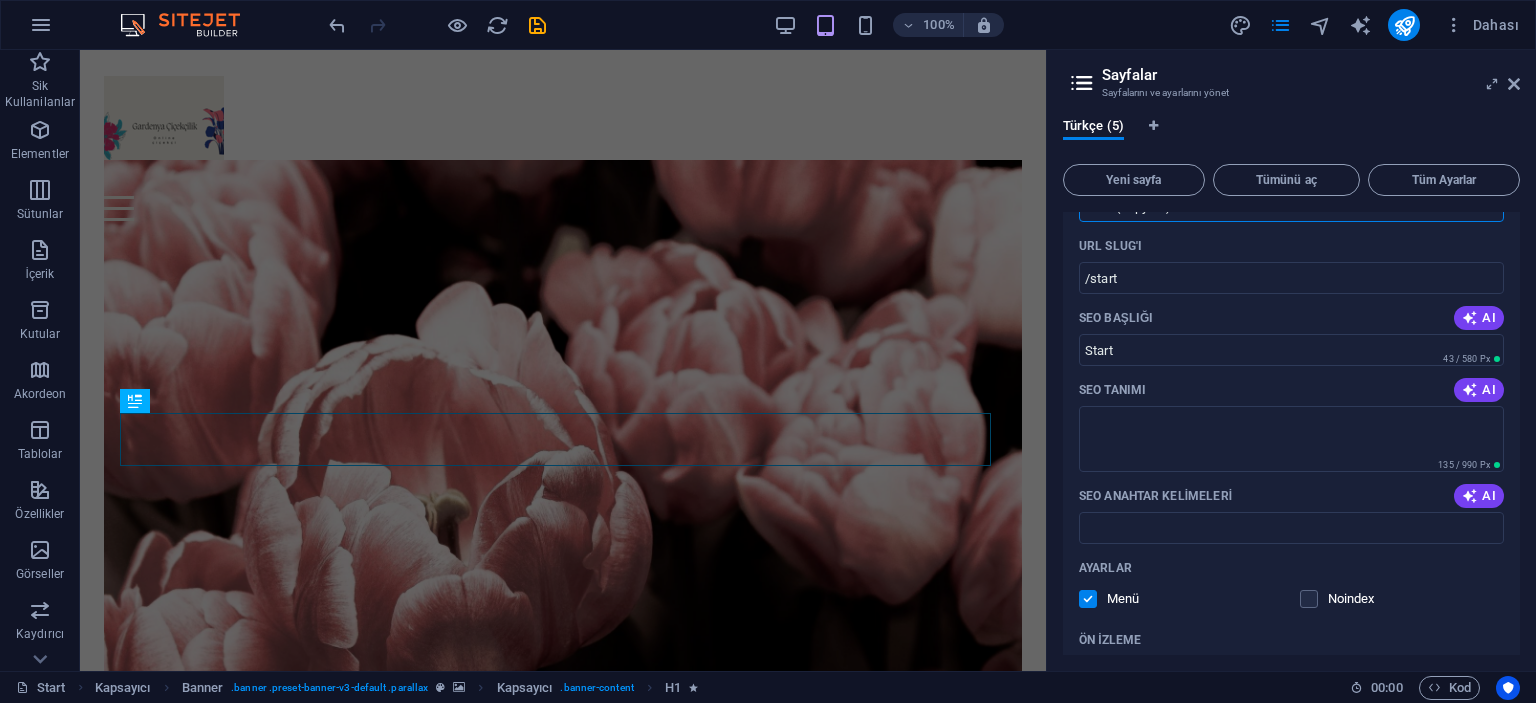 scroll, scrollTop: 1217, scrollLeft: 0, axis: vertical 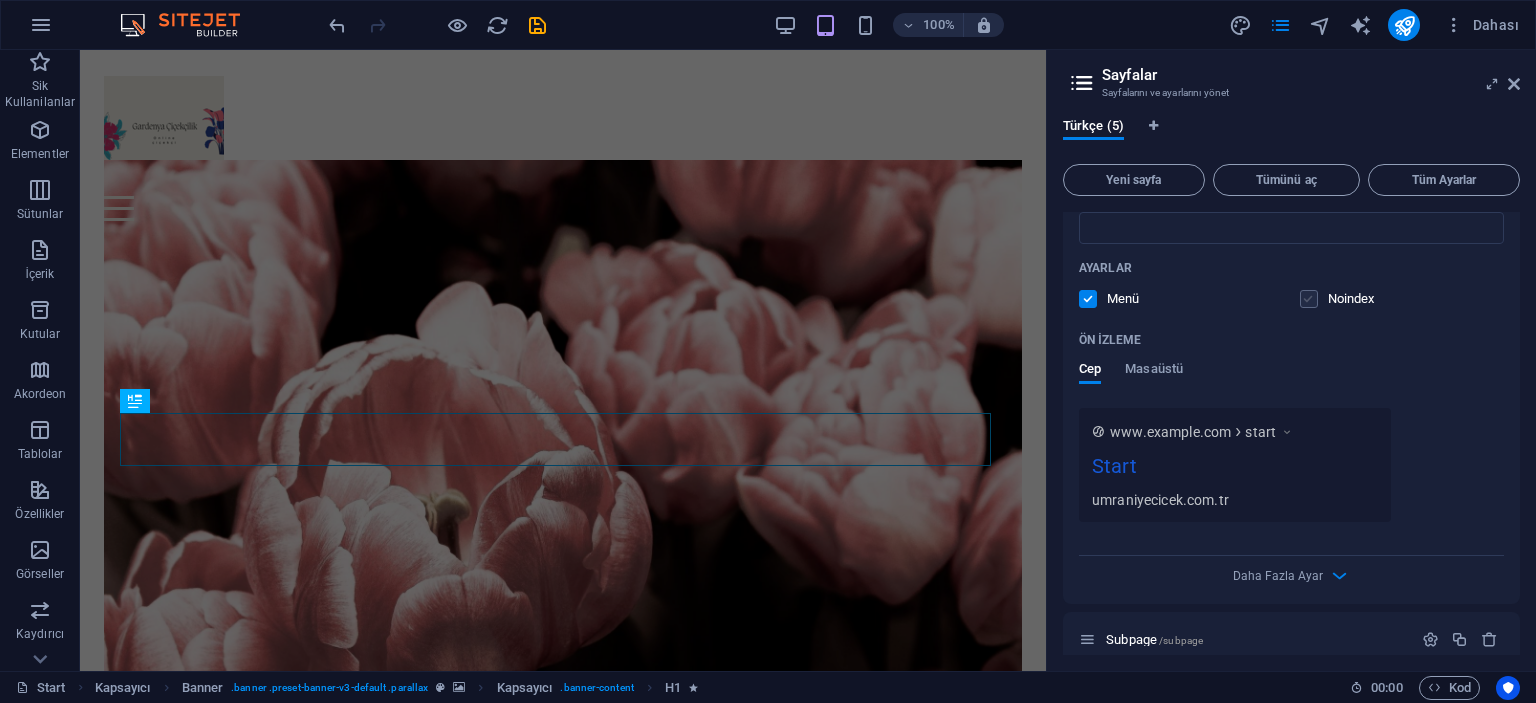 click at bounding box center [1309, 299] 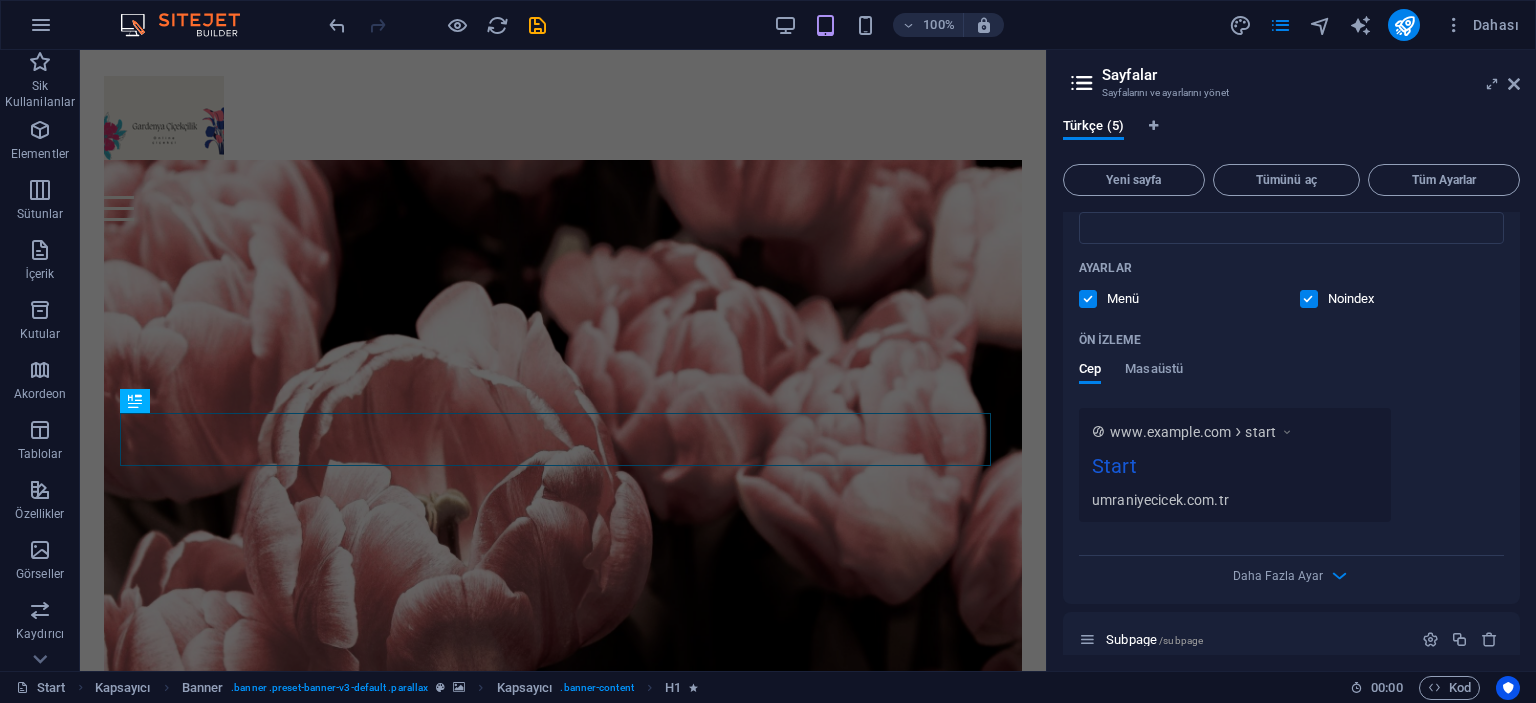 click on "AI" at bounding box center [1479, 196] 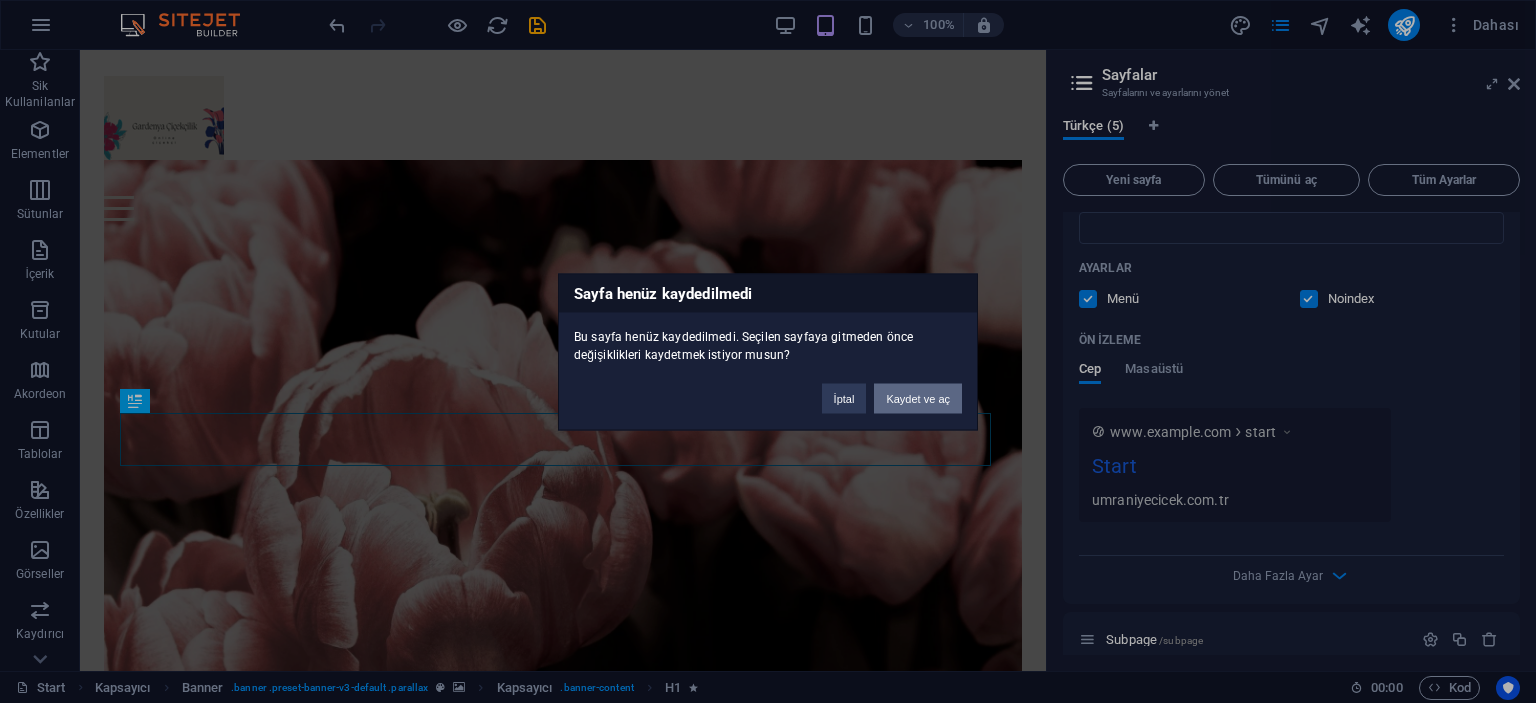click on "Kaydet ve aç" at bounding box center (918, 398) 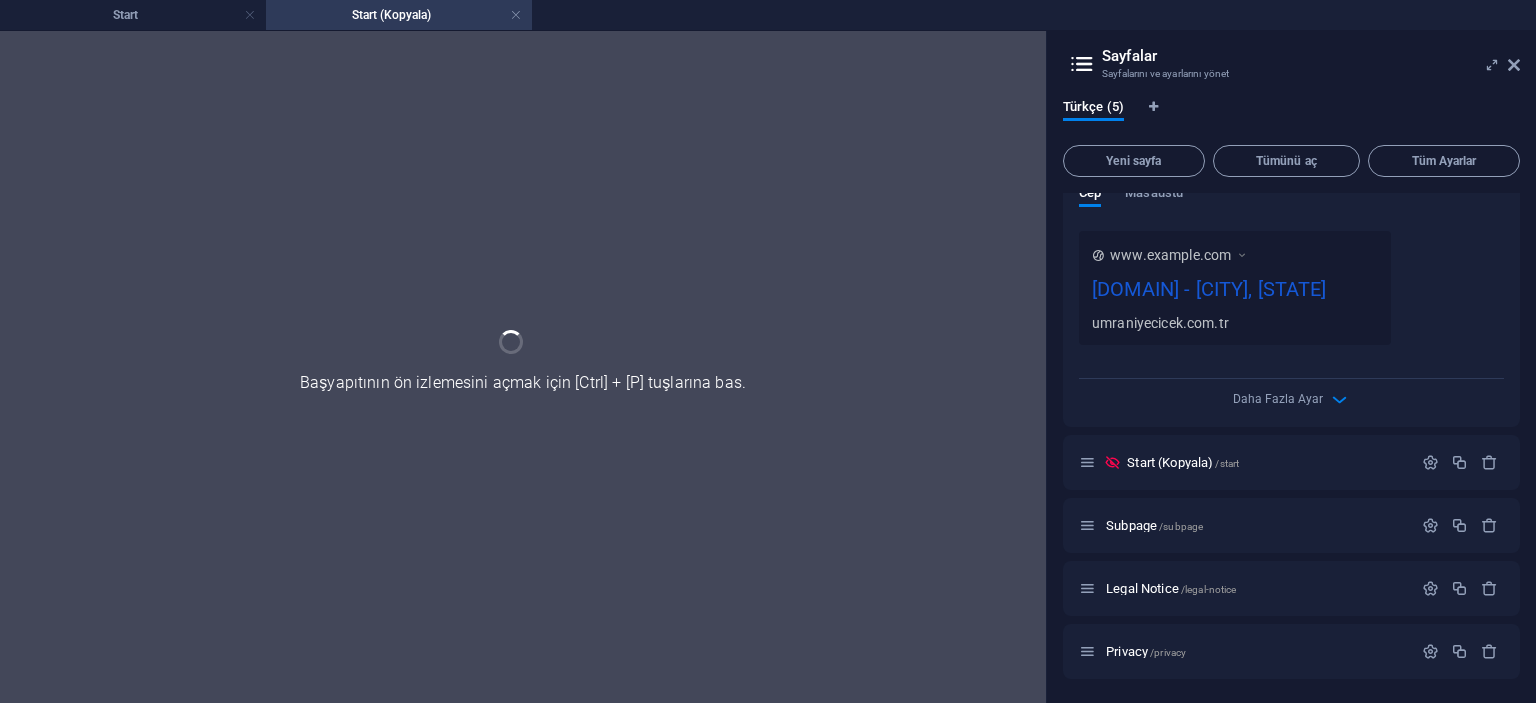 scroll, scrollTop: 593, scrollLeft: 0, axis: vertical 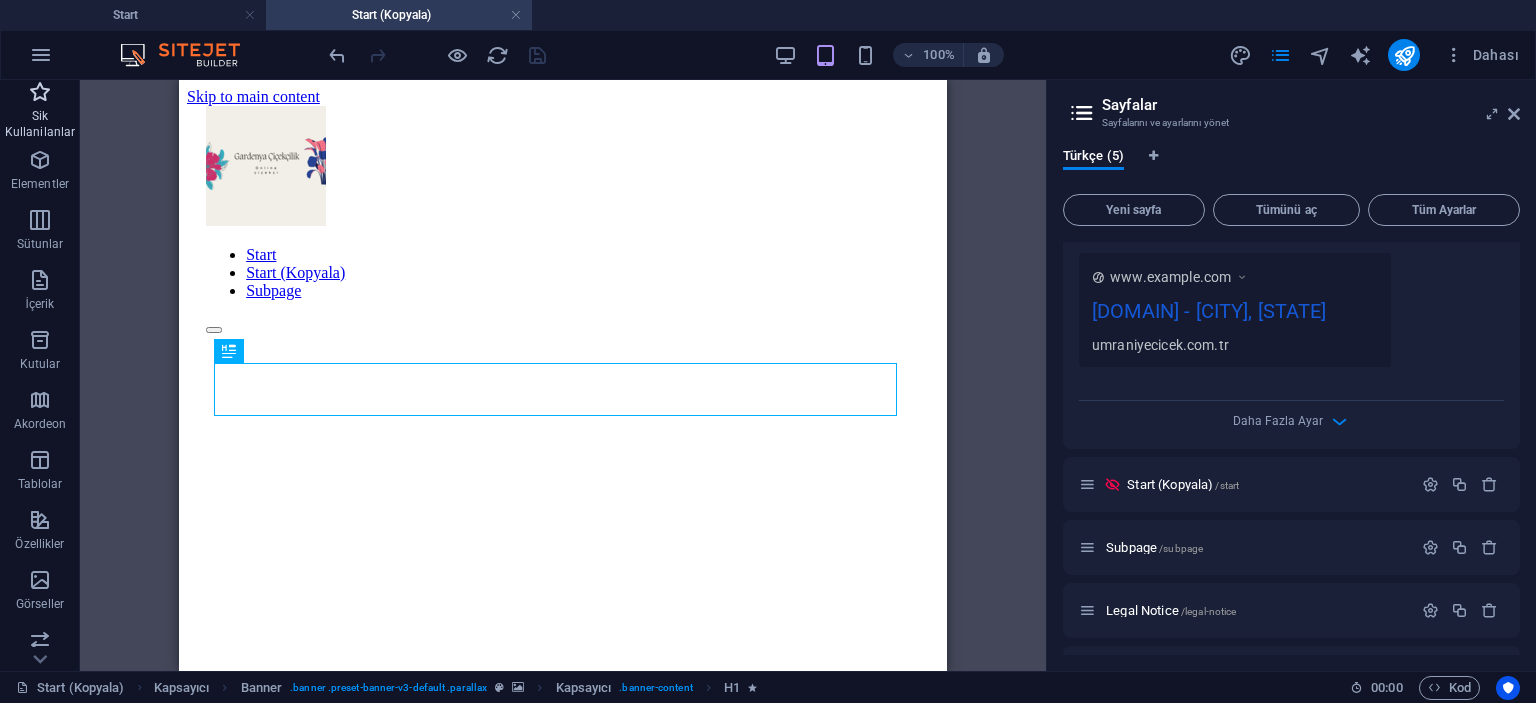click on "Sik Kullanilanlar" at bounding box center [40, 124] 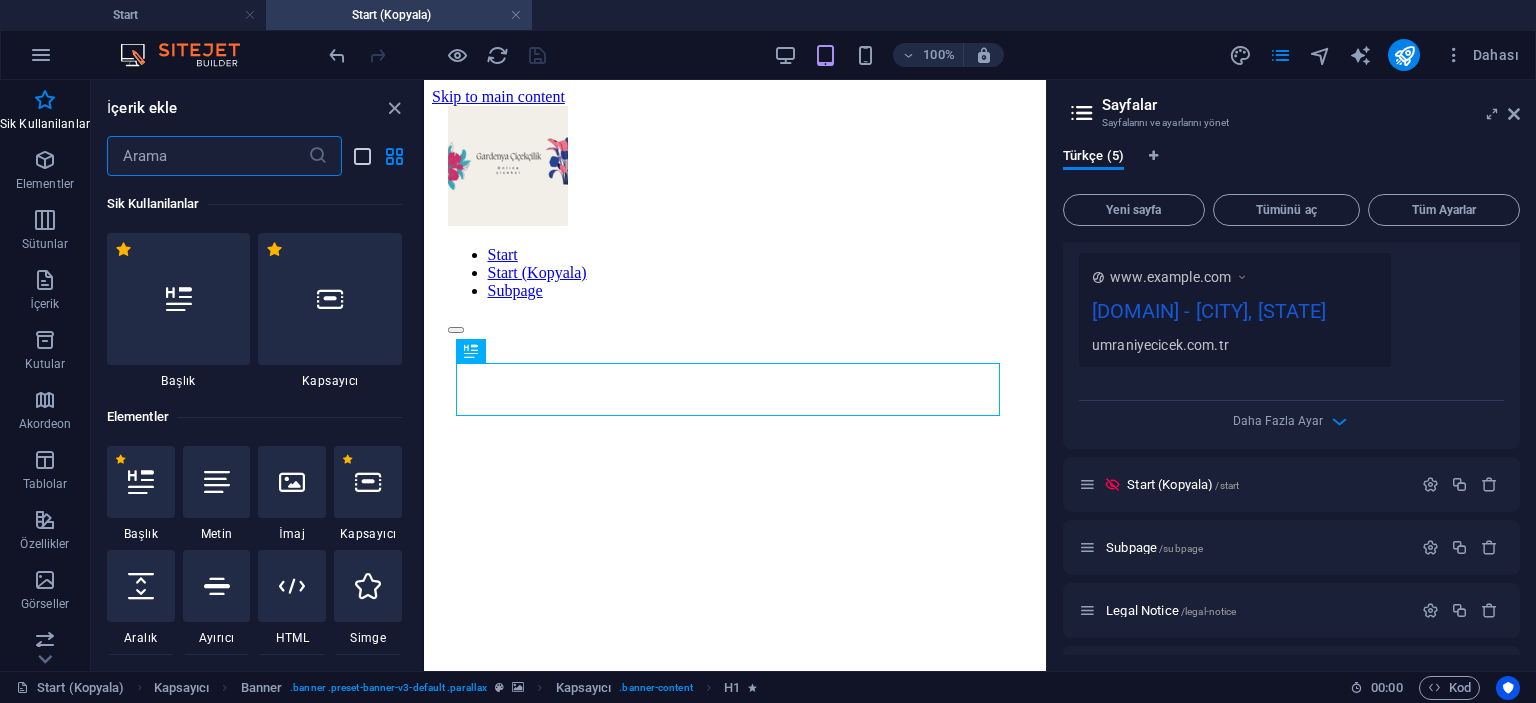 click at bounding box center (362, 156) 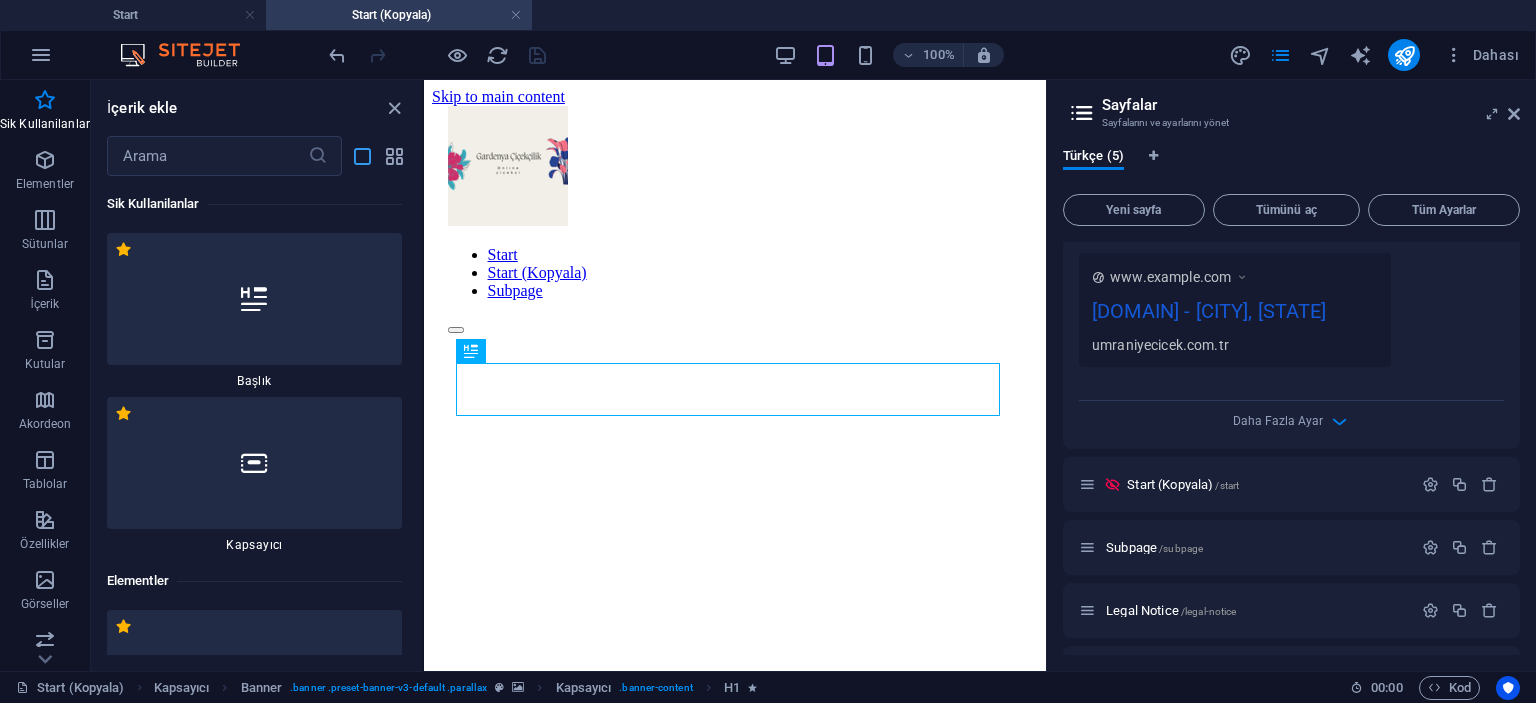 click at bounding box center (362, 156) 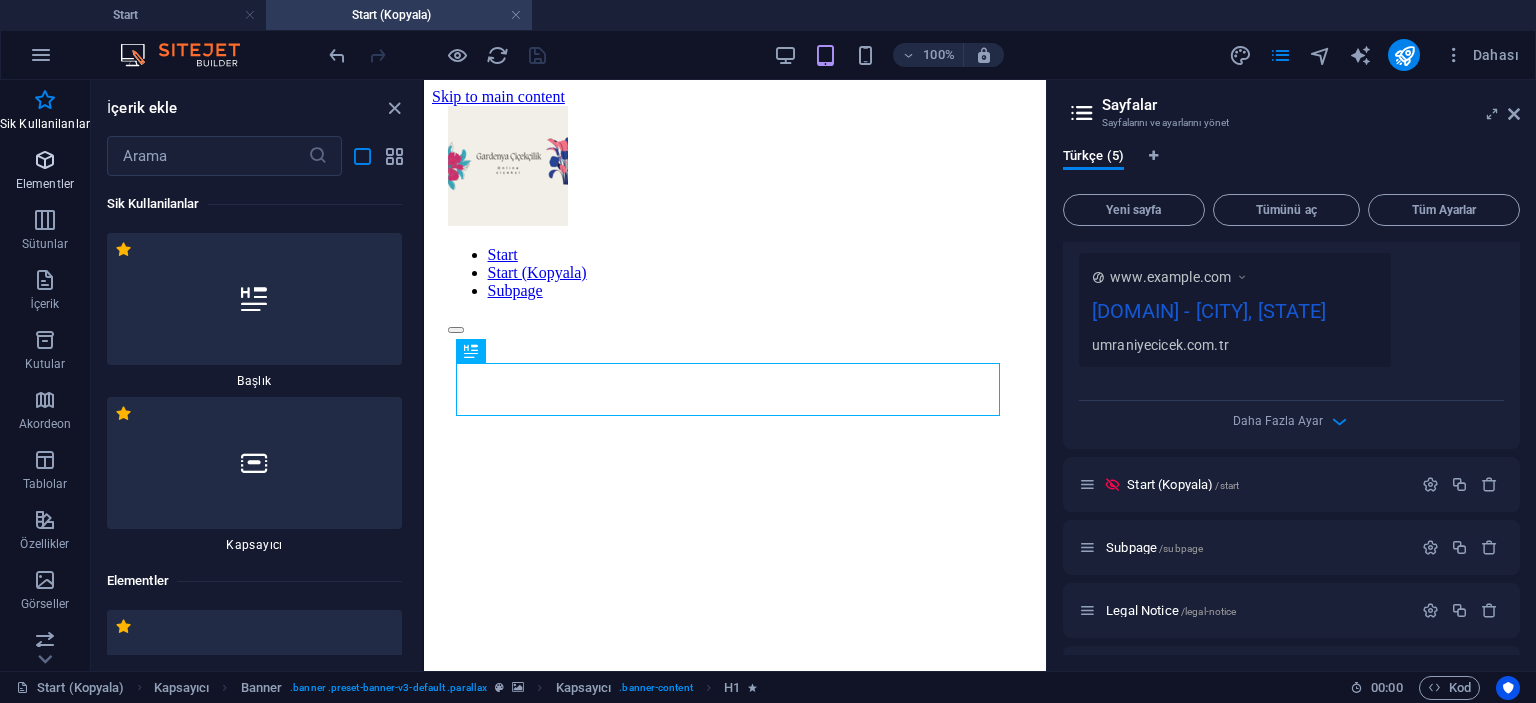 click on "Elementler" at bounding box center (45, 184) 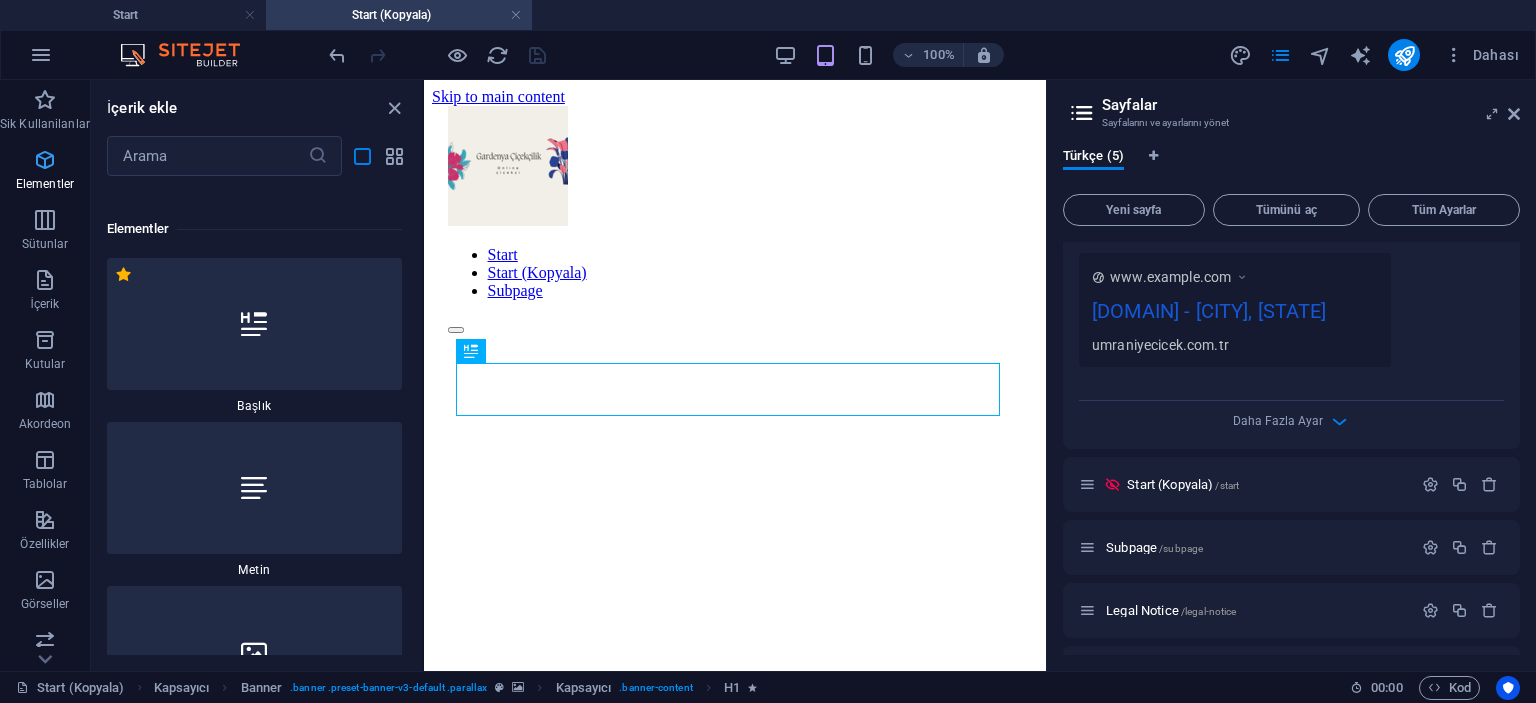 scroll, scrollTop: 376, scrollLeft: 0, axis: vertical 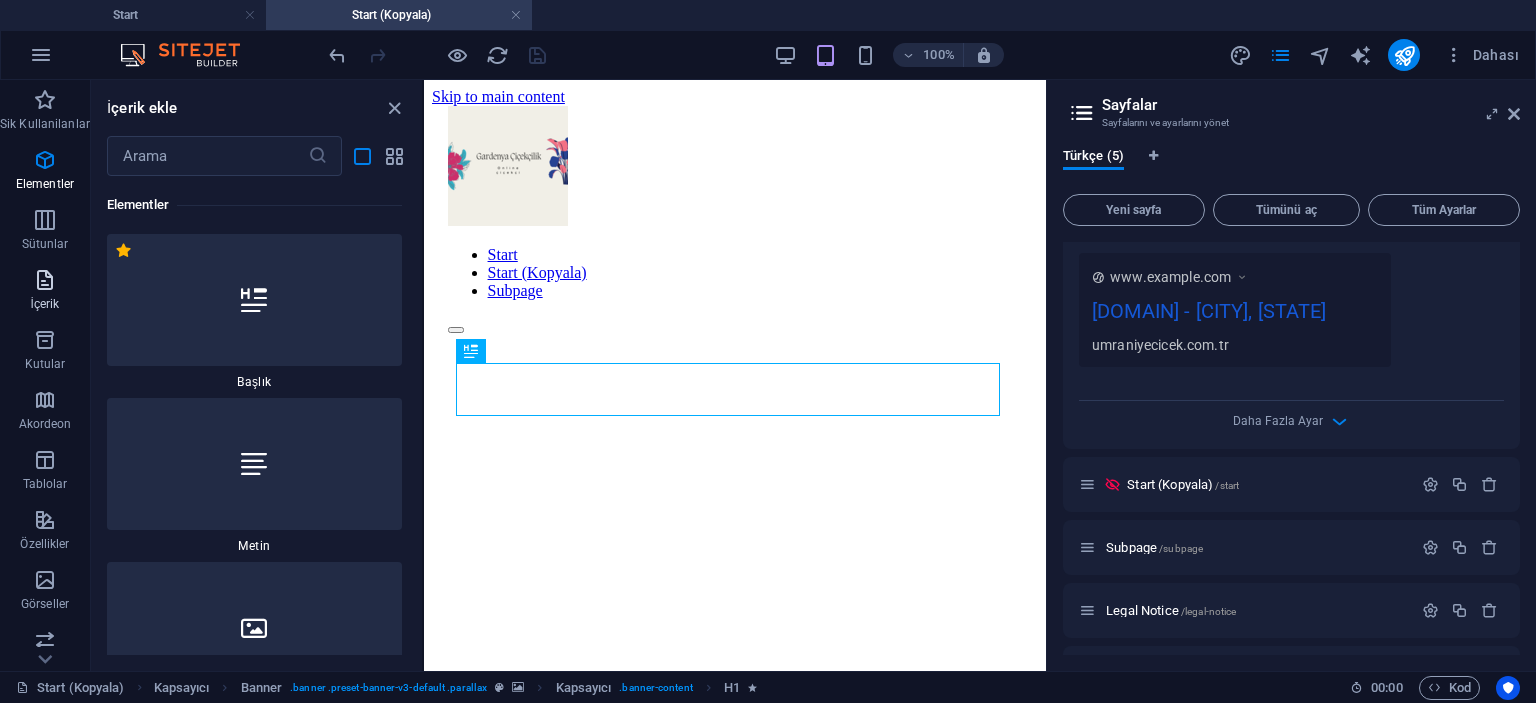 click on "İçerik" at bounding box center [44, 304] 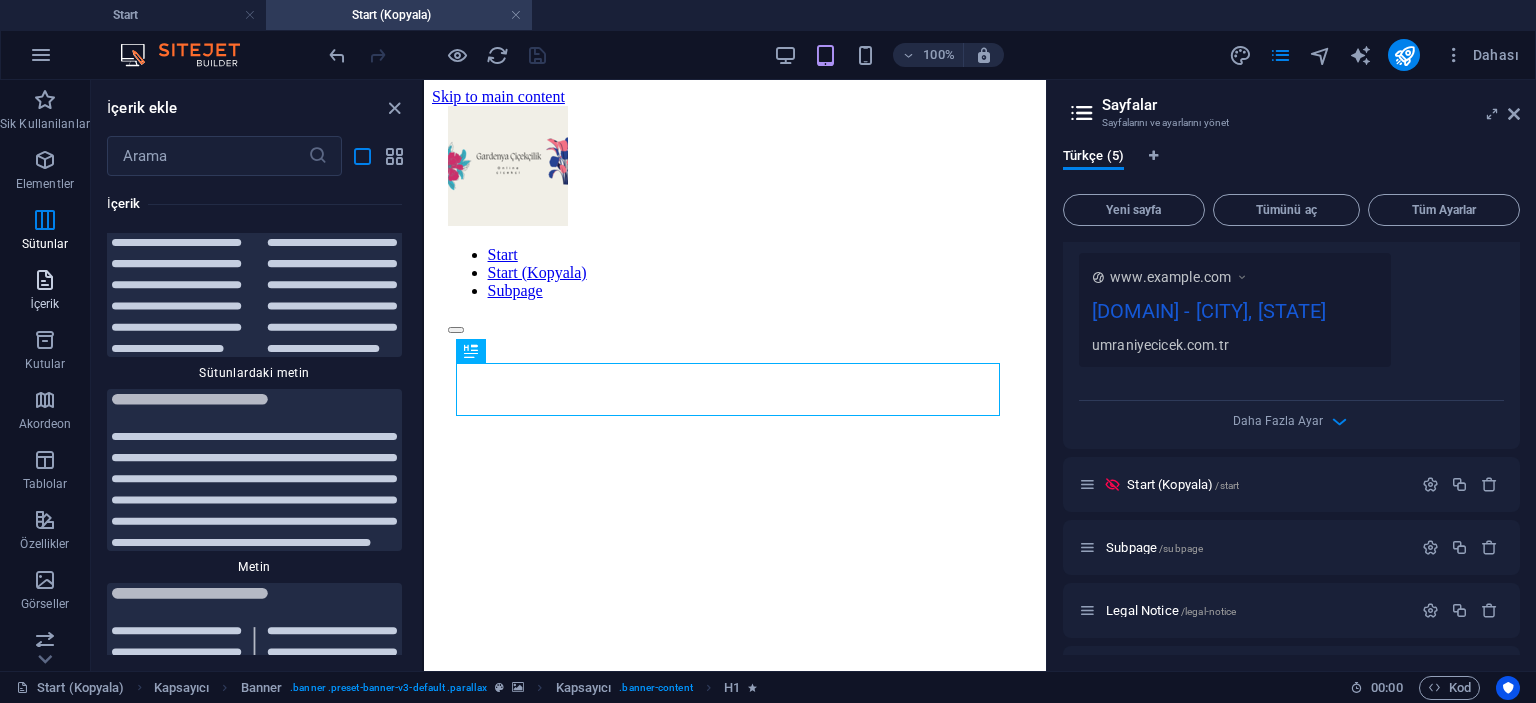 scroll, scrollTop: 10356, scrollLeft: 0, axis: vertical 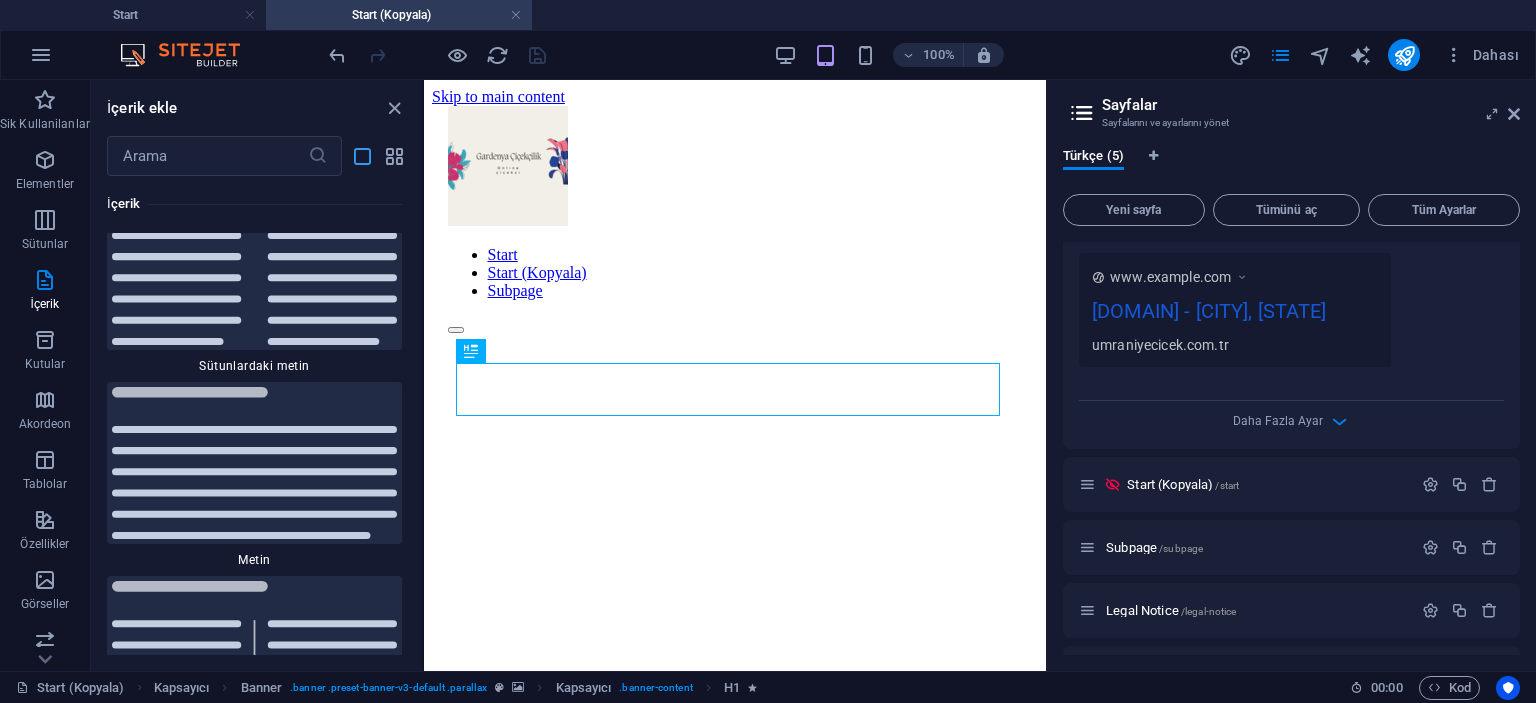 click at bounding box center [362, 156] 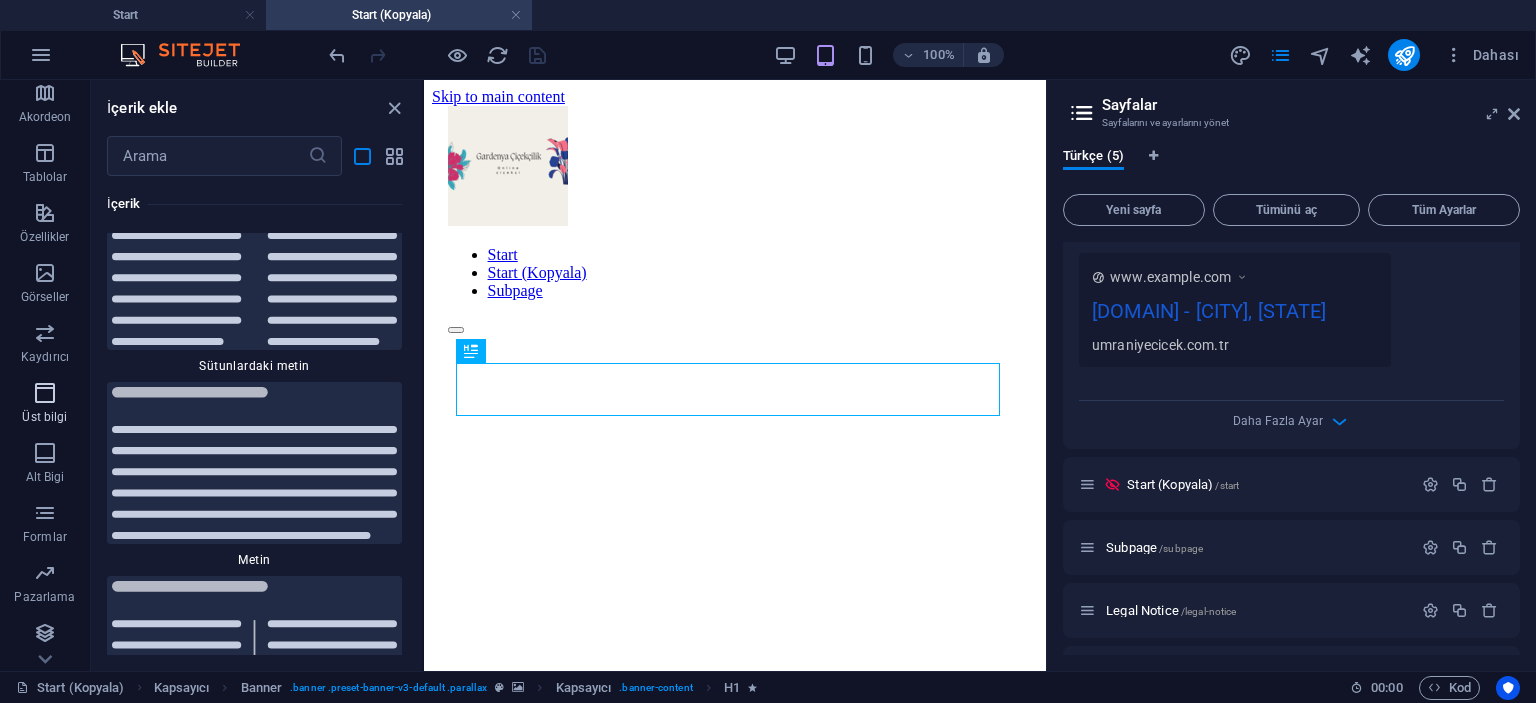 scroll, scrollTop: 308, scrollLeft: 0, axis: vertical 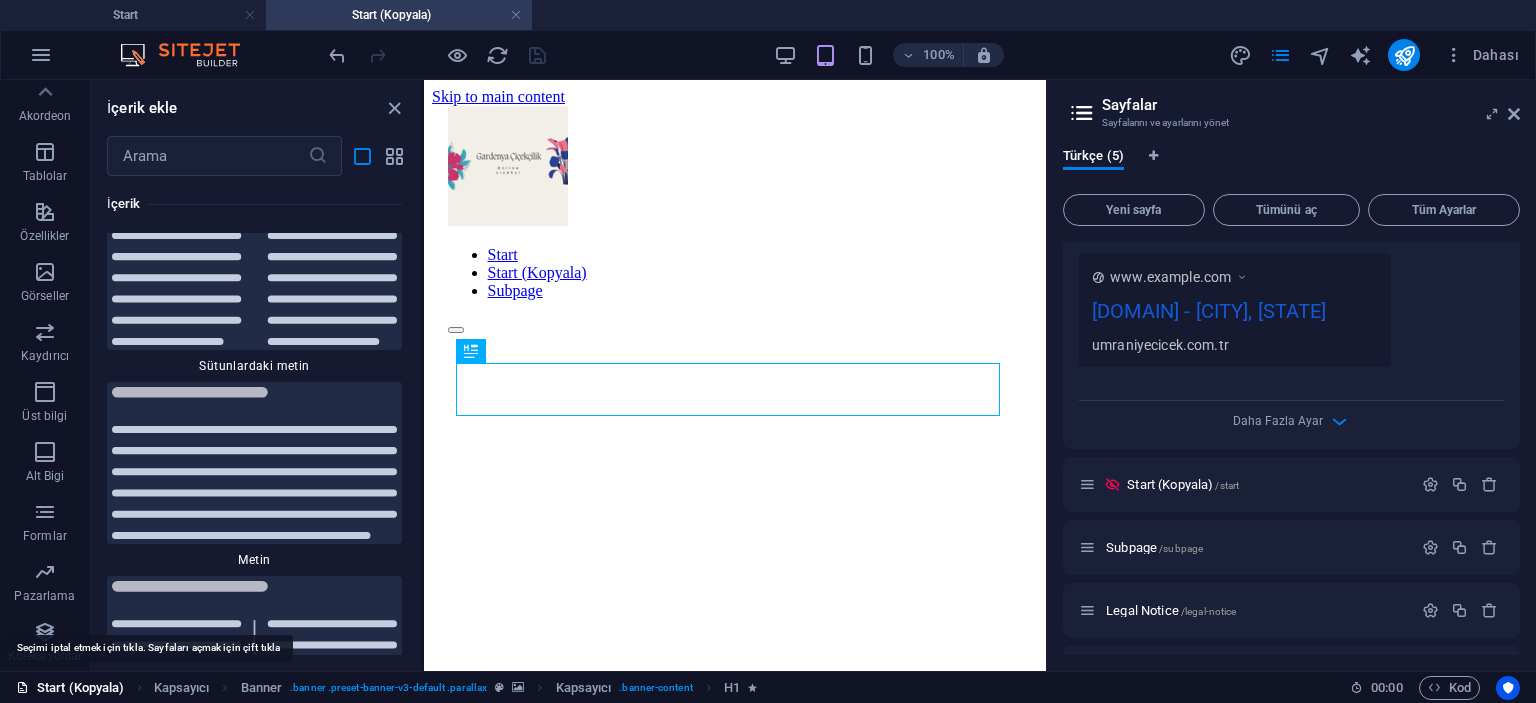 click on "Start (Kopyala)" at bounding box center (70, 688) 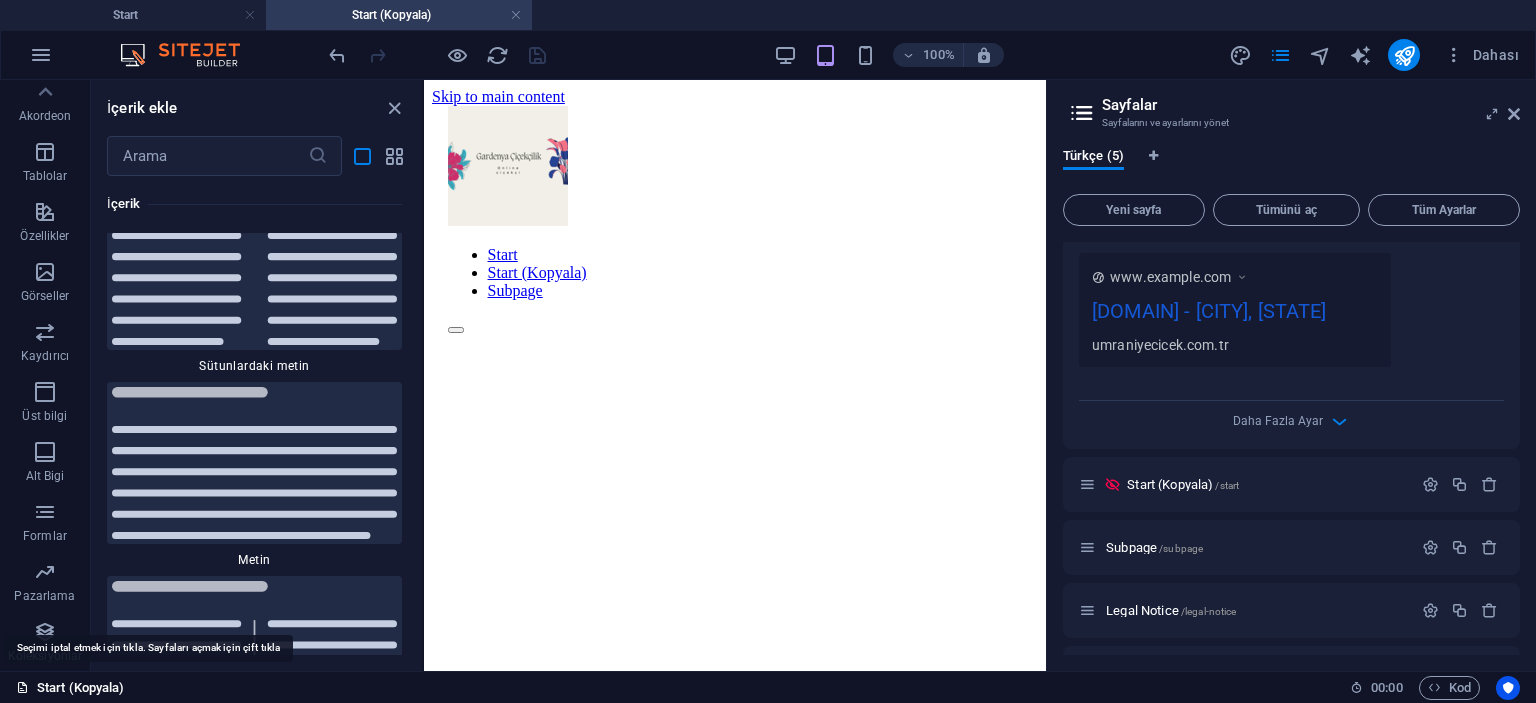 click on "Start (Kopyala)" at bounding box center [70, 688] 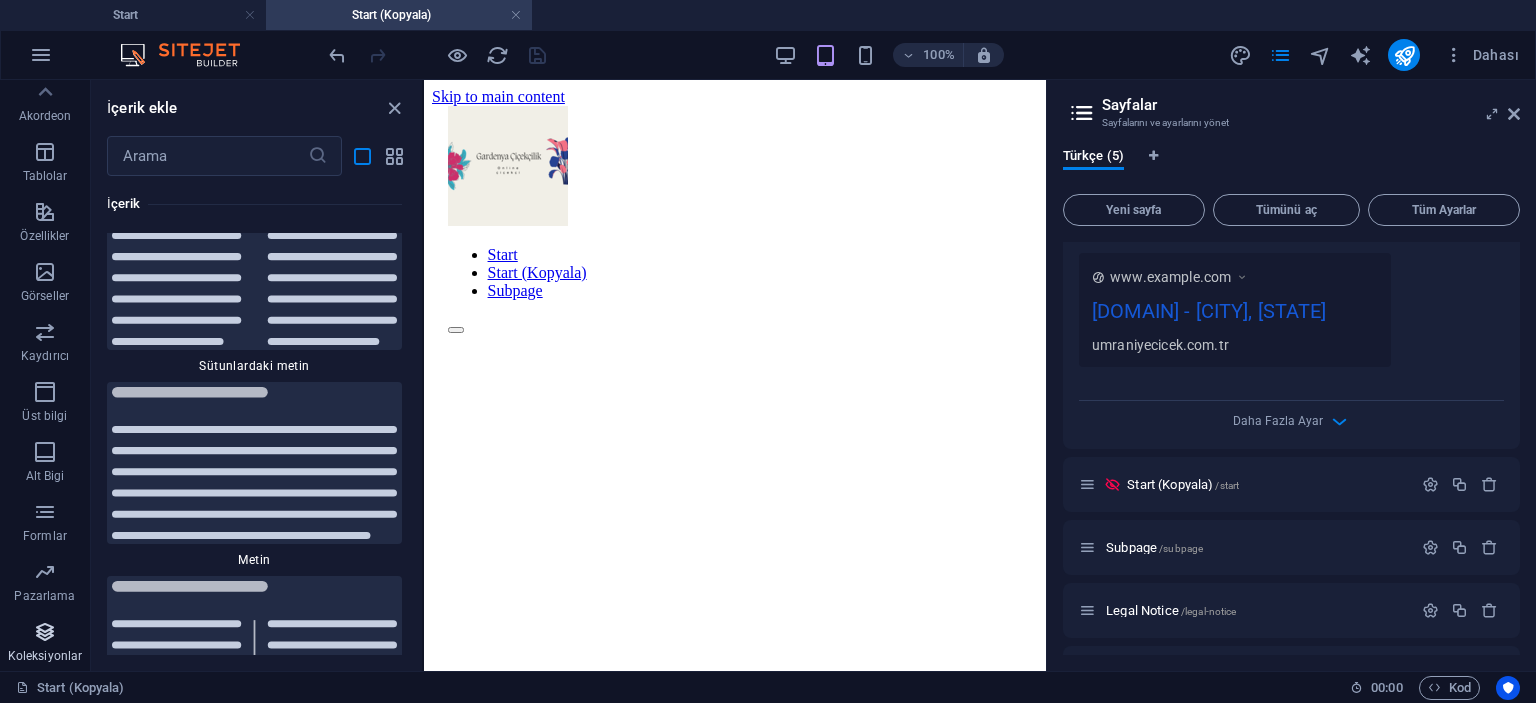 click at bounding box center (45, 632) 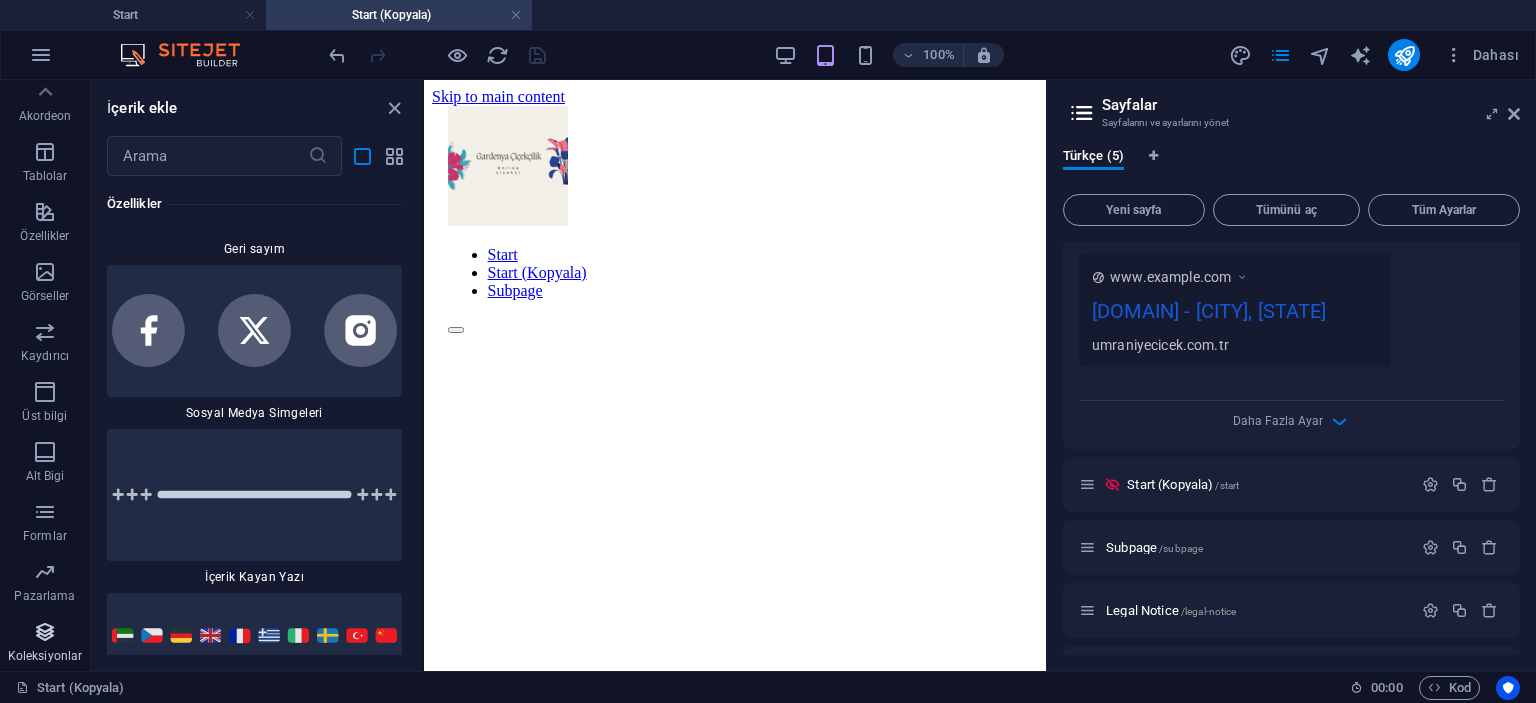 scroll, scrollTop: 40869, scrollLeft: 0, axis: vertical 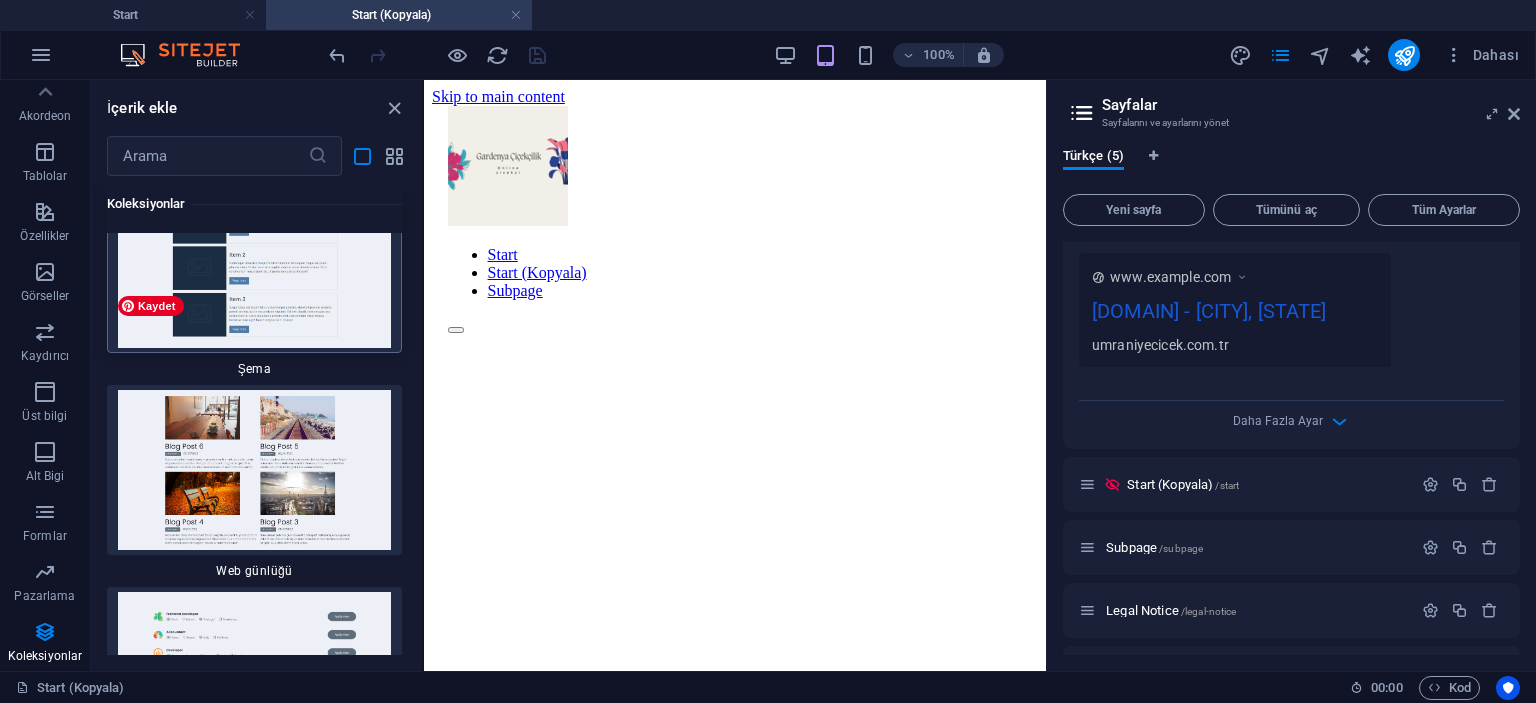 click at bounding box center [254, 268] 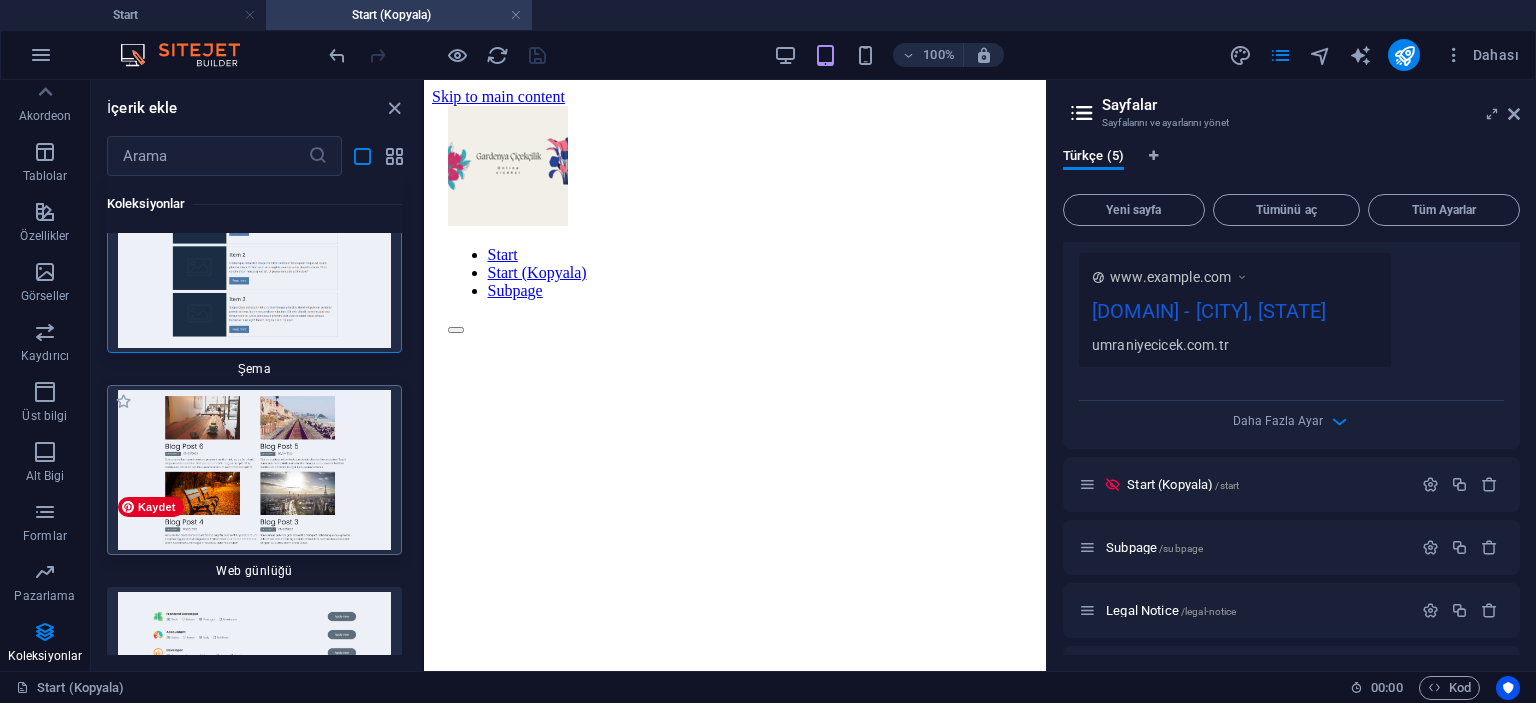 click at bounding box center (254, 470) 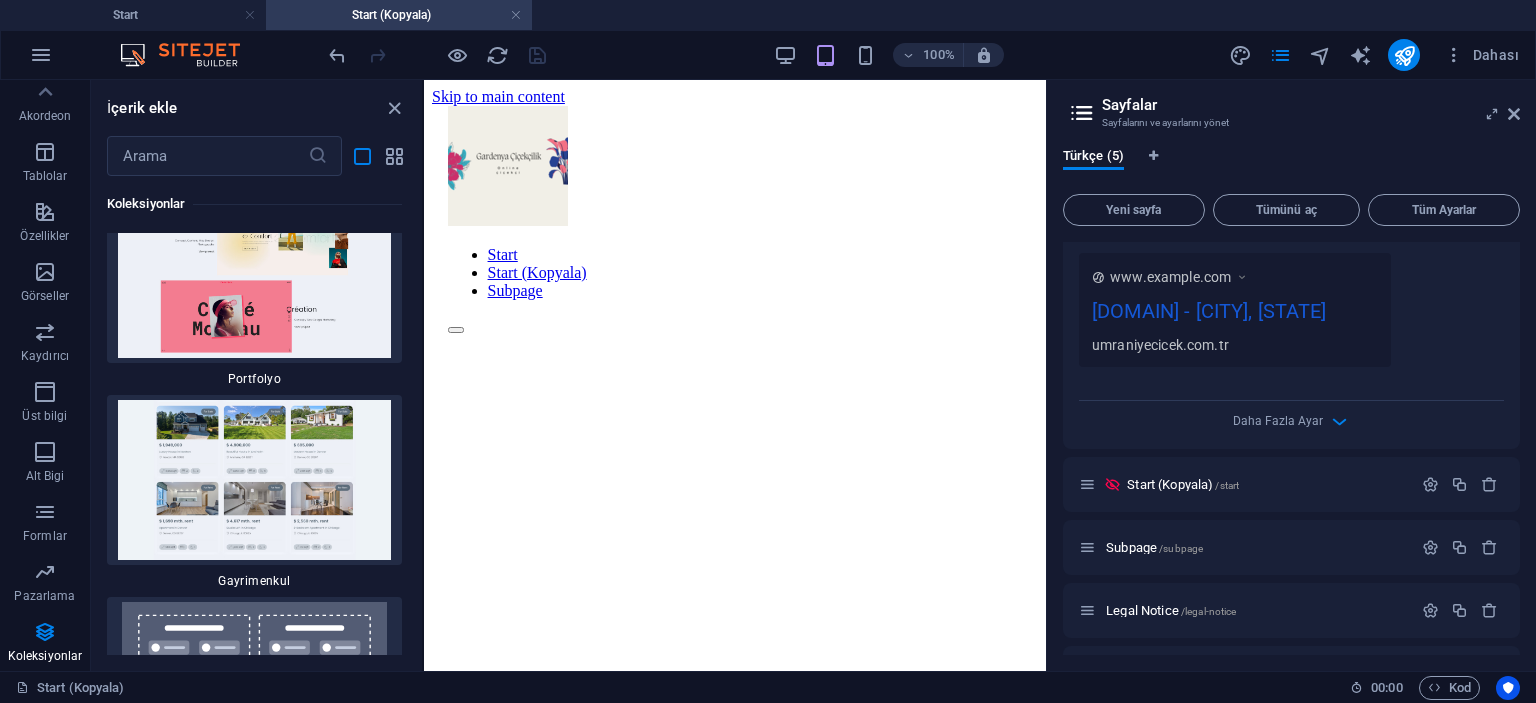 scroll, scrollTop: 41969, scrollLeft: 0, axis: vertical 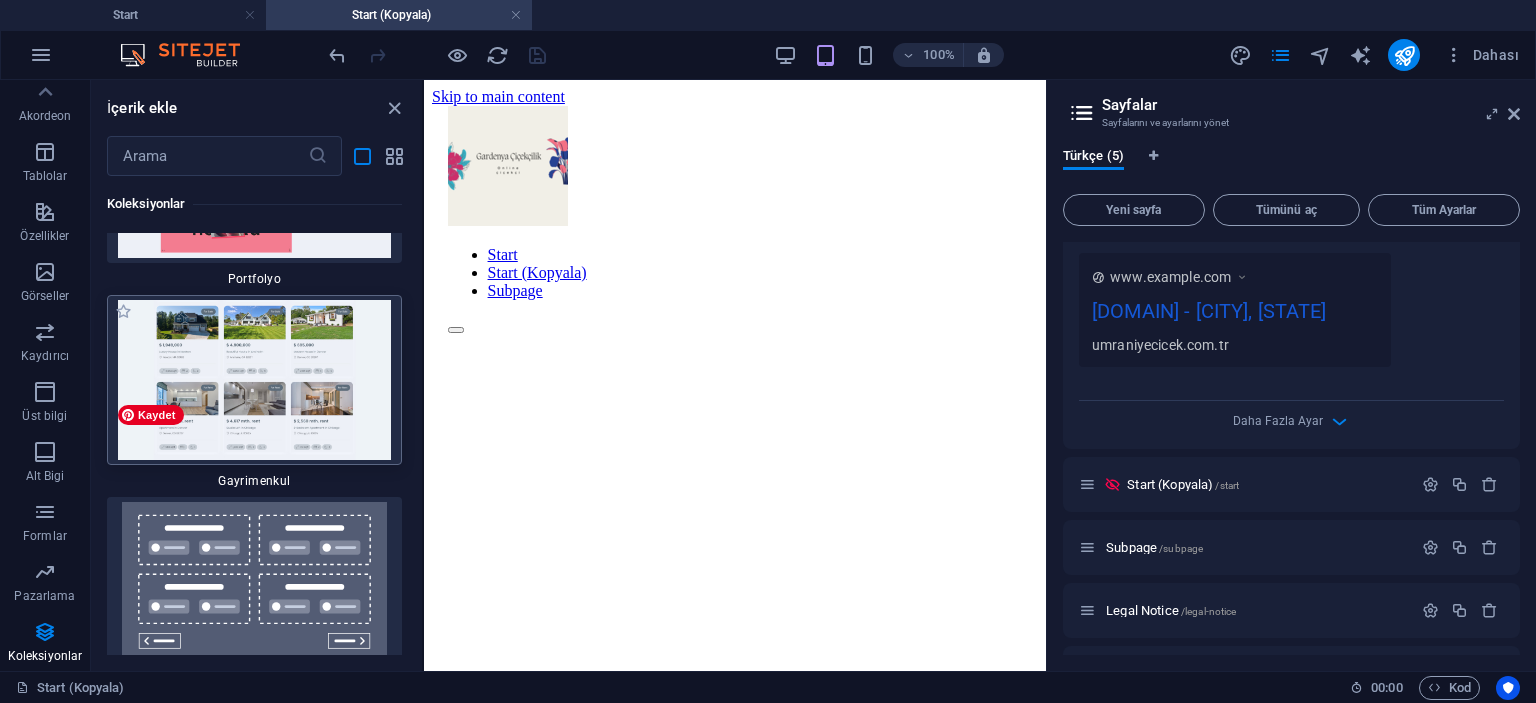 click at bounding box center (254, 380) 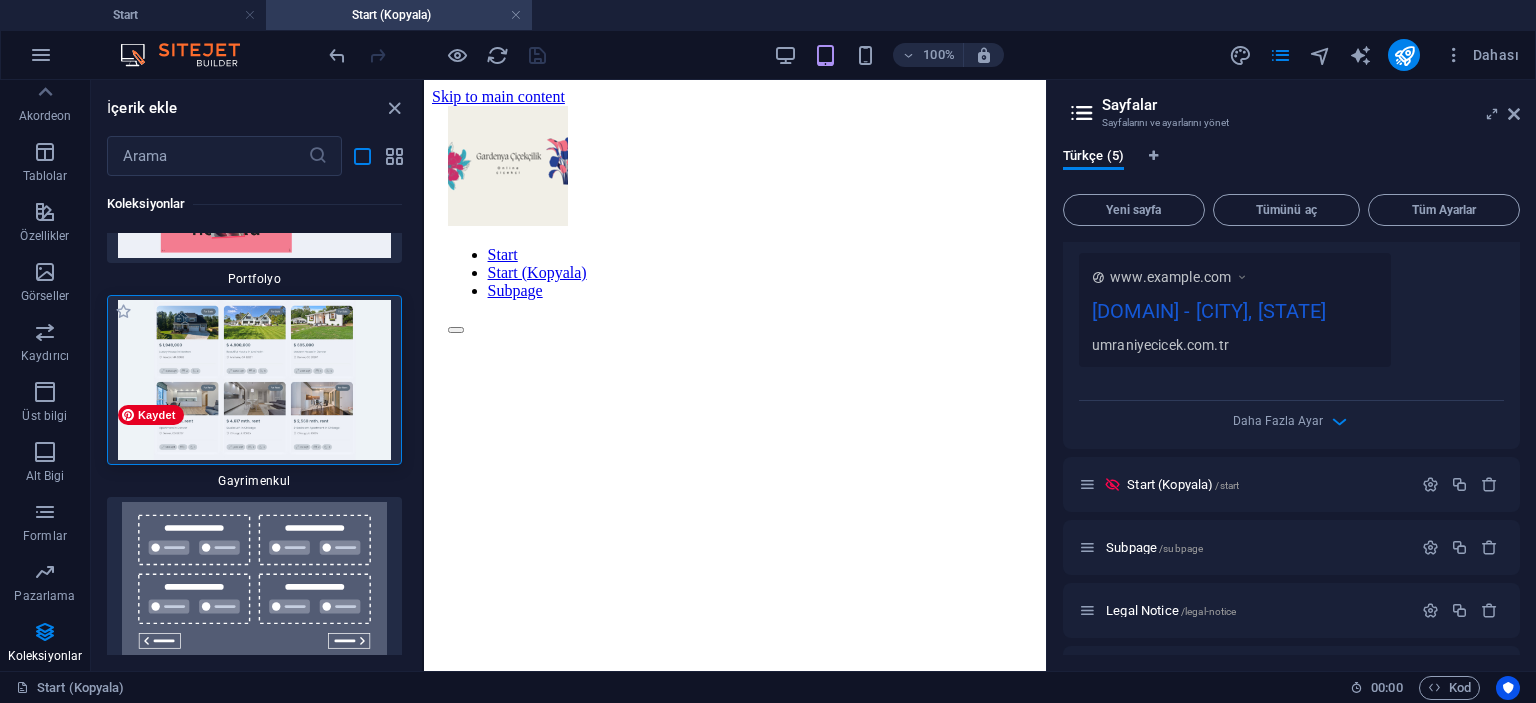click at bounding box center (254, 380) 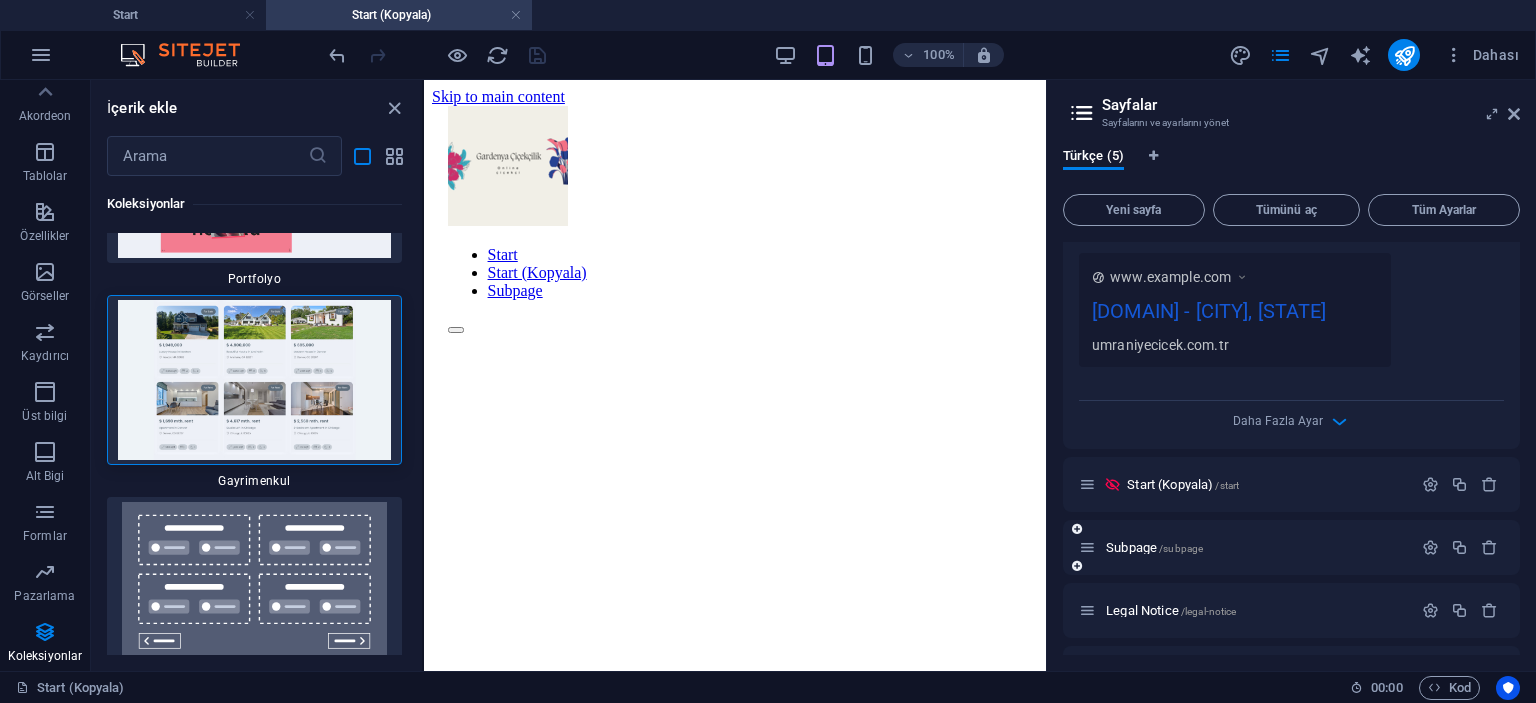 scroll, scrollTop: 674, scrollLeft: 0, axis: vertical 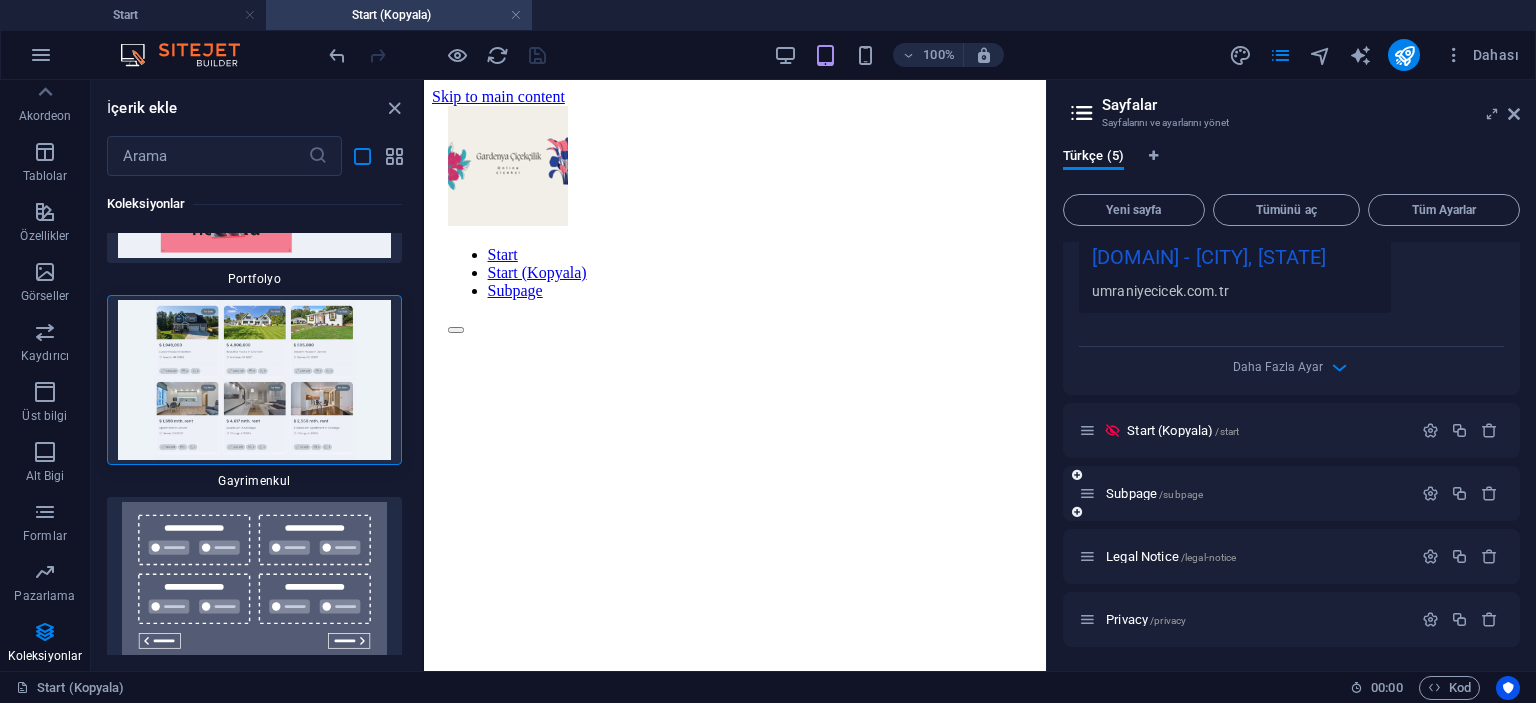 click on "Subpage /subpage" at bounding box center (1245, 493) 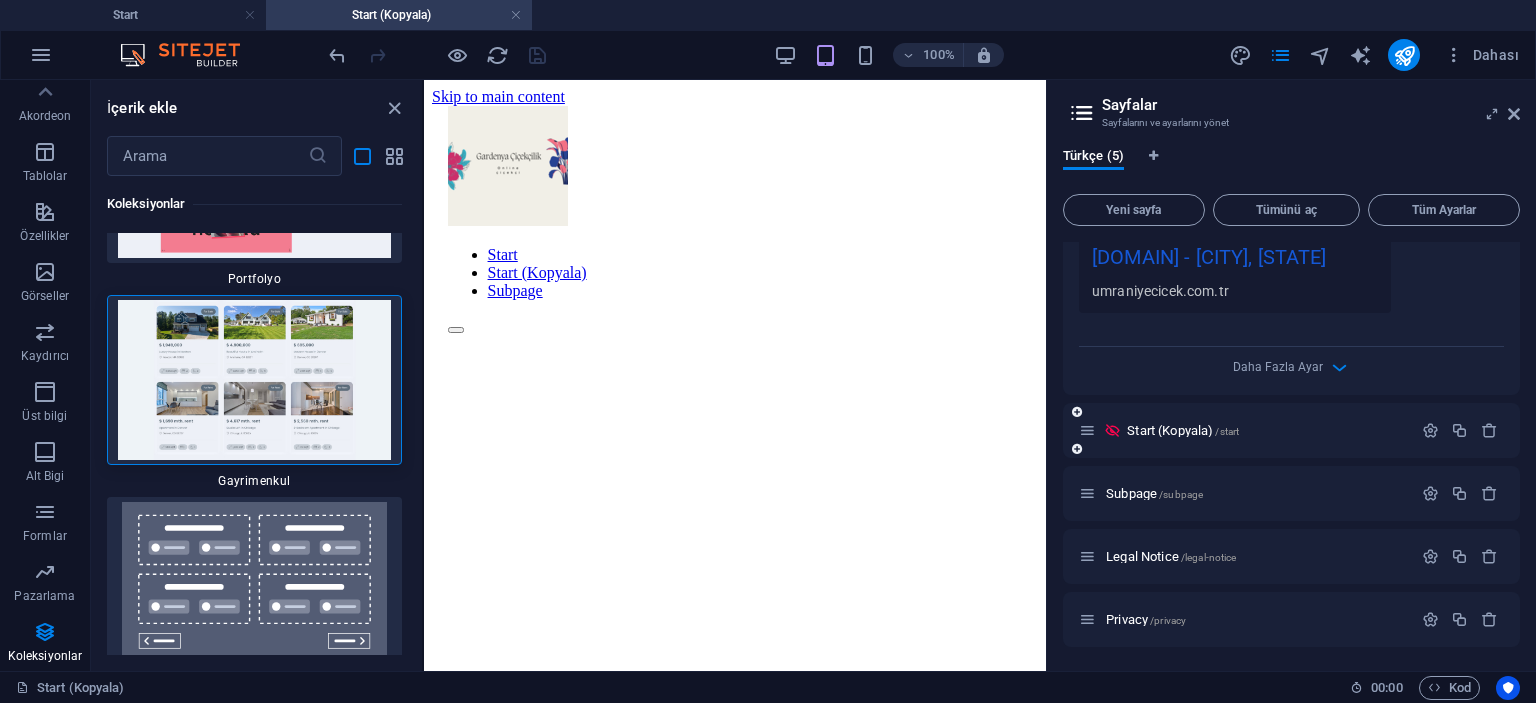 click at bounding box center [1112, 430] 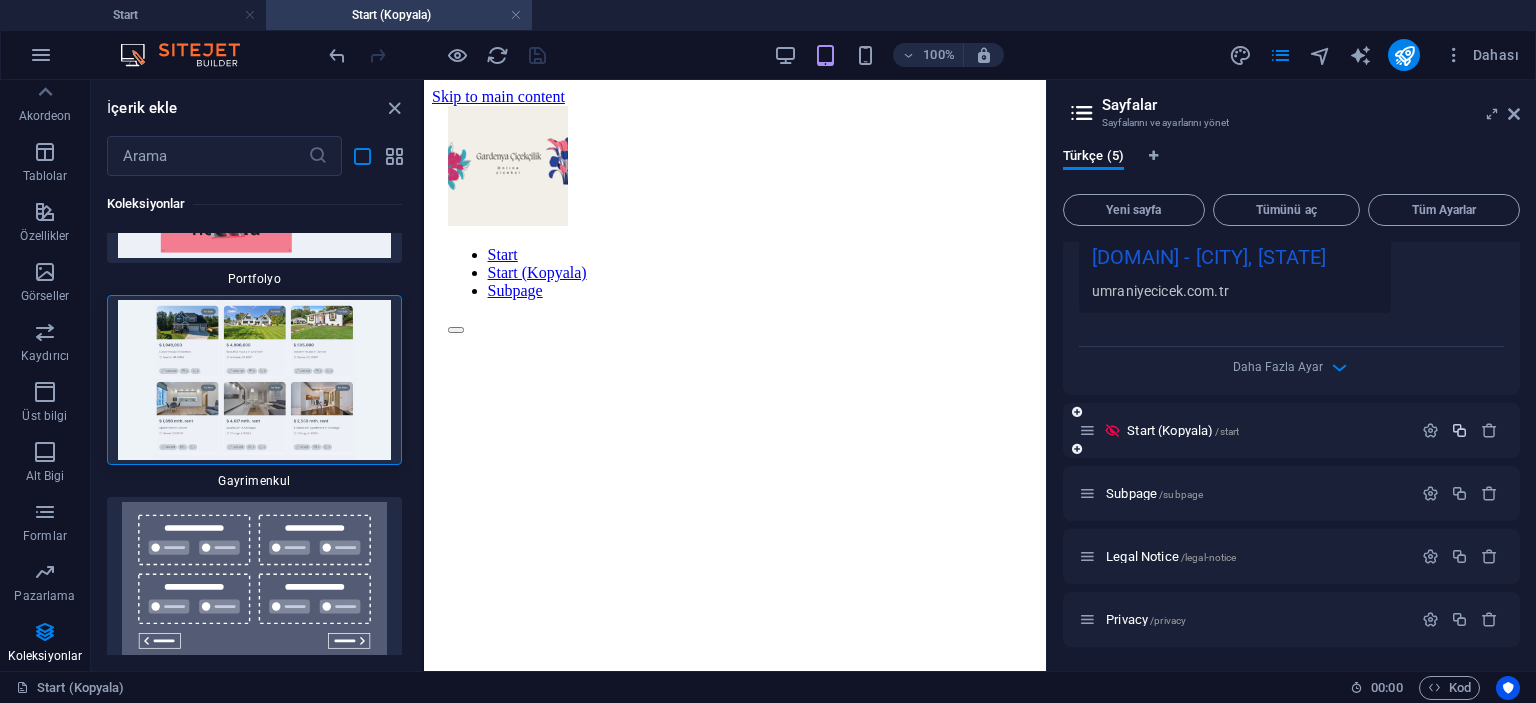 click at bounding box center [1459, 430] 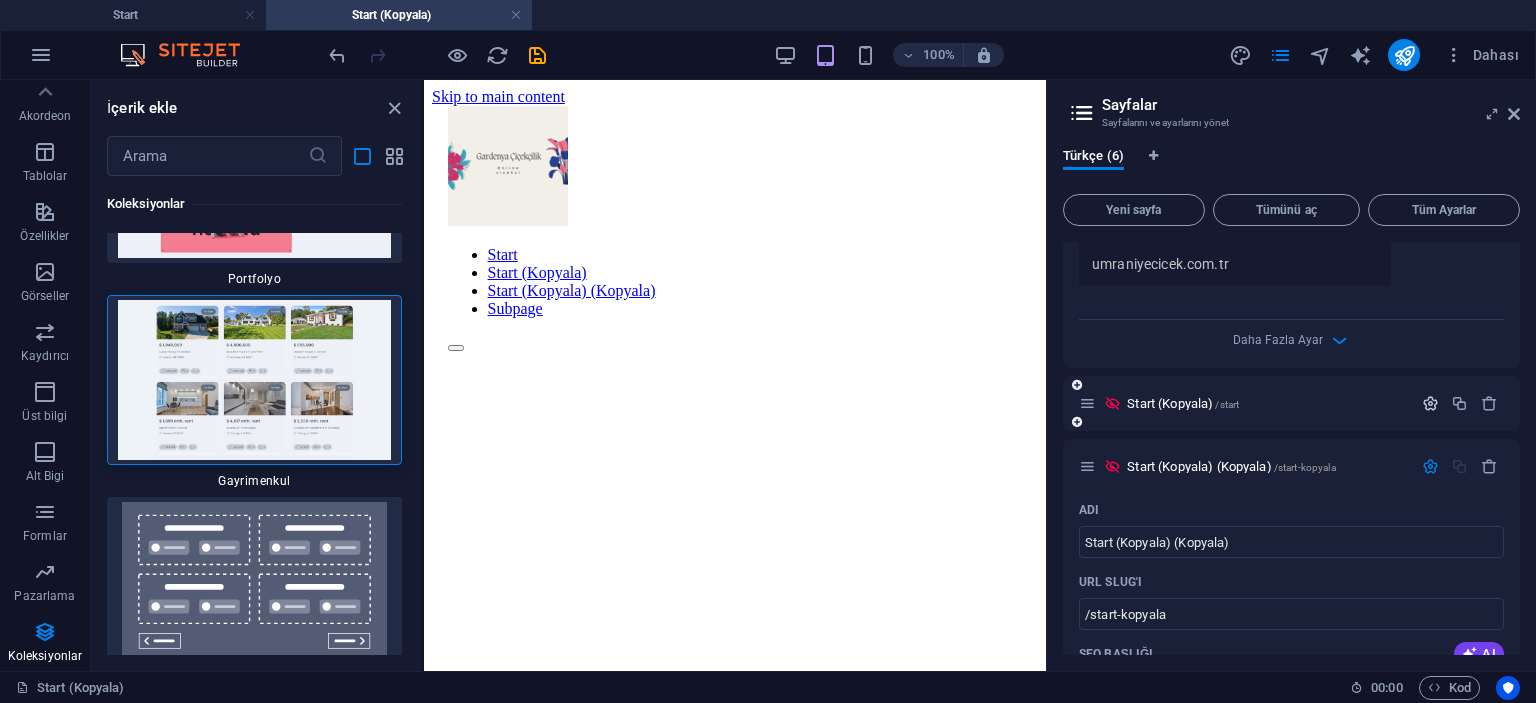 click at bounding box center (1430, 403) 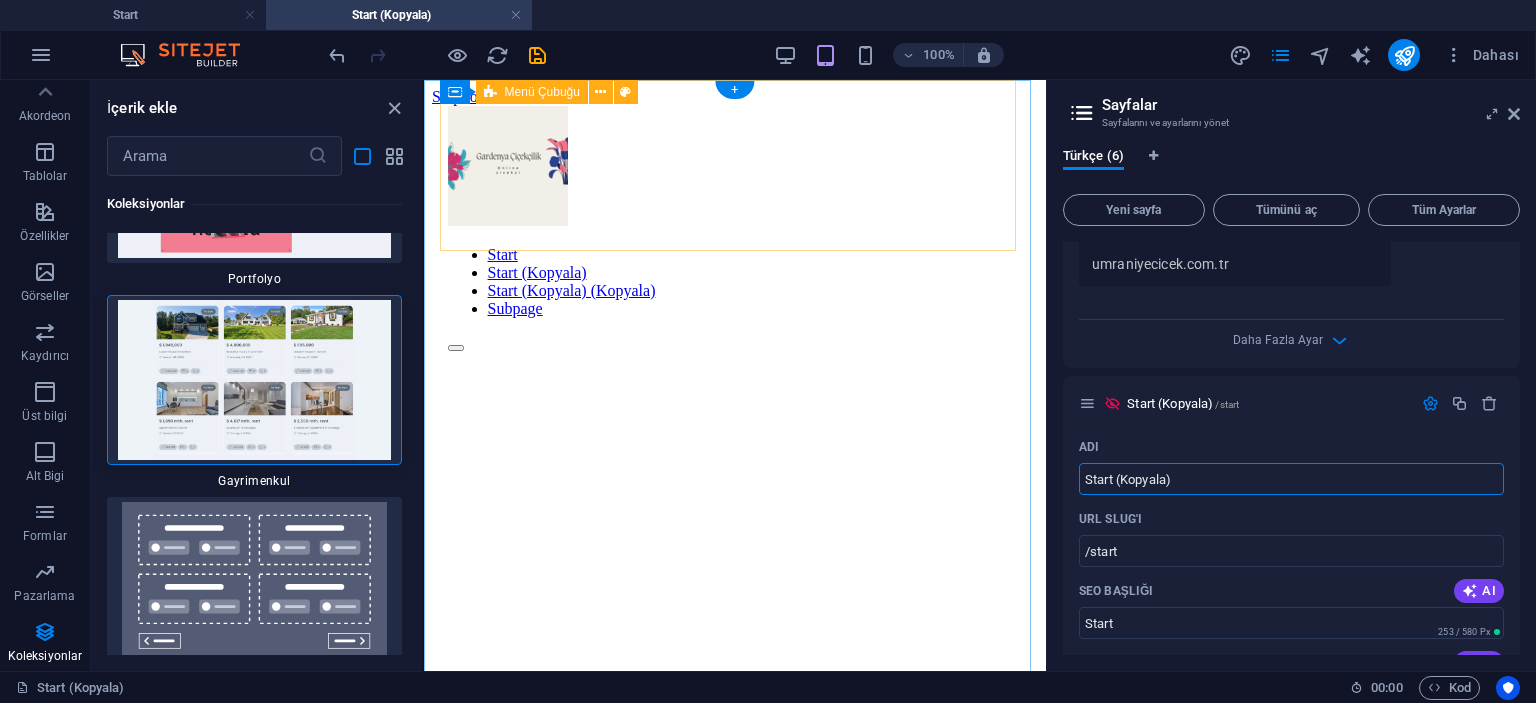 click on "Start Start (Kopyala) Start (Kopyala) (Kopyala) Subpage" at bounding box center (735, 229) 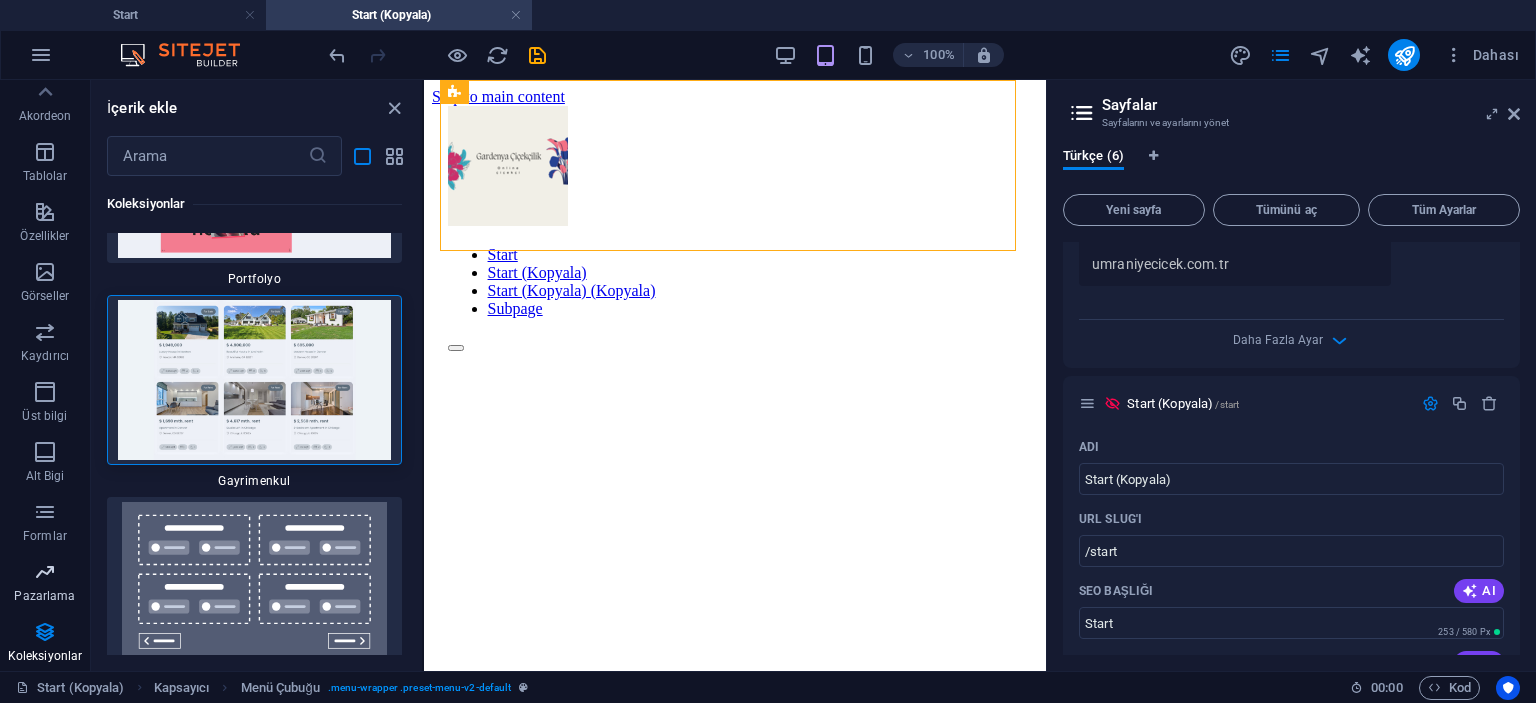 click on "Pazarlama" at bounding box center (45, 584) 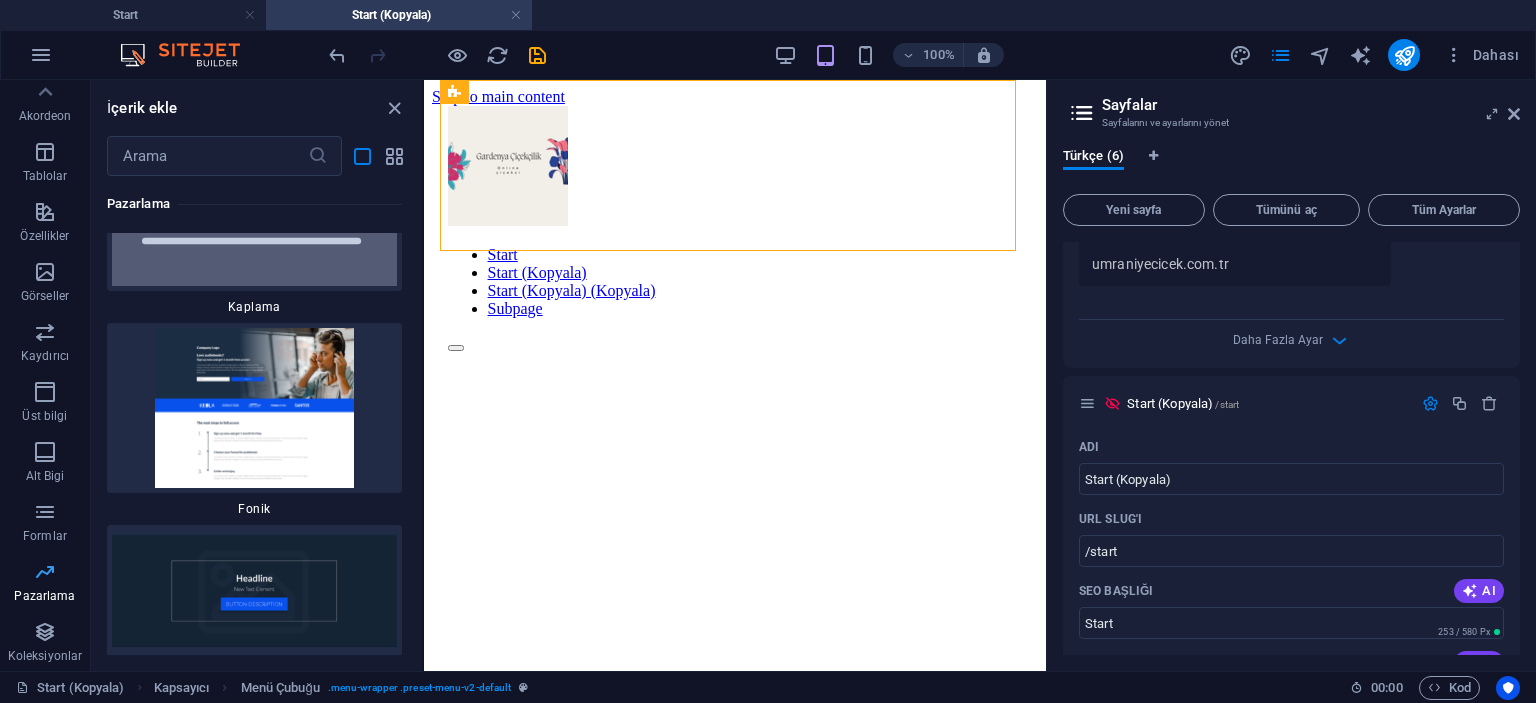 scroll, scrollTop: 36476, scrollLeft: 0, axis: vertical 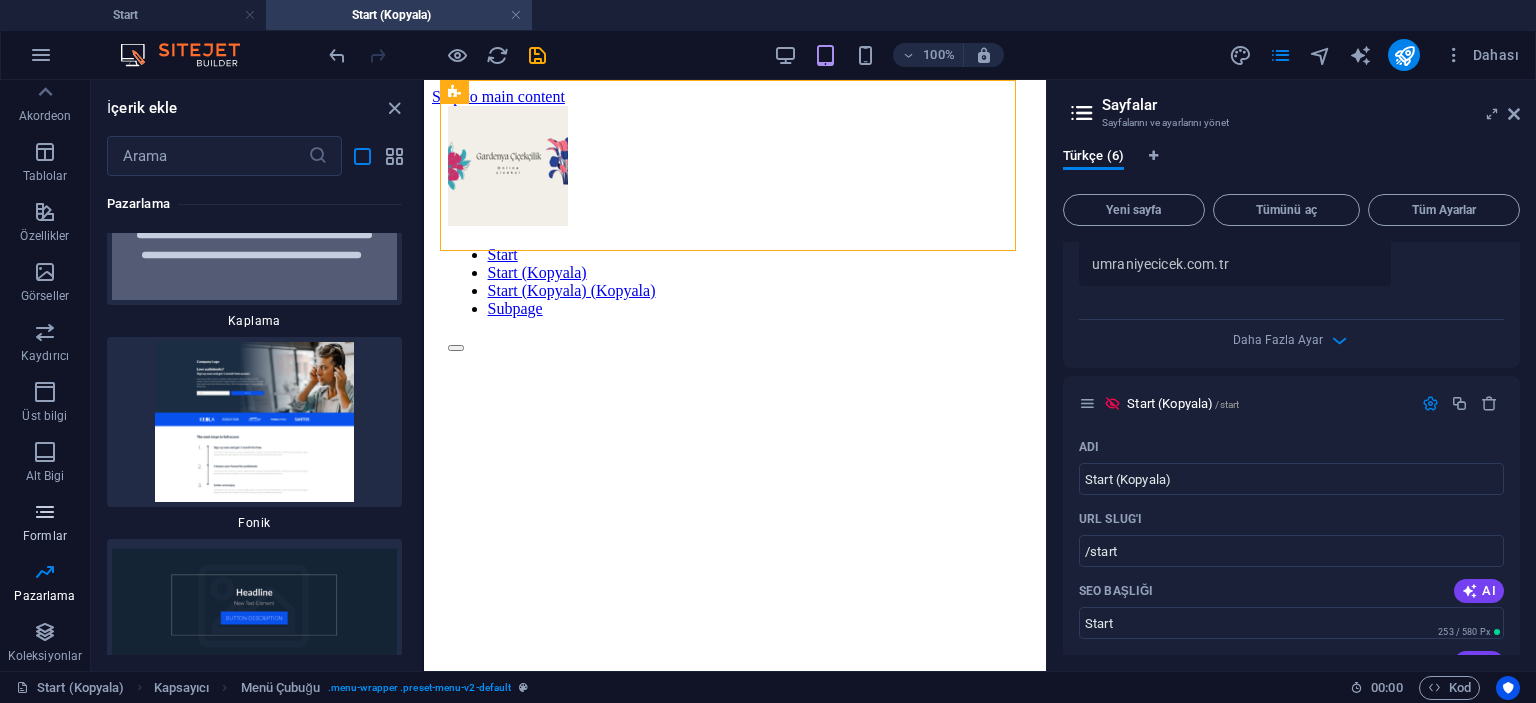 click at bounding box center [45, 512] 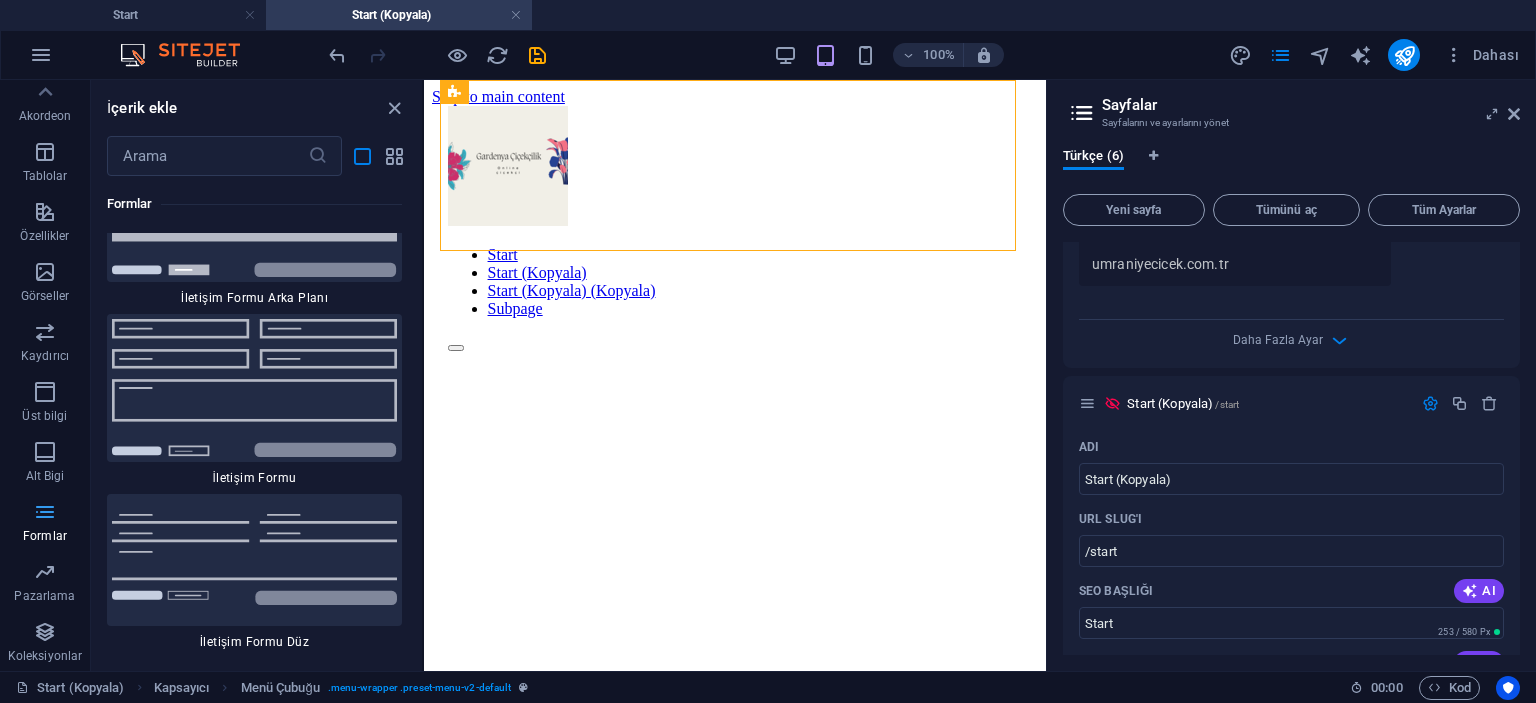 scroll, scrollTop: 33207, scrollLeft: 0, axis: vertical 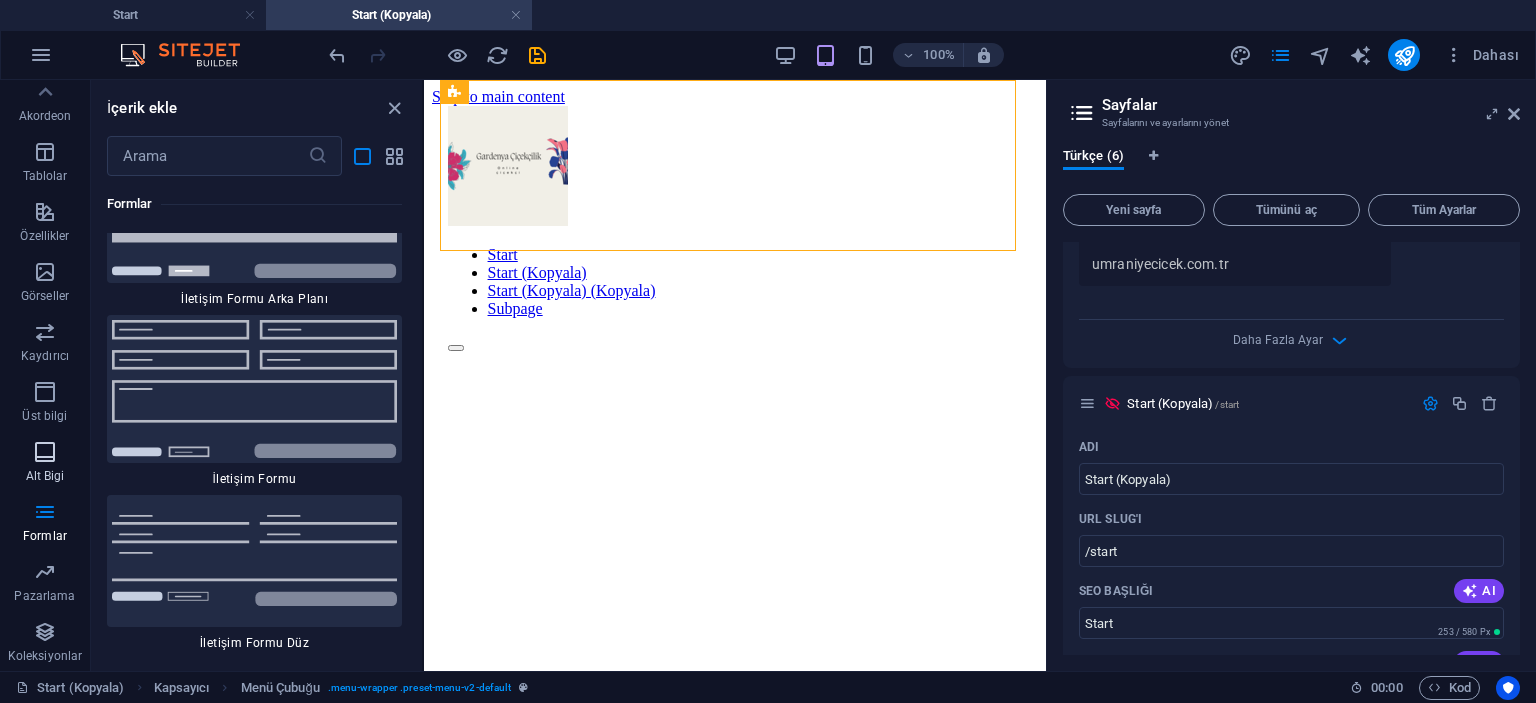 click at bounding box center [45, 452] 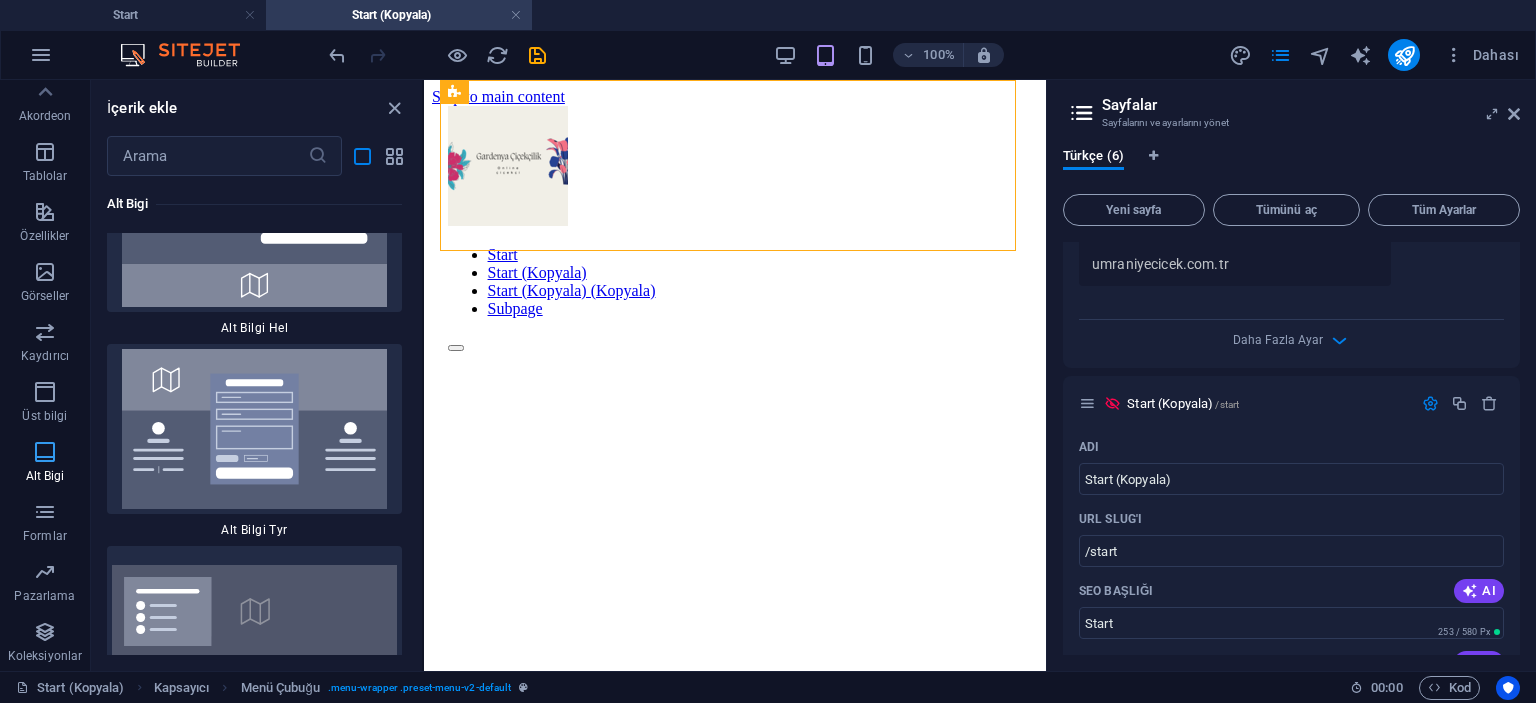 scroll, scrollTop: 30543, scrollLeft: 0, axis: vertical 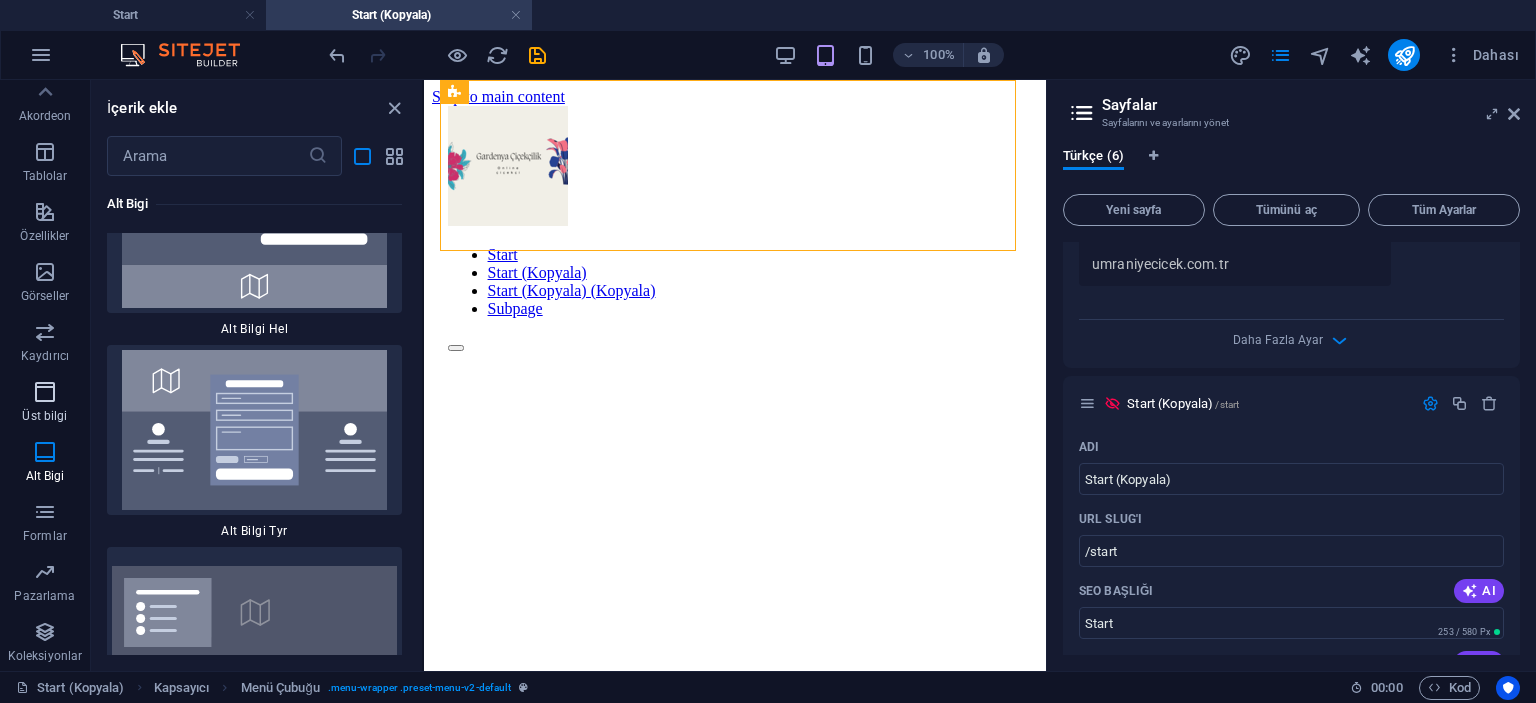 click at bounding box center [45, 392] 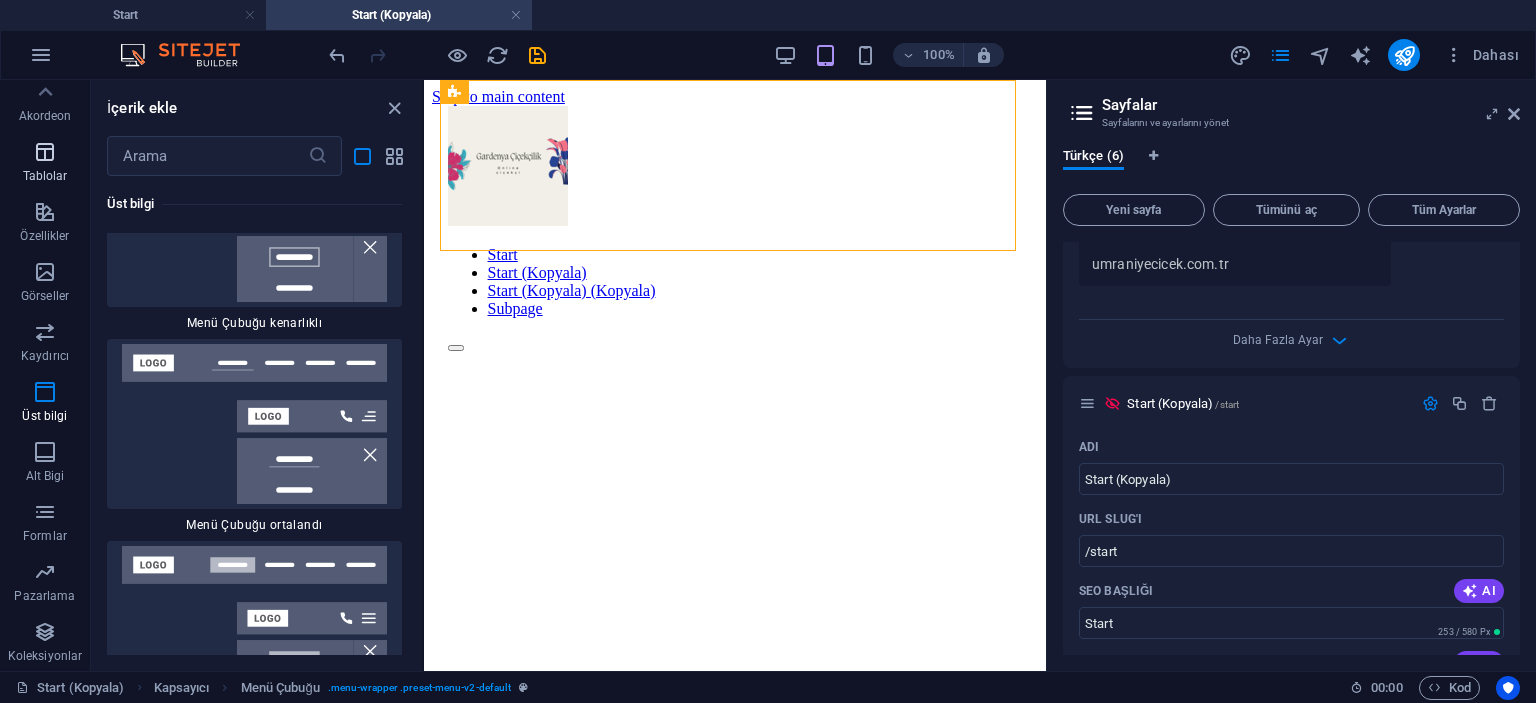 scroll, scrollTop: 27785, scrollLeft: 0, axis: vertical 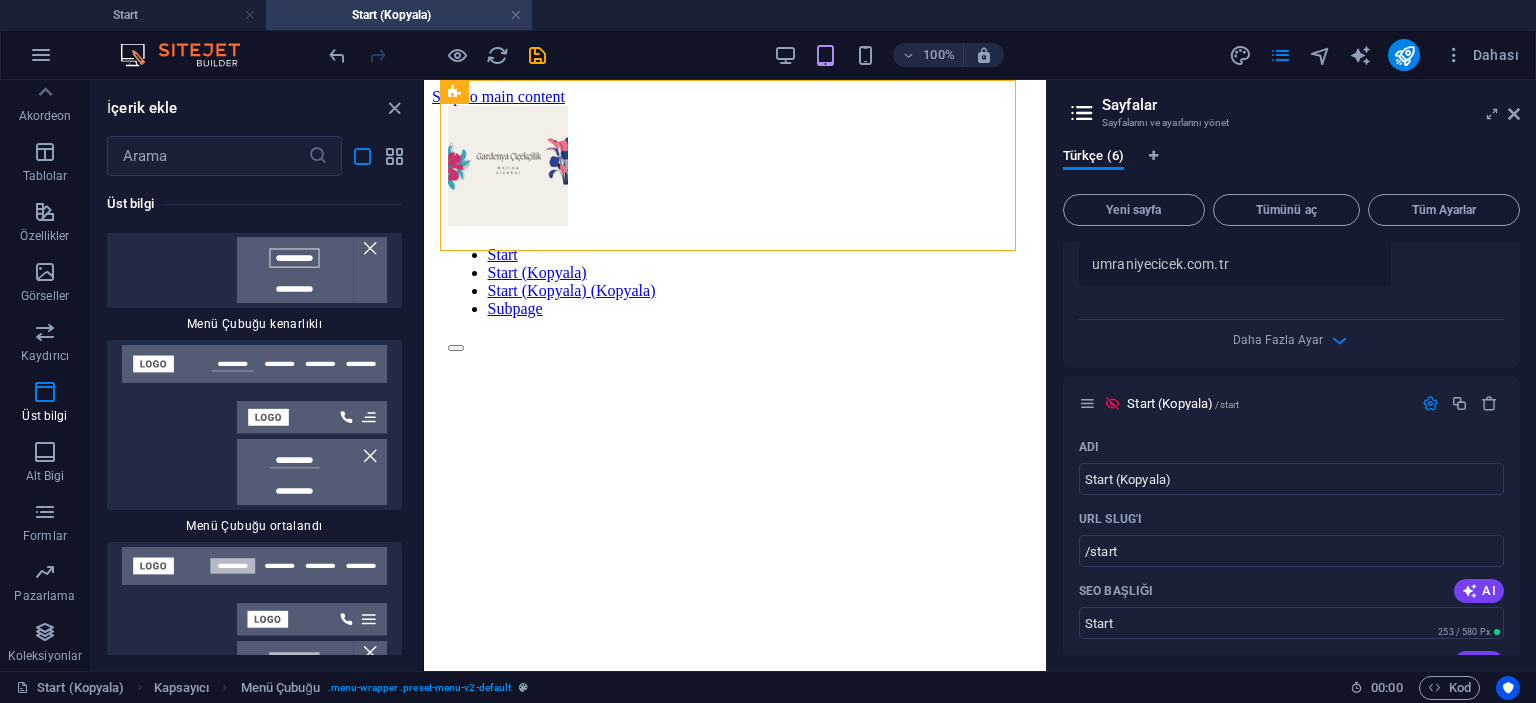 click at bounding box center (190, 55) 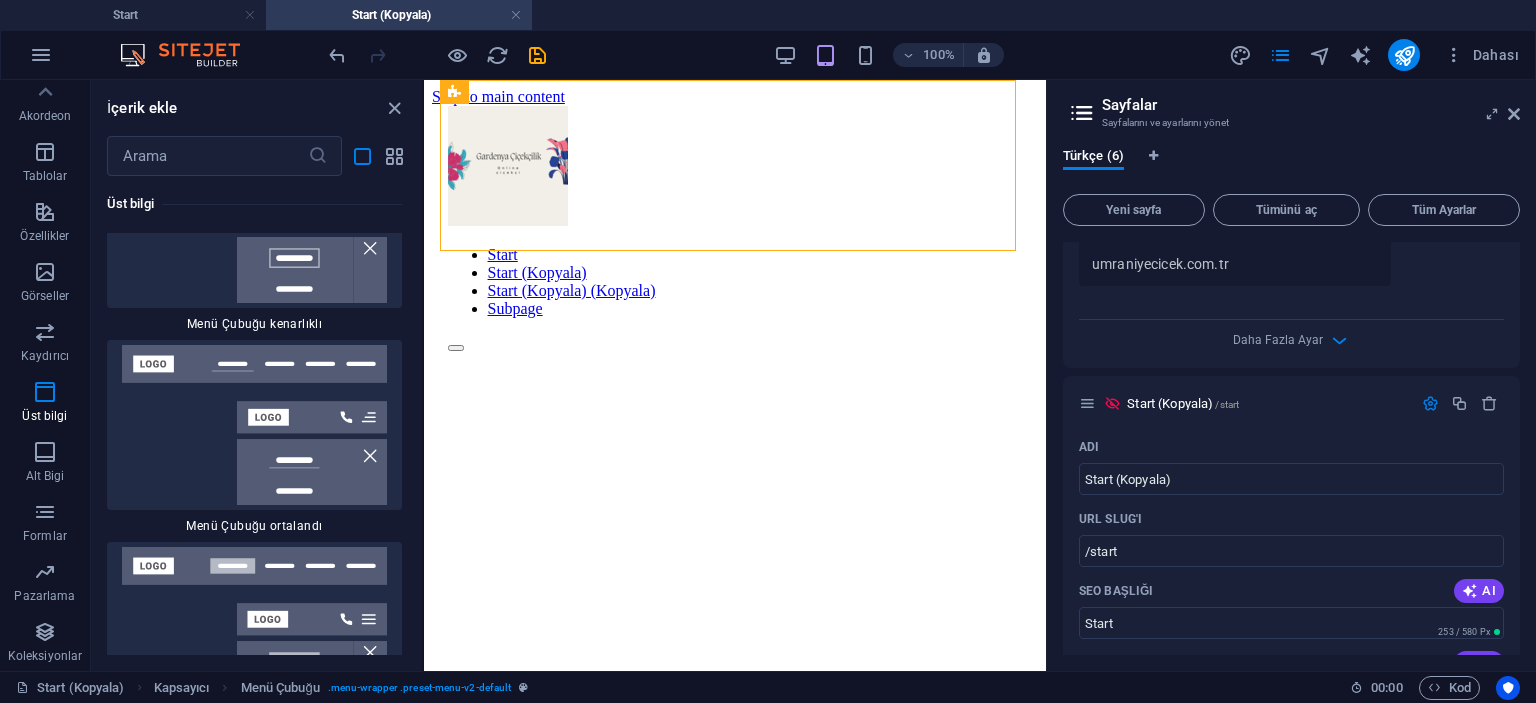 click on "100% Dahası" at bounding box center [768, 55] 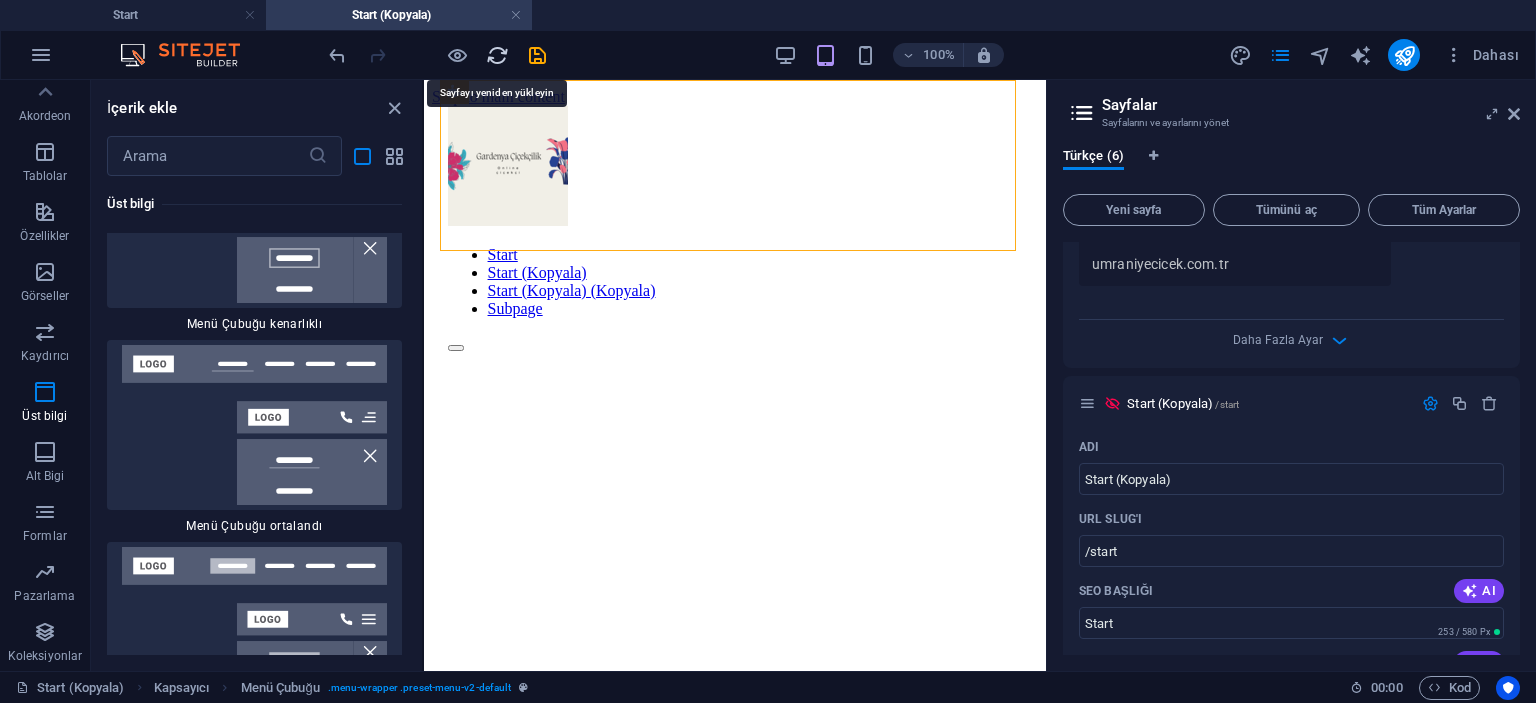 click at bounding box center [497, 55] 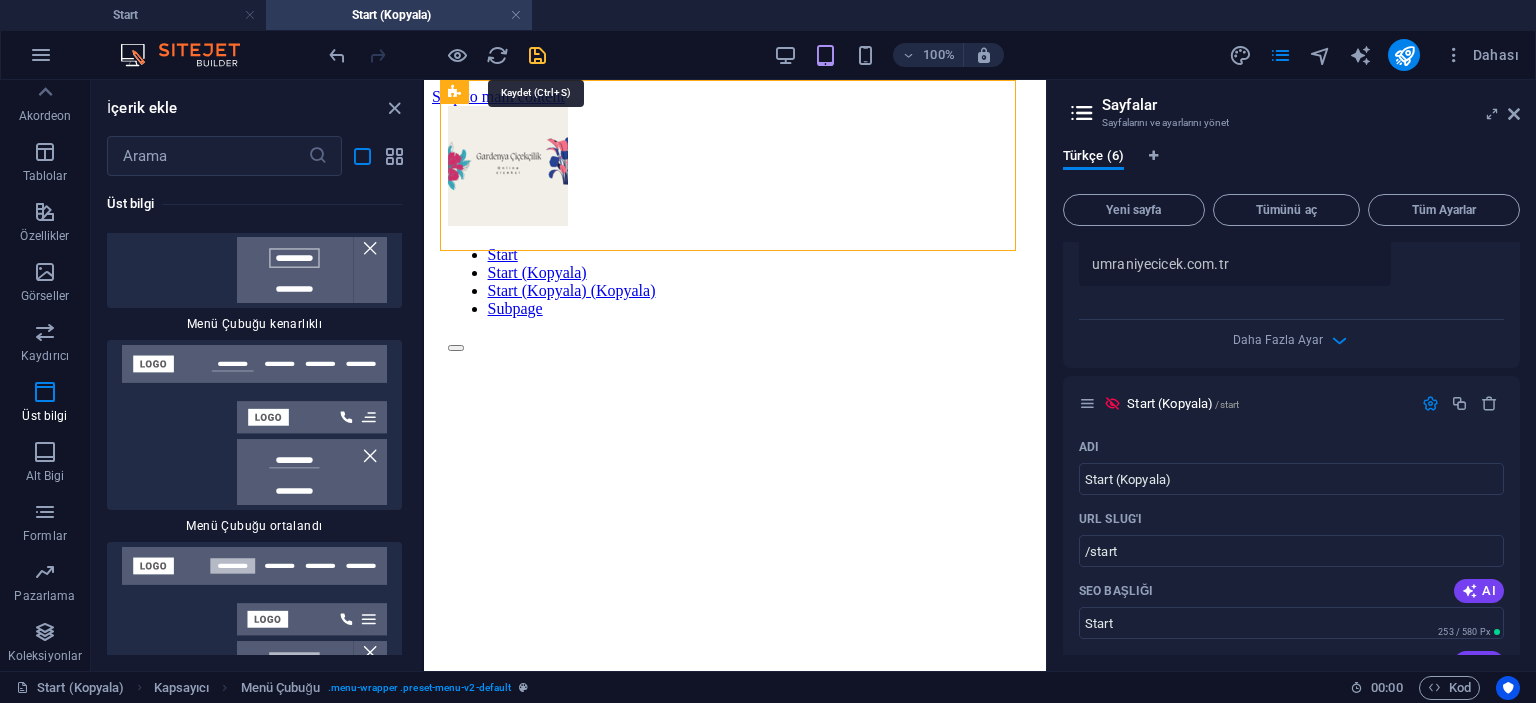 click at bounding box center (537, 55) 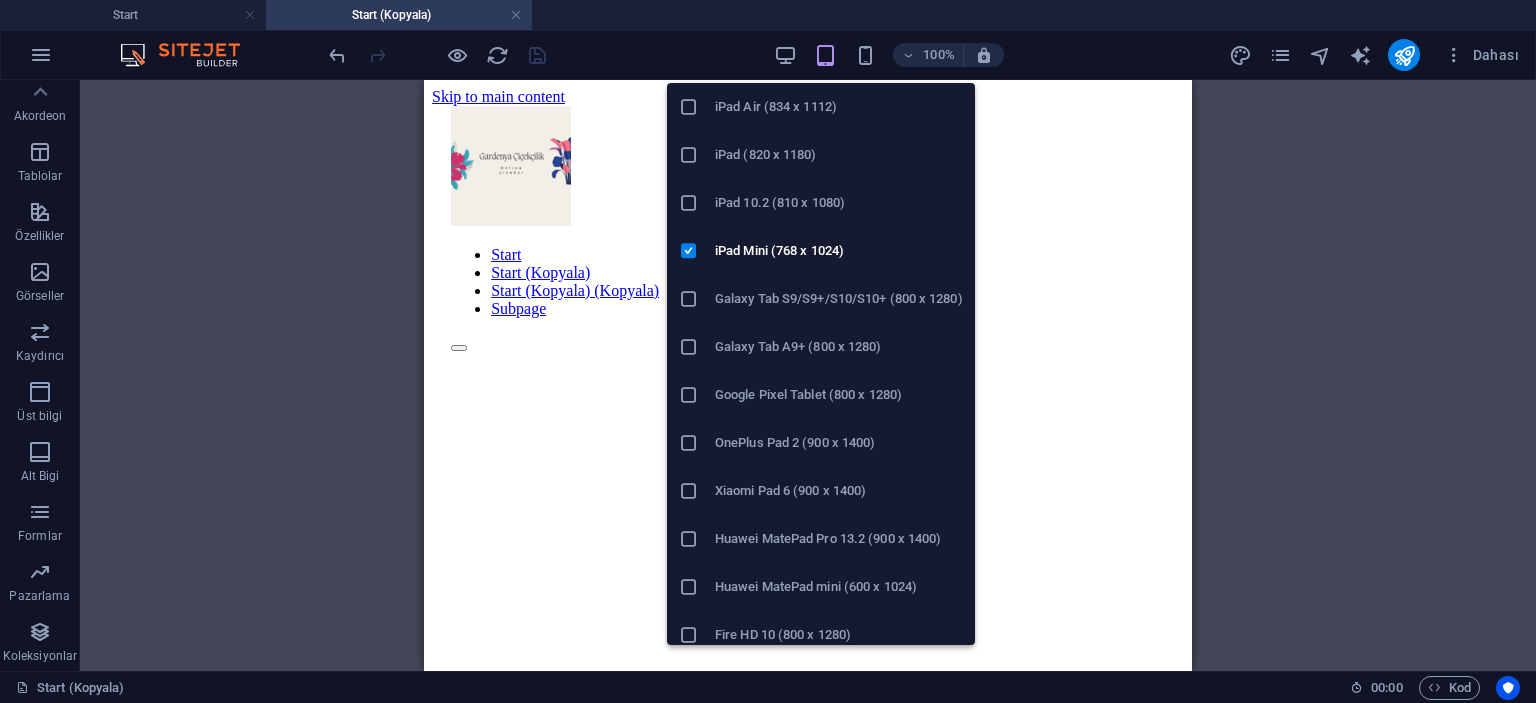 scroll, scrollTop: 157, scrollLeft: 0, axis: vertical 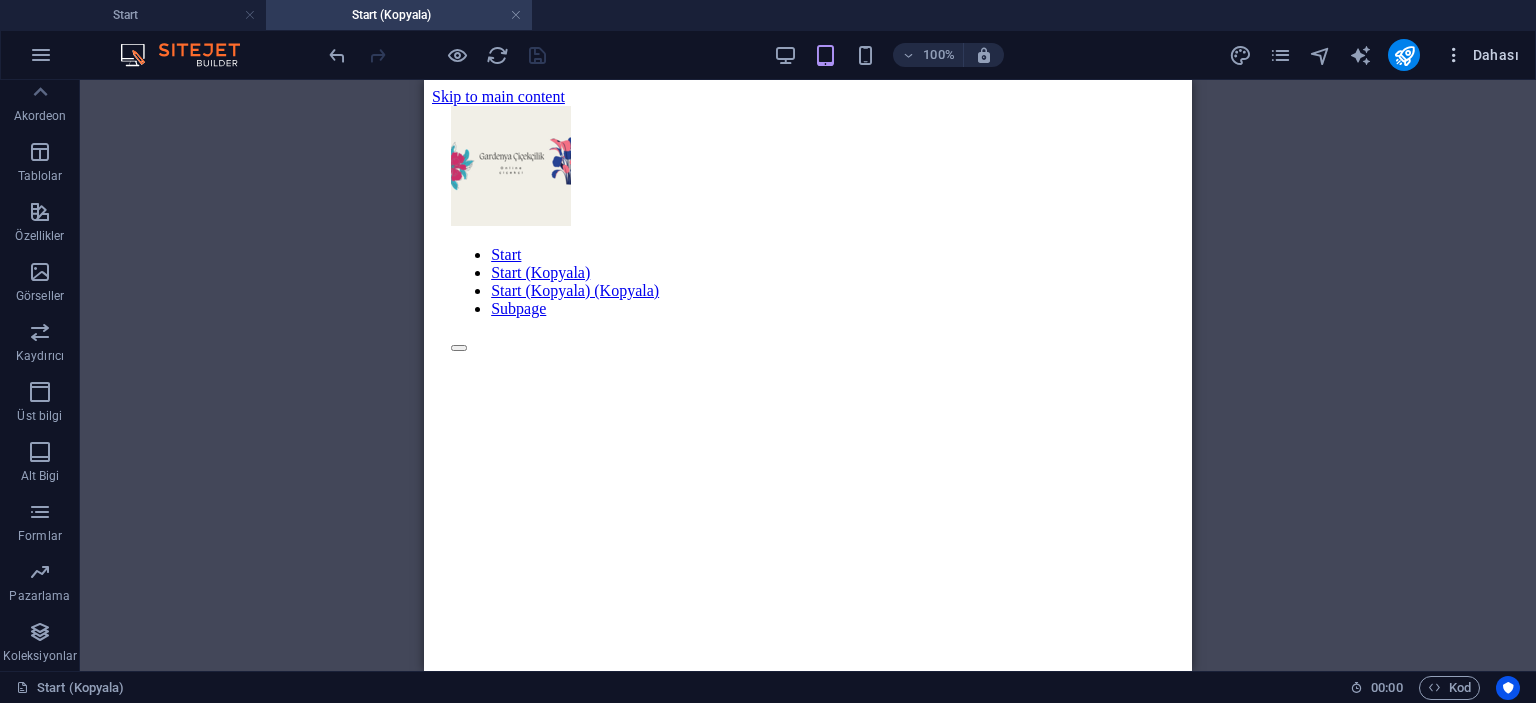 click on "Dahası" at bounding box center (1481, 55) 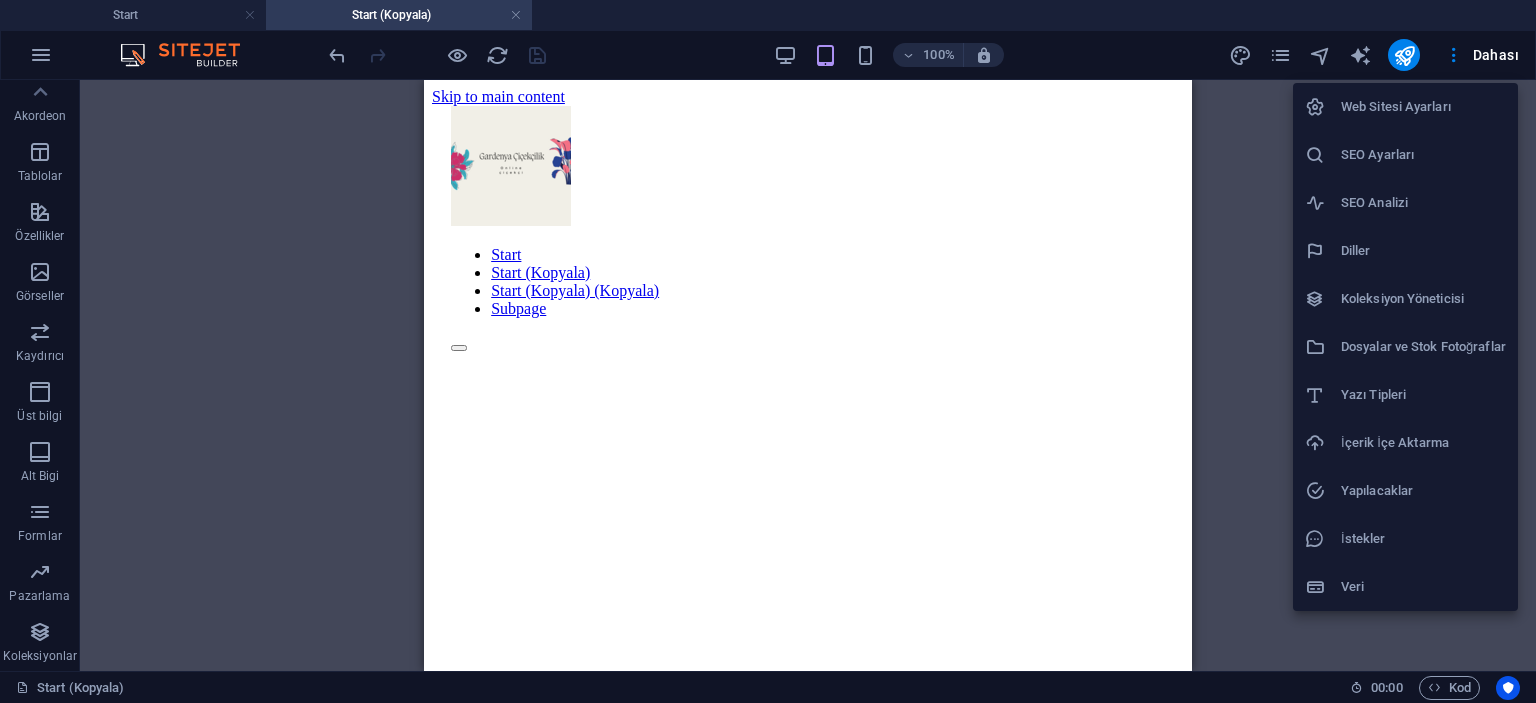 click on "Web Sitesi Ayarları" at bounding box center (1423, 107) 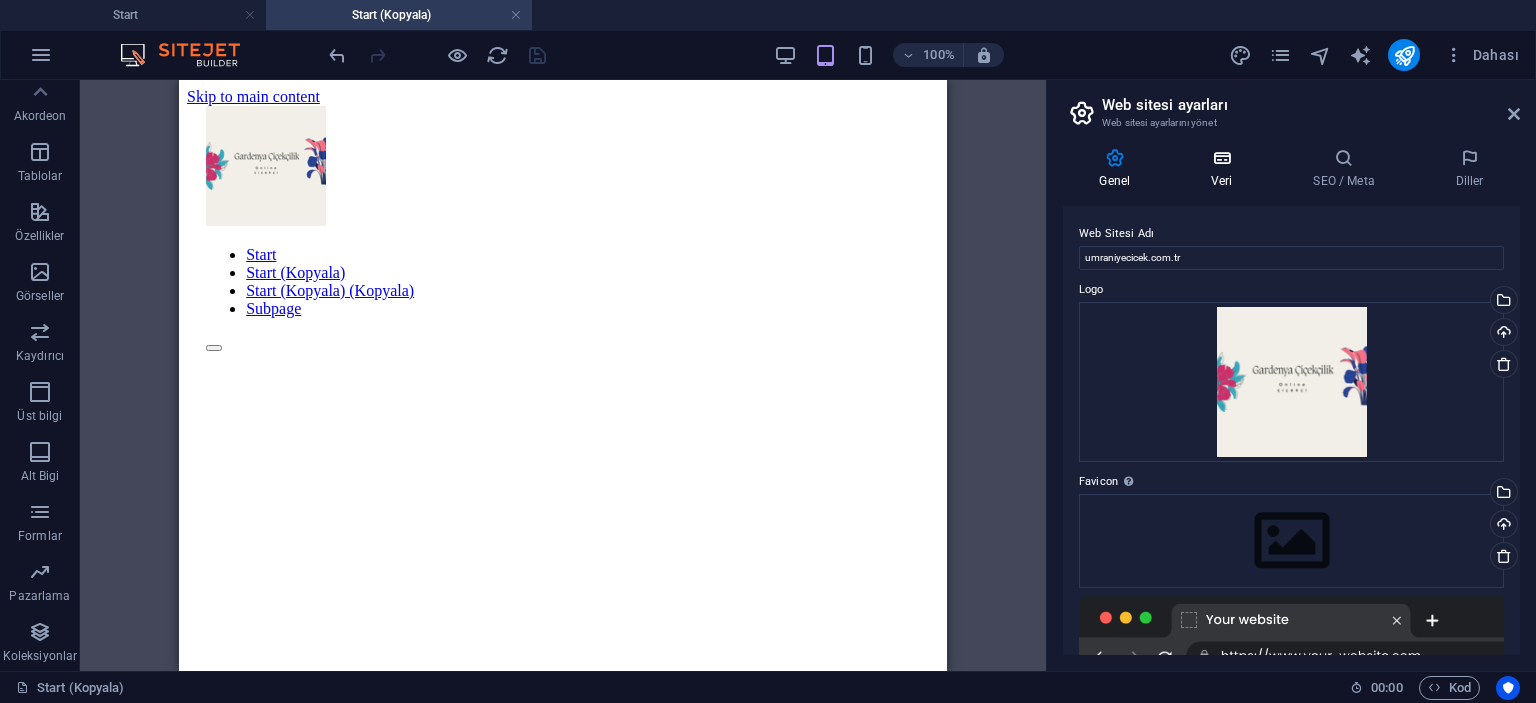 click on "Veri" at bounding box center (1226, 169) 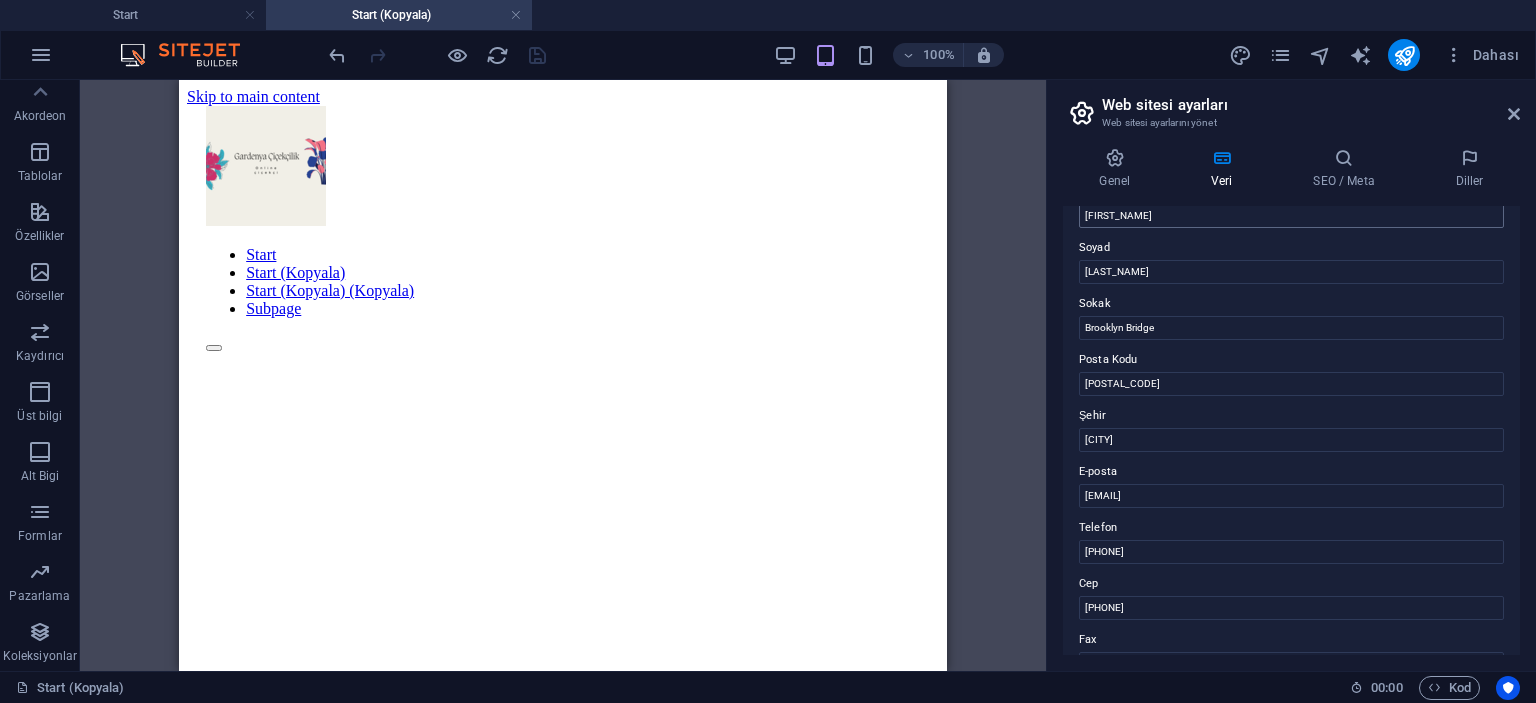 scroll, scrollTop: 111, scrollLeft: 0, axis: vertical 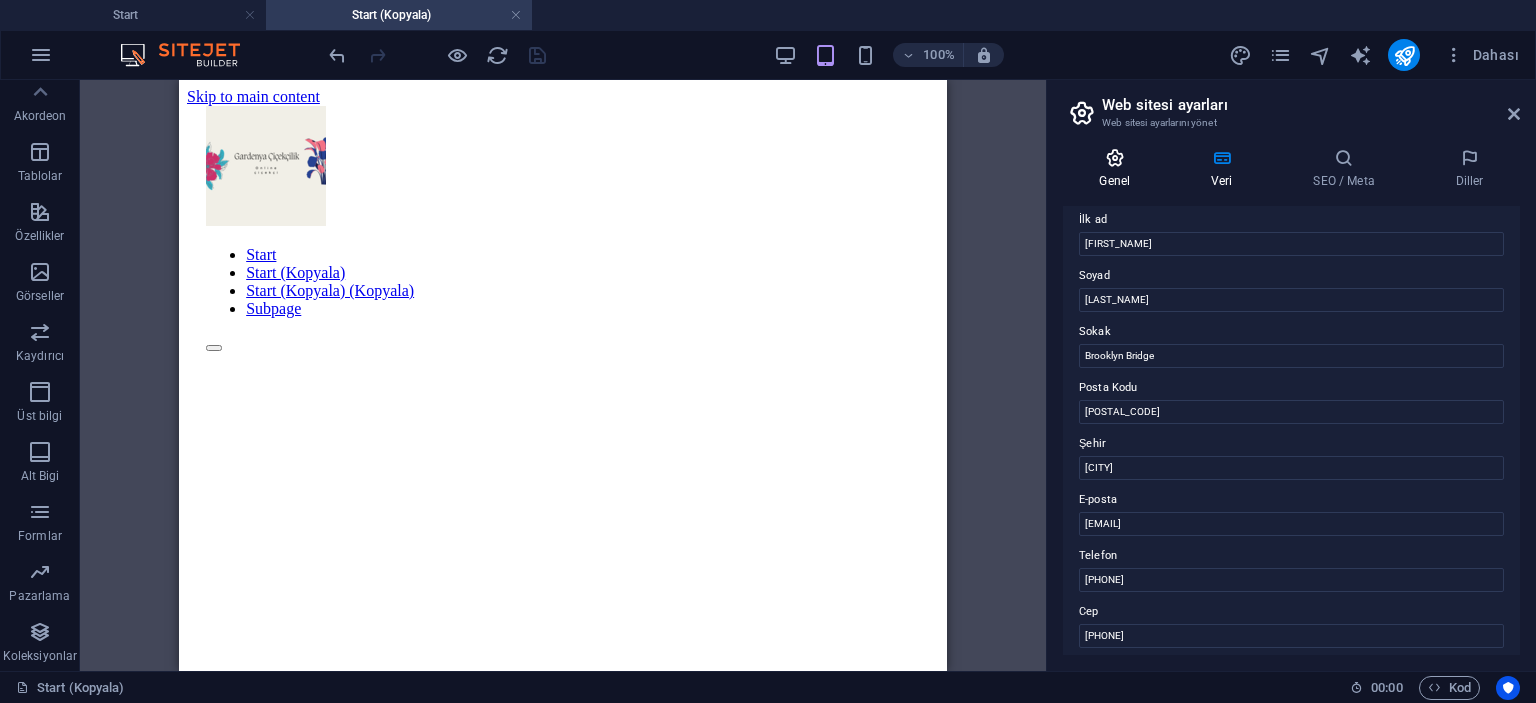 click on "Genel" at bounding box center (1119, 169) 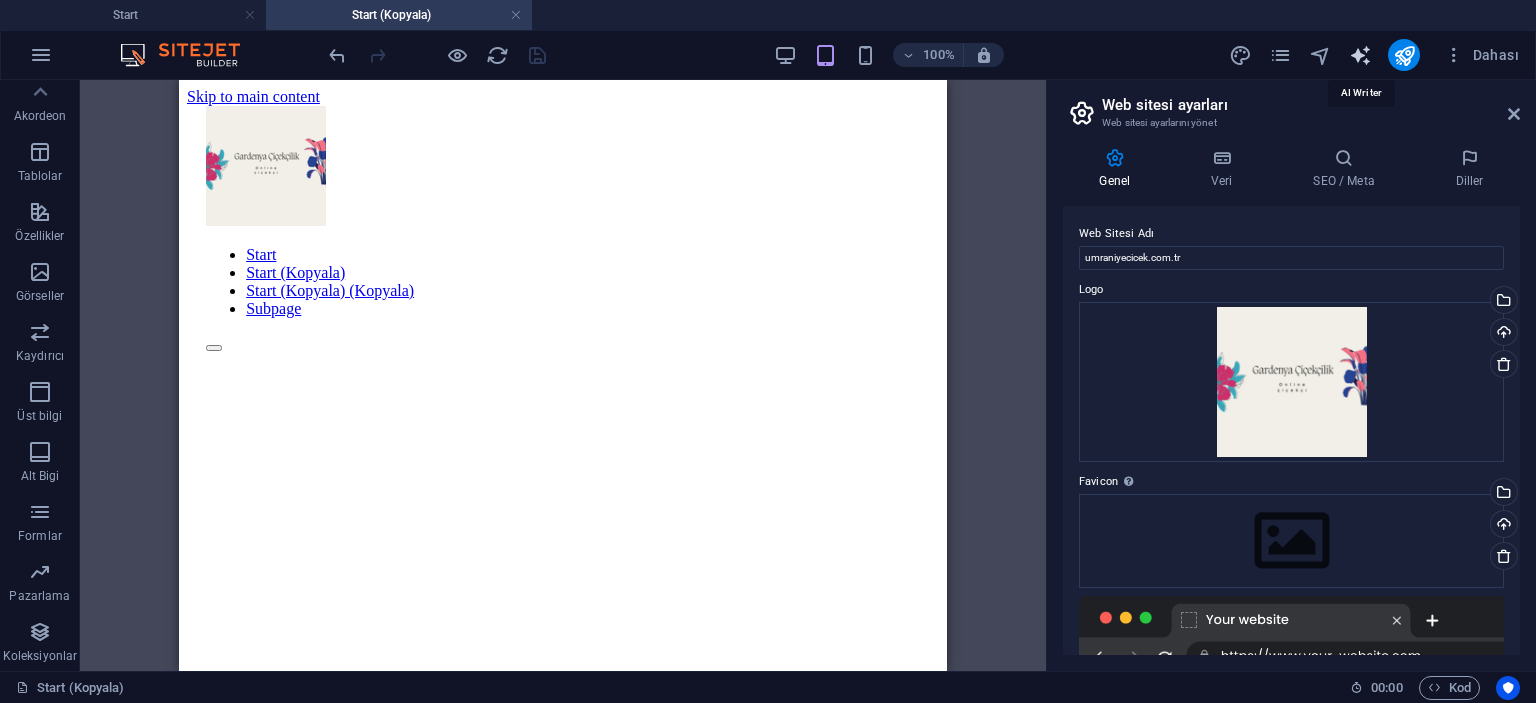 click at bounding box center [1360, 55] 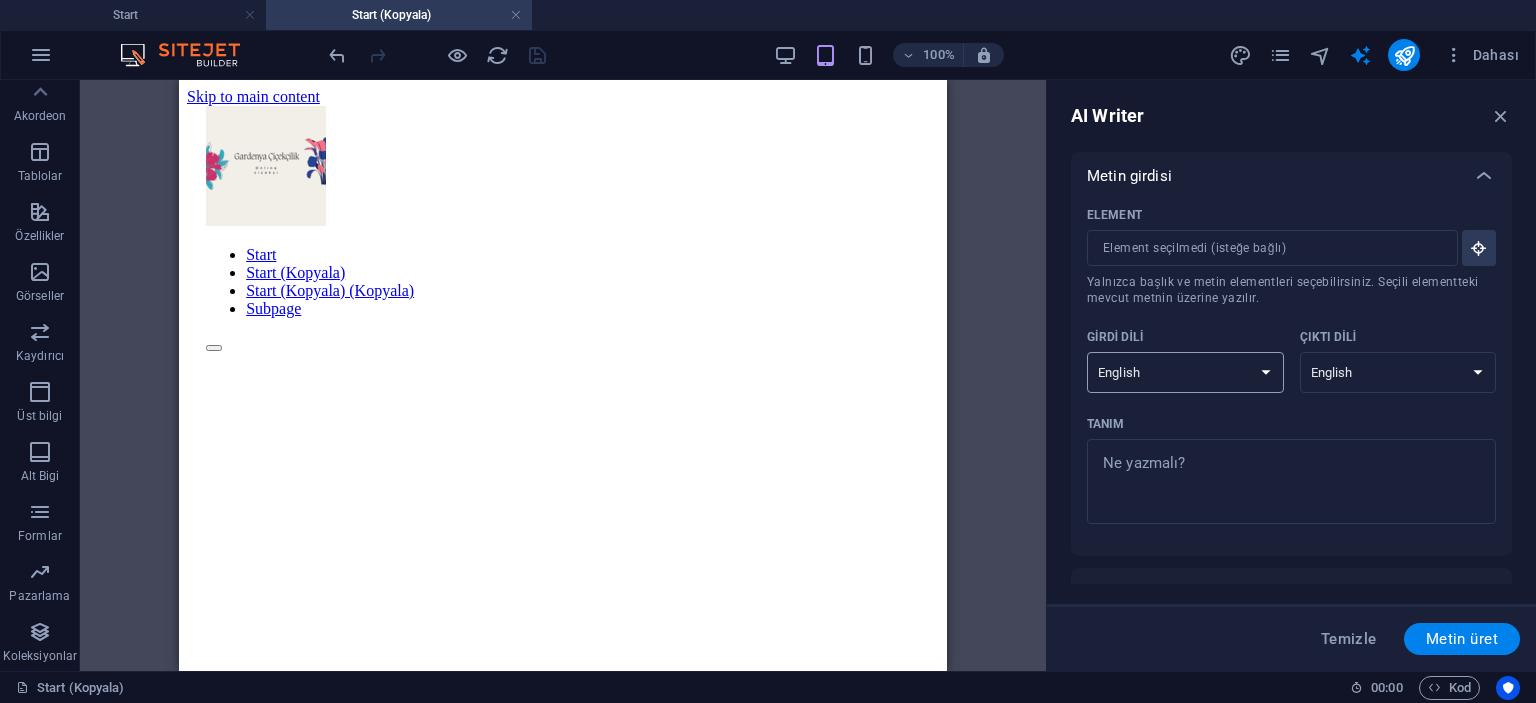 click on "Albanian Arabic Armenian Awadhi Azerbaijani Bashkir Basque Belarusian Bengali Bhojpuri Bosnian Brazilian Portuguese Bulgarian Cantonese (Yue) Catalan Chhattisgarhi Chinese Croatian Czech Danish Dogri Dutch English Estonian Faroese Finnish French Galician Georgian German Greek Gujarati Haryanvi Hindi Hungarian Indonesian Irish Italian Japanese Javanese Kannada Kashmiri Kazakh Konkani Korean Kyrgyz Latvian Lithuanian Macedonian Maithili Malay Maltese Mandarin Mandarin Chinese Marathi Marwari Min Nan Moldovan Mongolian Montenegrin Nepali Norwegian Oriya Pashto Persian (Farsi) Polish Portuguese Punjabi Rajasthani Romanian Russian Sanskrit Santali Serbian Sindhi Sinhala Slovak Slovene Slovenian Spanish Ukrainian Urdu Uzbek Vietnamese Welsh Wu" at bounding box center (1185, 372) 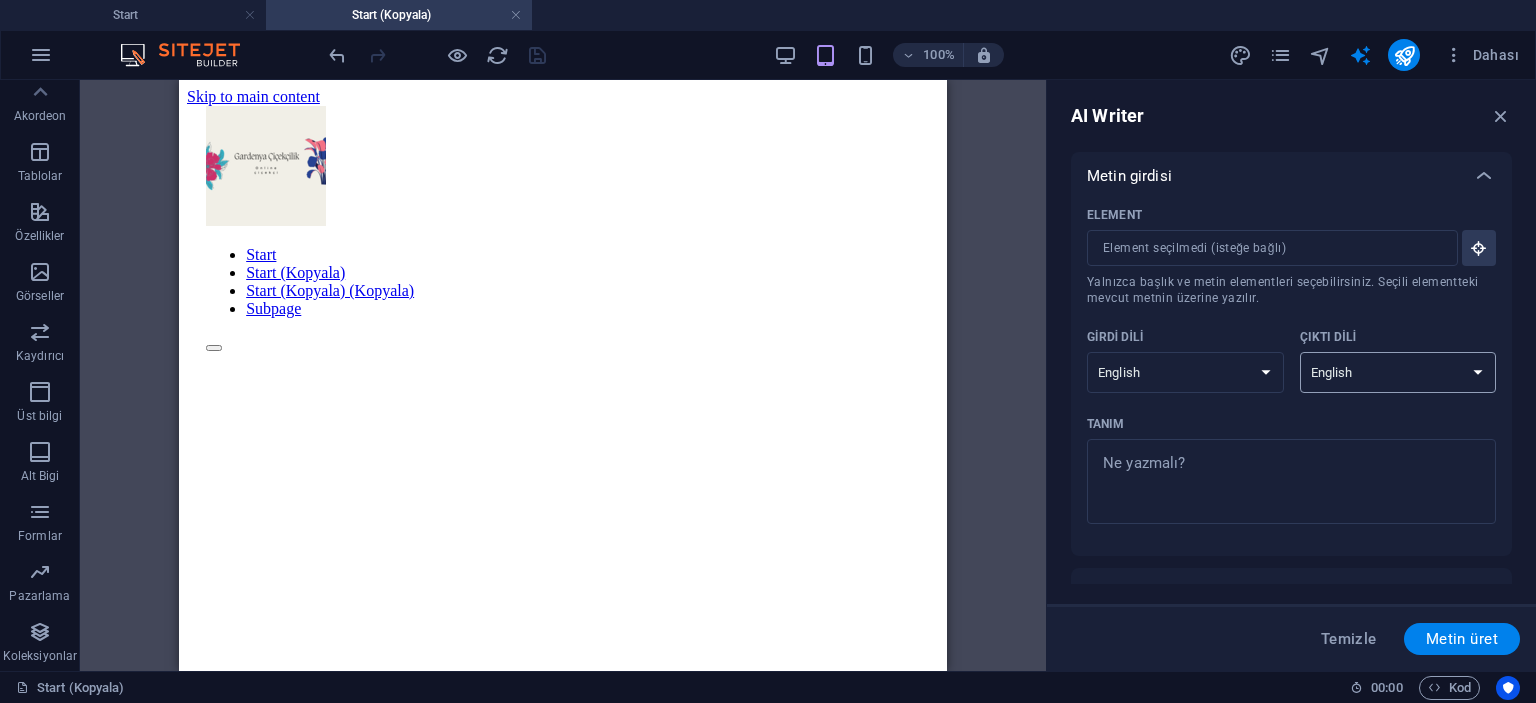 click on "Albanian Arabic Armenian Awadhi Azerbaijani Bashkir Basque Belarusian Bengali Bhojpuri Bosnian Brazilian Portuguese Bulgarian Cantonese (Yue) Catalan Chhattisgarhi Chinese Croatian Czech Danish Dogri Dutch English Estonian Faroese Finnish French Galician Georgian German Greek Gujarati Haryanvi Hindi Hungarian Indonesian Irish Italian Japanese Javanese Kannada Kashmiri Kazakh Konkani Korean Kyrgyz Latvian Lithuanian Macedonian Maithili Malay Maltese Mandarin Mandarin Chinese Marathi Marwari Min Nan Moldovan Mongolian Montenegrin Nepali Norwegian Oriya Pashto Persian (Farsi) Polish Portuguese Punjabi Rajasthani Romanian Russian Sanskrit Santali Serbian Sindhi Sinhala Slovak Slovene Slovenian Spanish Ukrainian Urdu Uzbek Vietnamese Welsh Wu" at bounding box center (1398, 372) 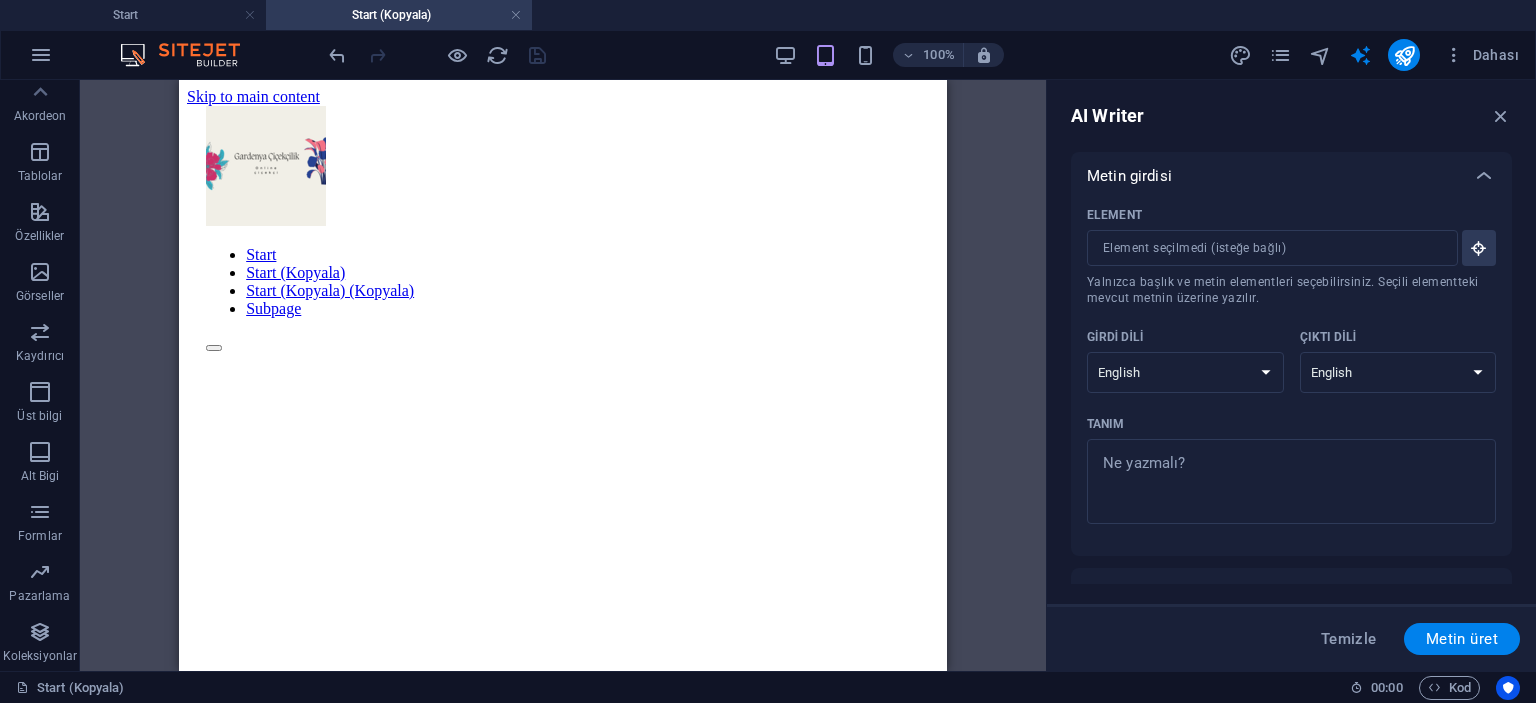 click on "Metin girdisi" at bounding box center [1273, 176] 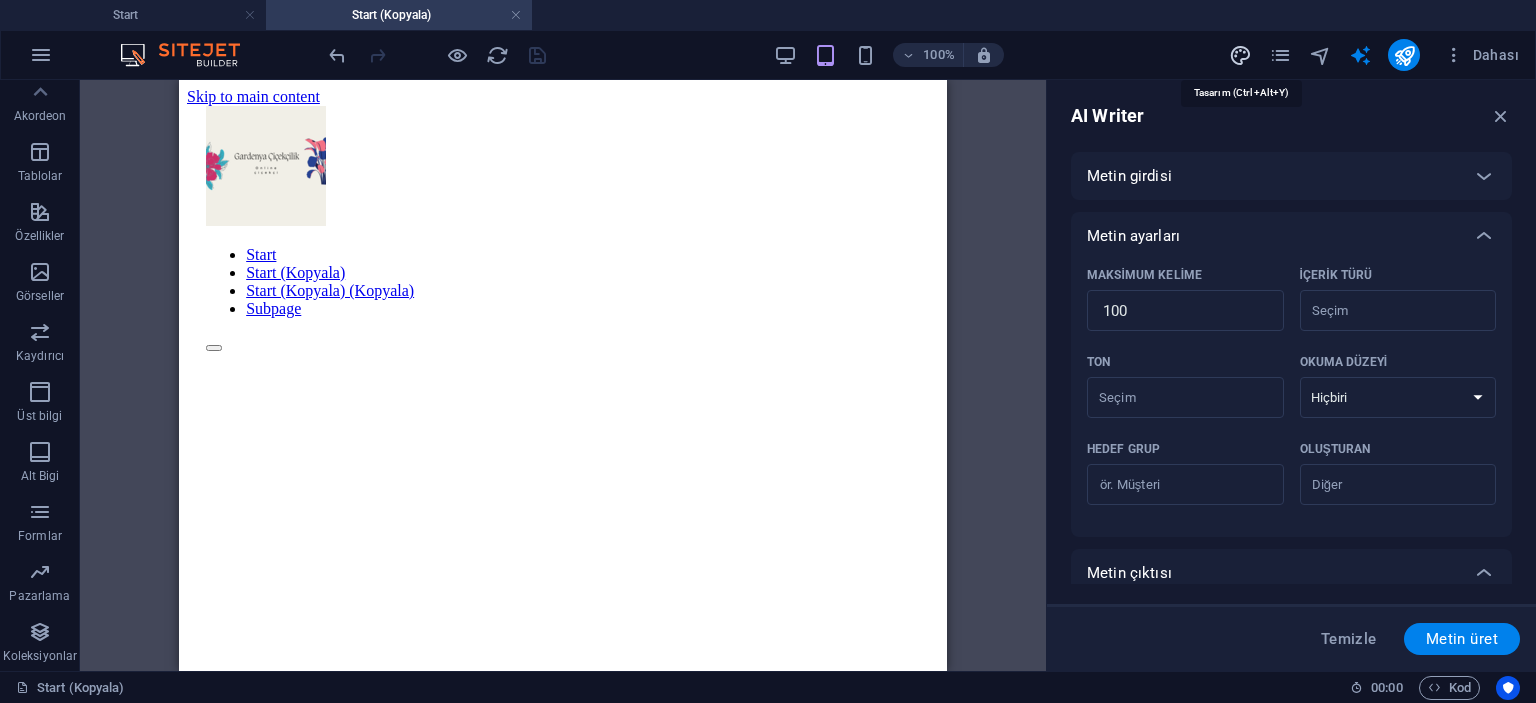 click at bounding box center (1240, 55) 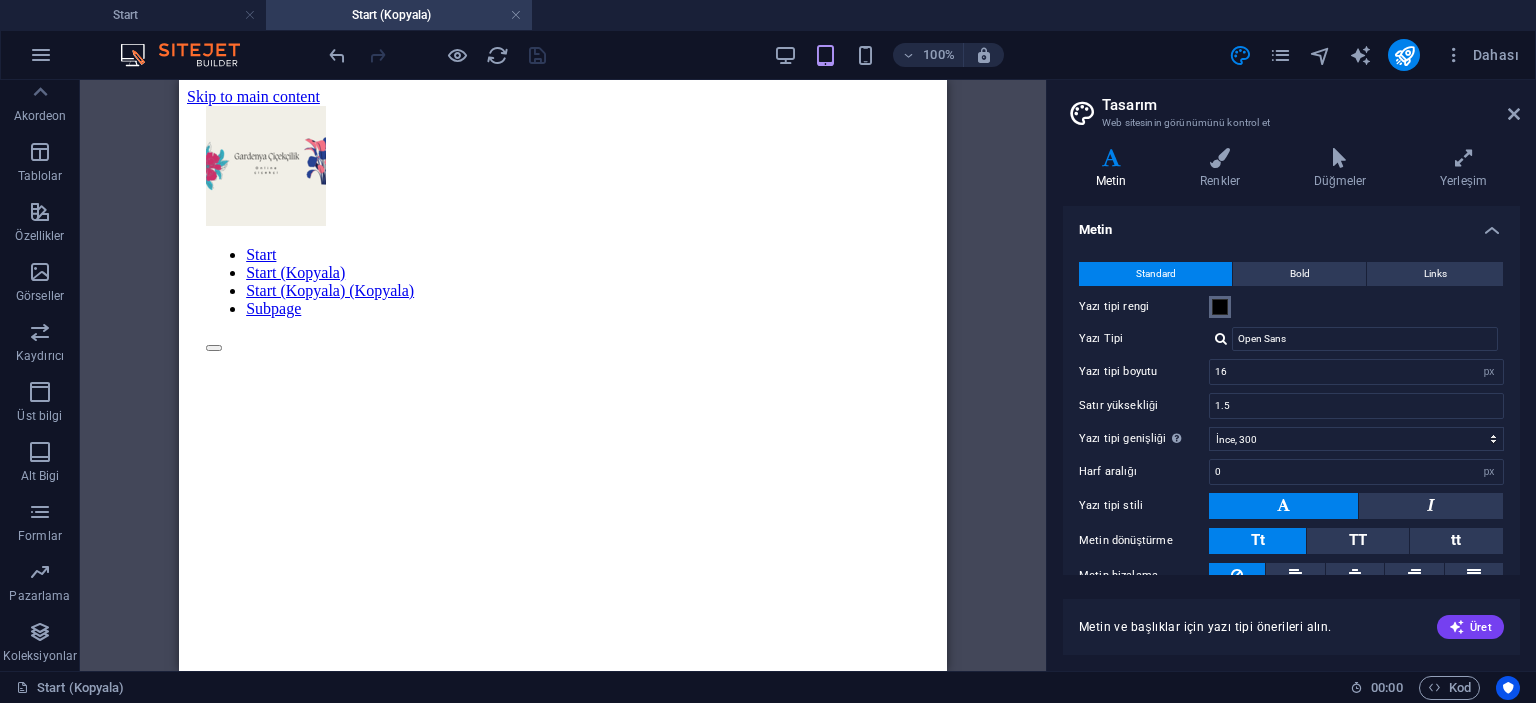 click at bounding box center (1220, 307) 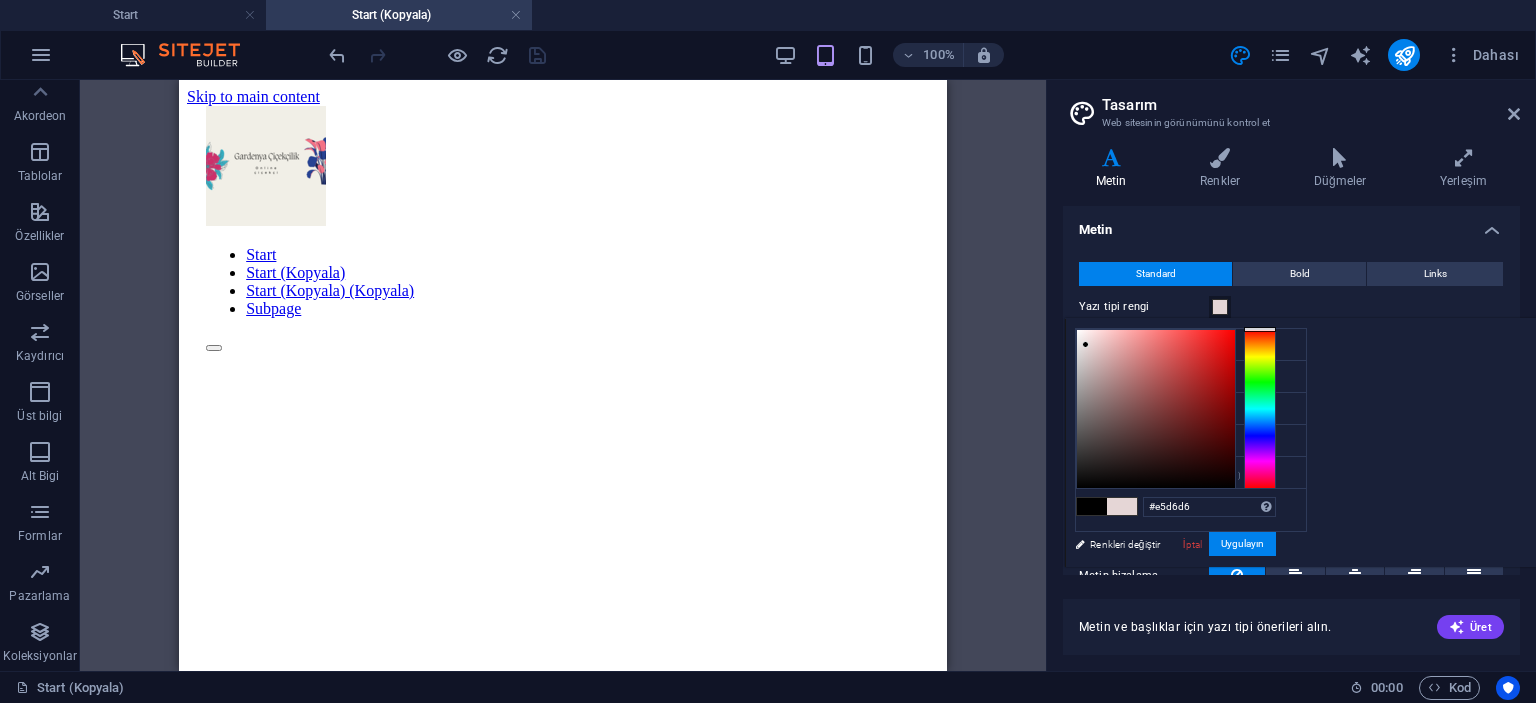 click at bounding box center (1156, 409) 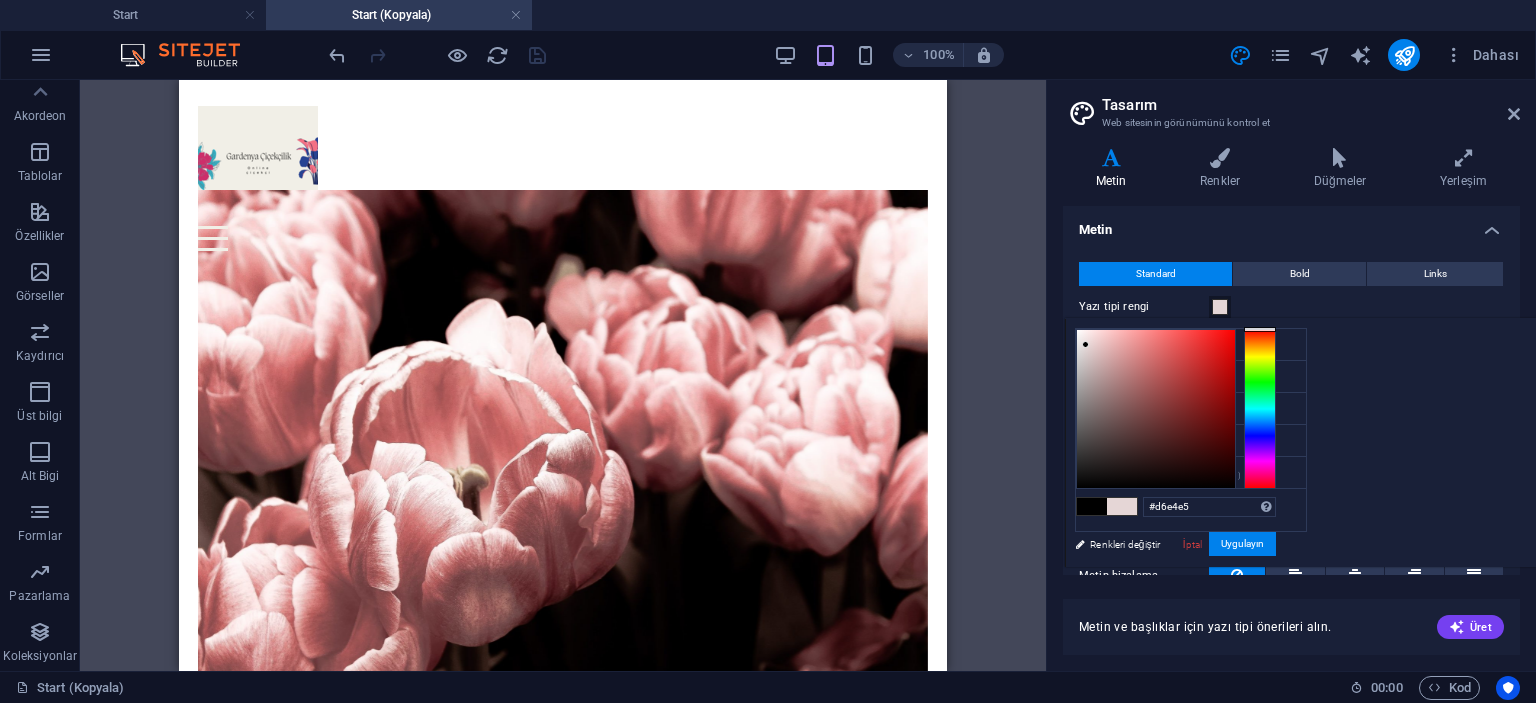 click at bounding box center [1260, 409] 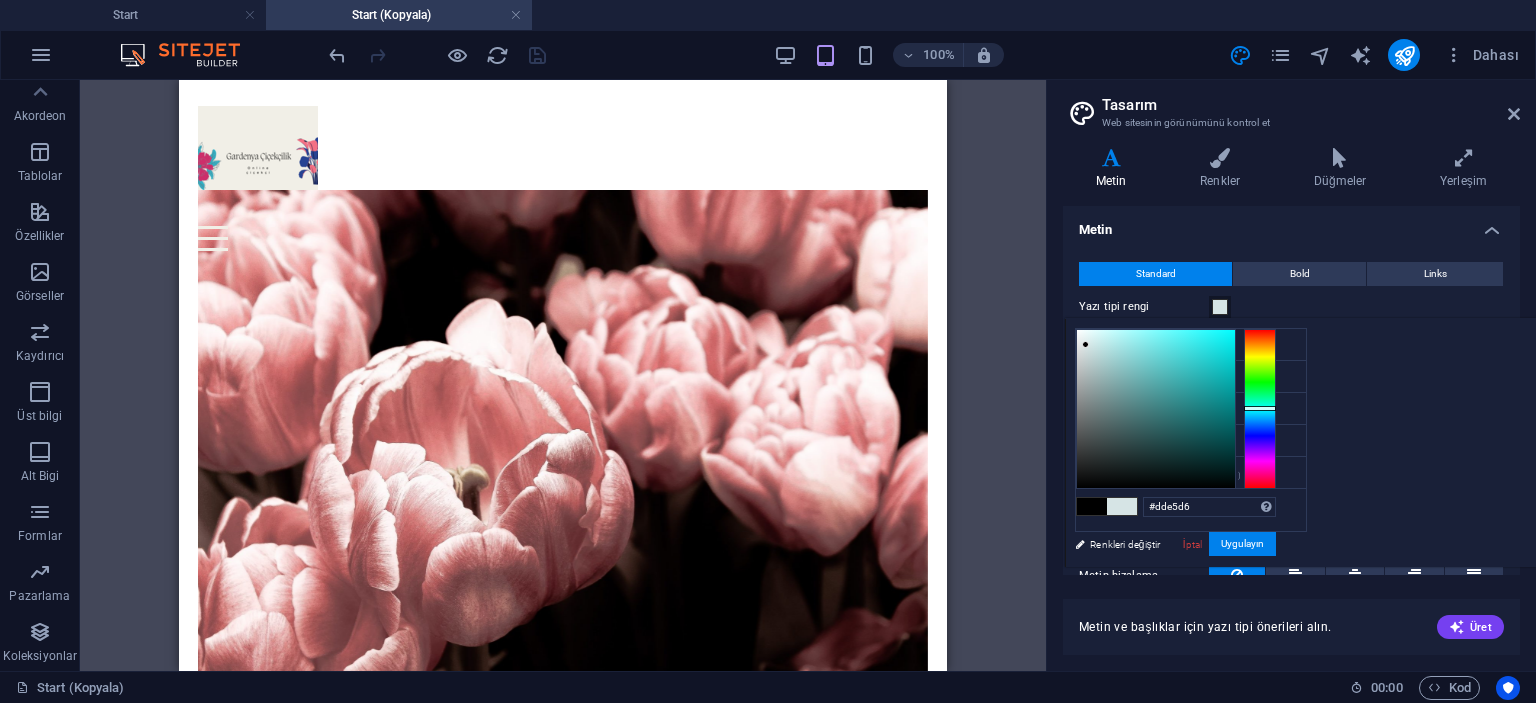 click at bounding box center [1260, 409] 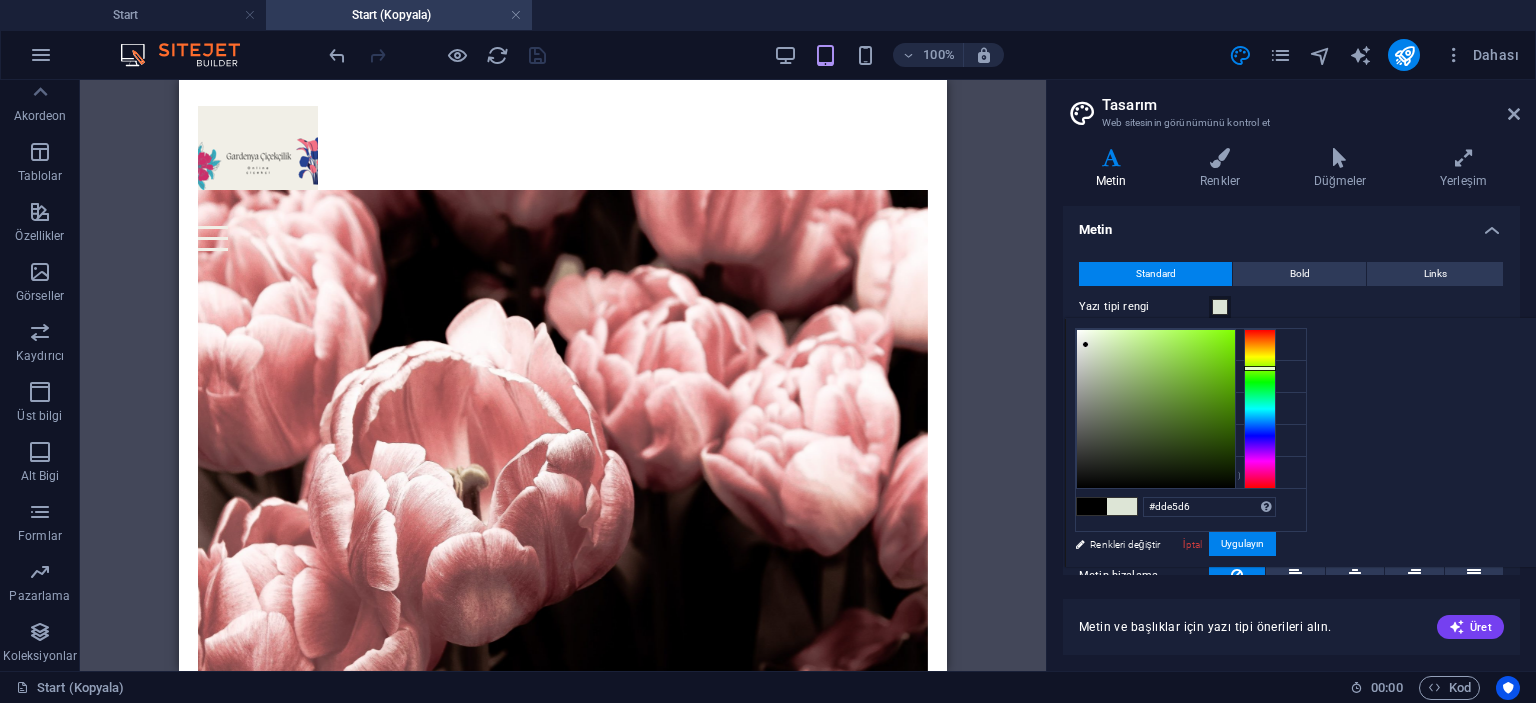 type on "#d7e5d6" 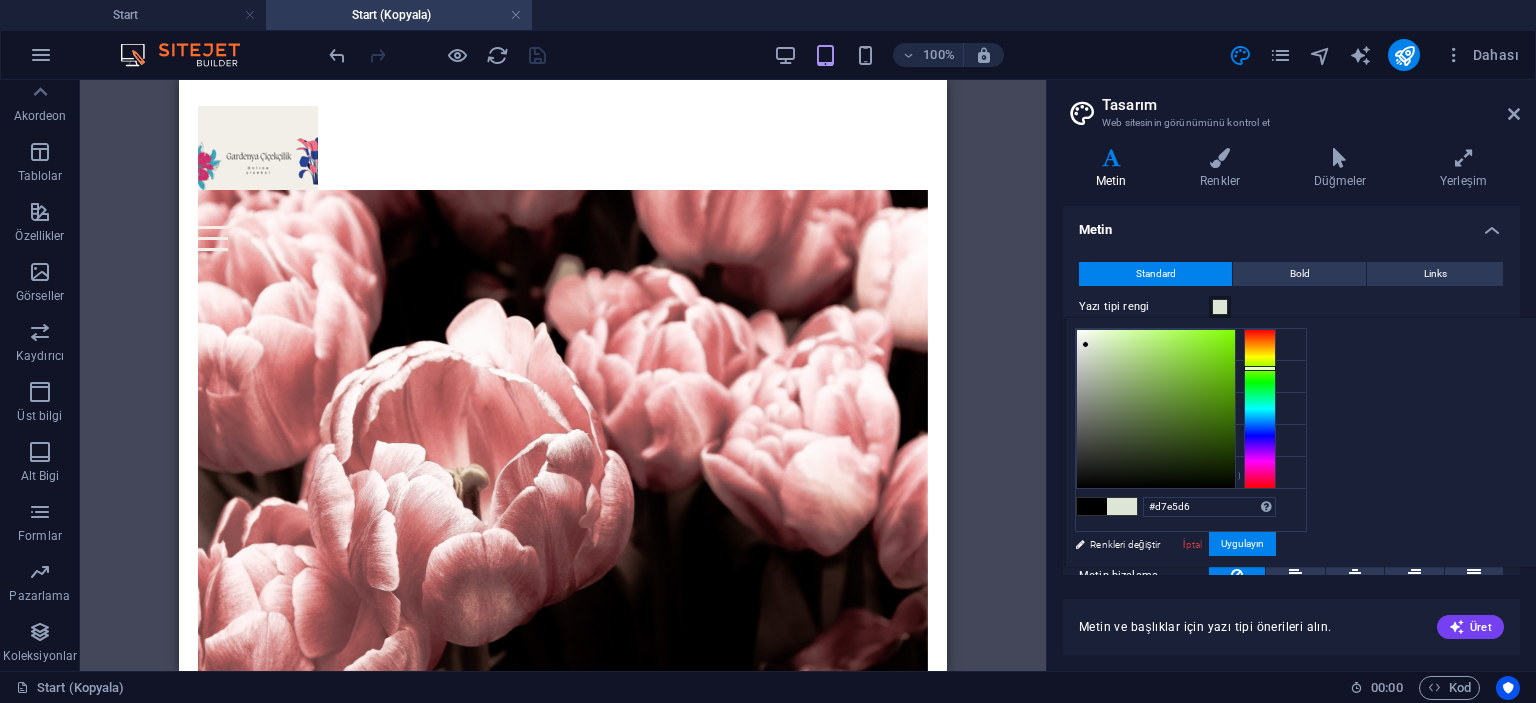 click at bounding box center [1260, 409] 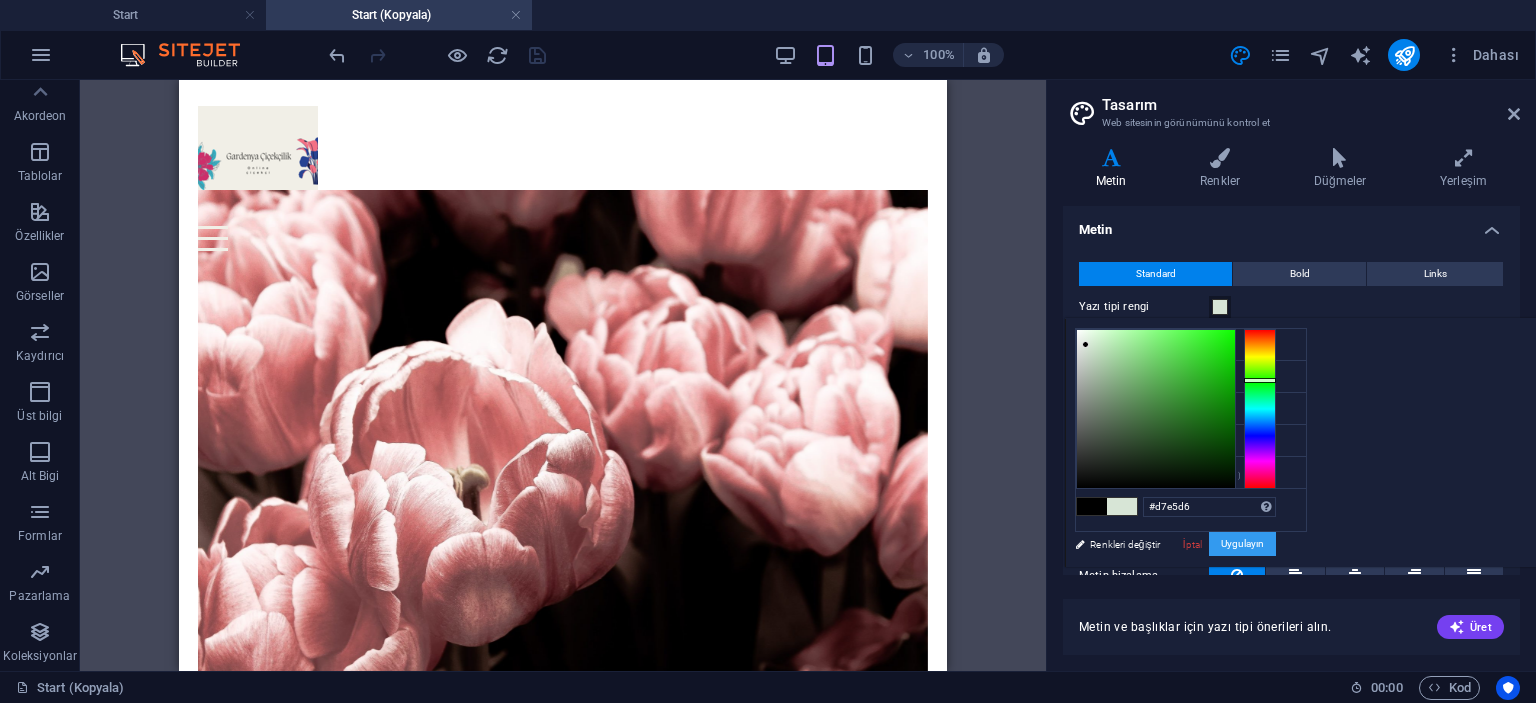 click on "Uygulayın" at bounding box center [1242, 544] 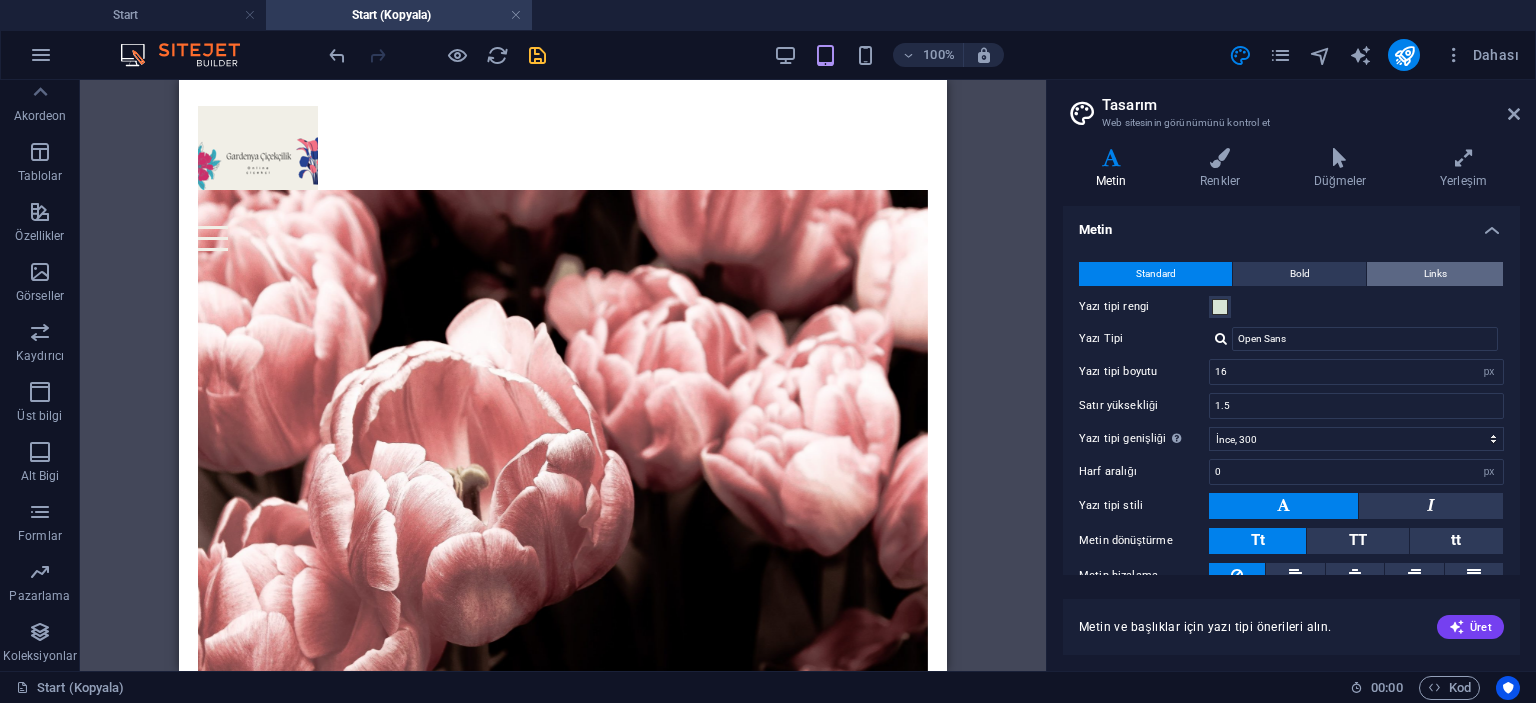 click on "Links" at bounding box center [1435, 274] 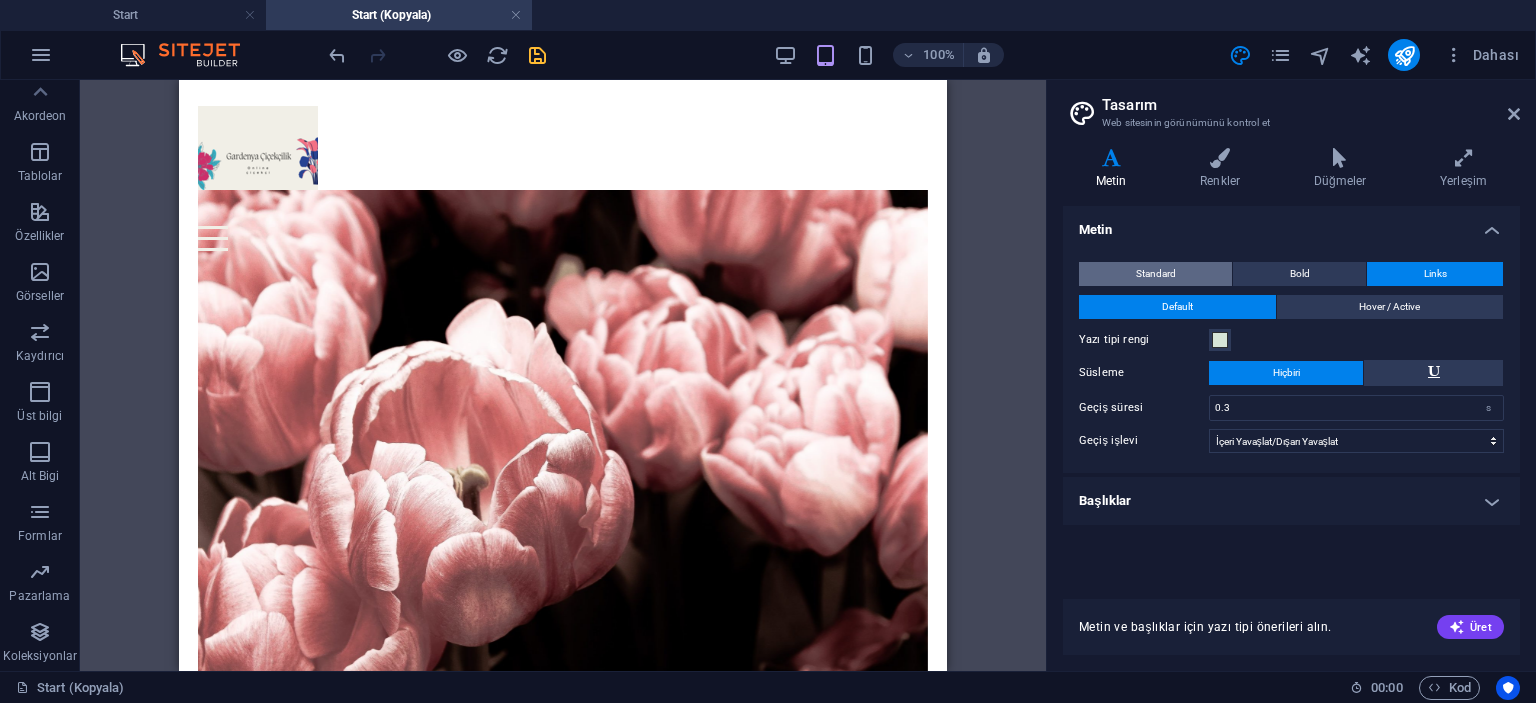 click on "Standard" at bounding box center (1156, 274) 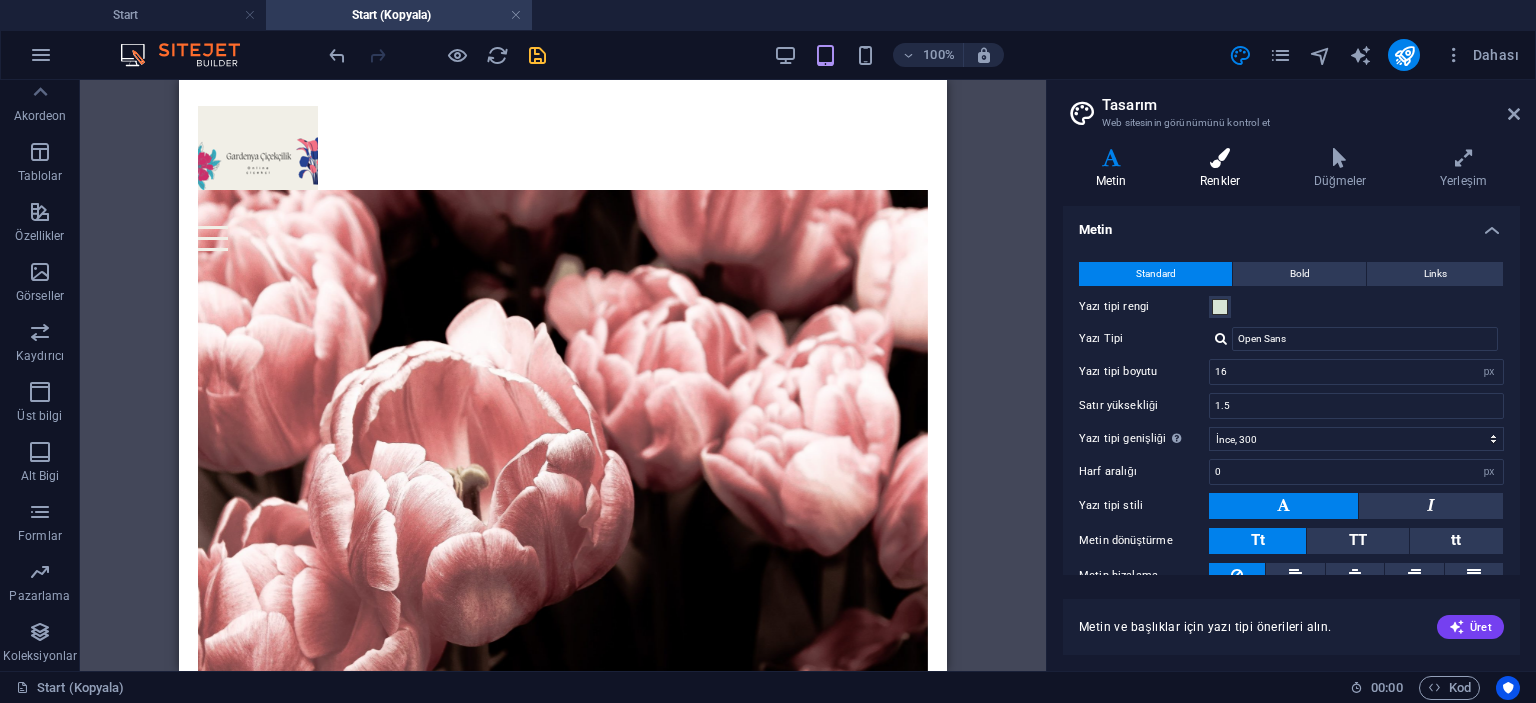 click at bounding box center [1220, 158] 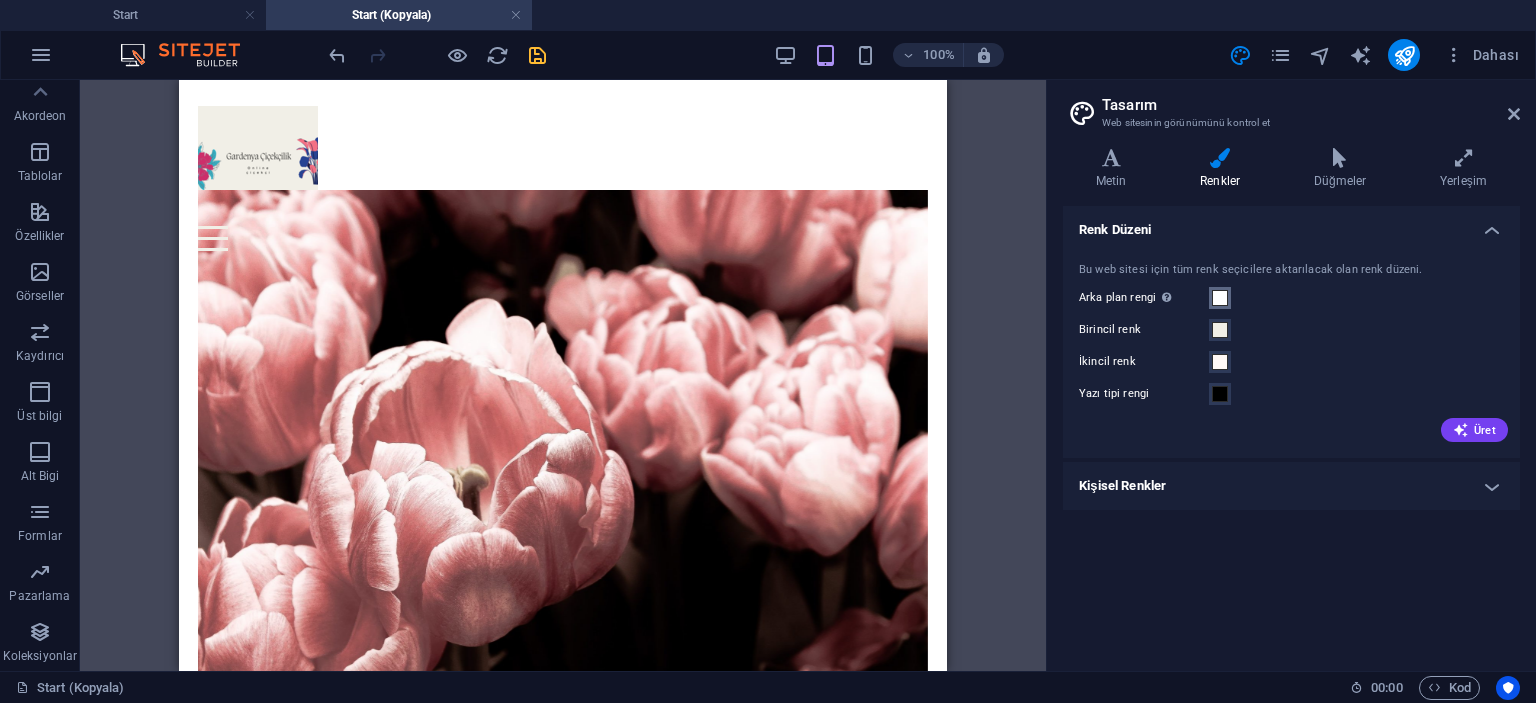 click at bounding box center [1220, 298] 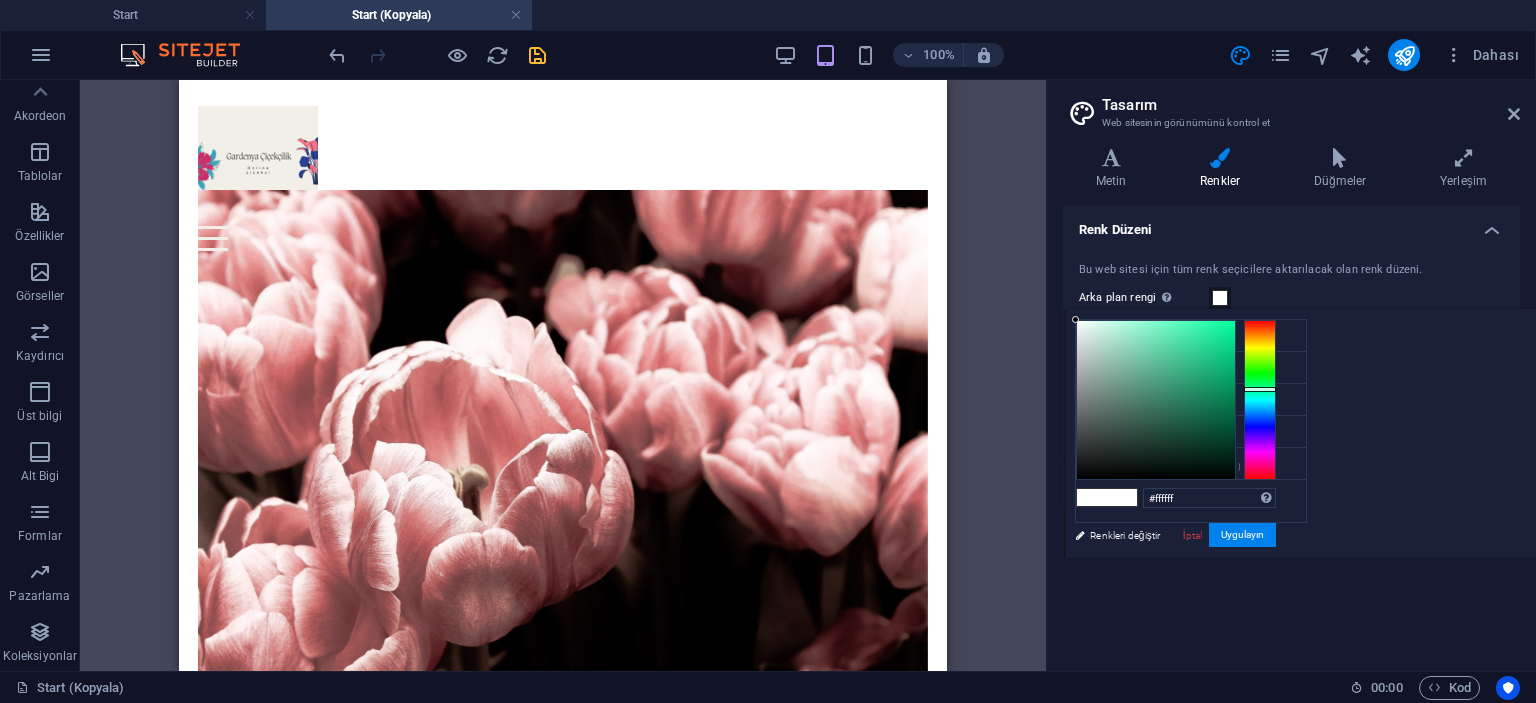 click at bounding box center [1260, 400] 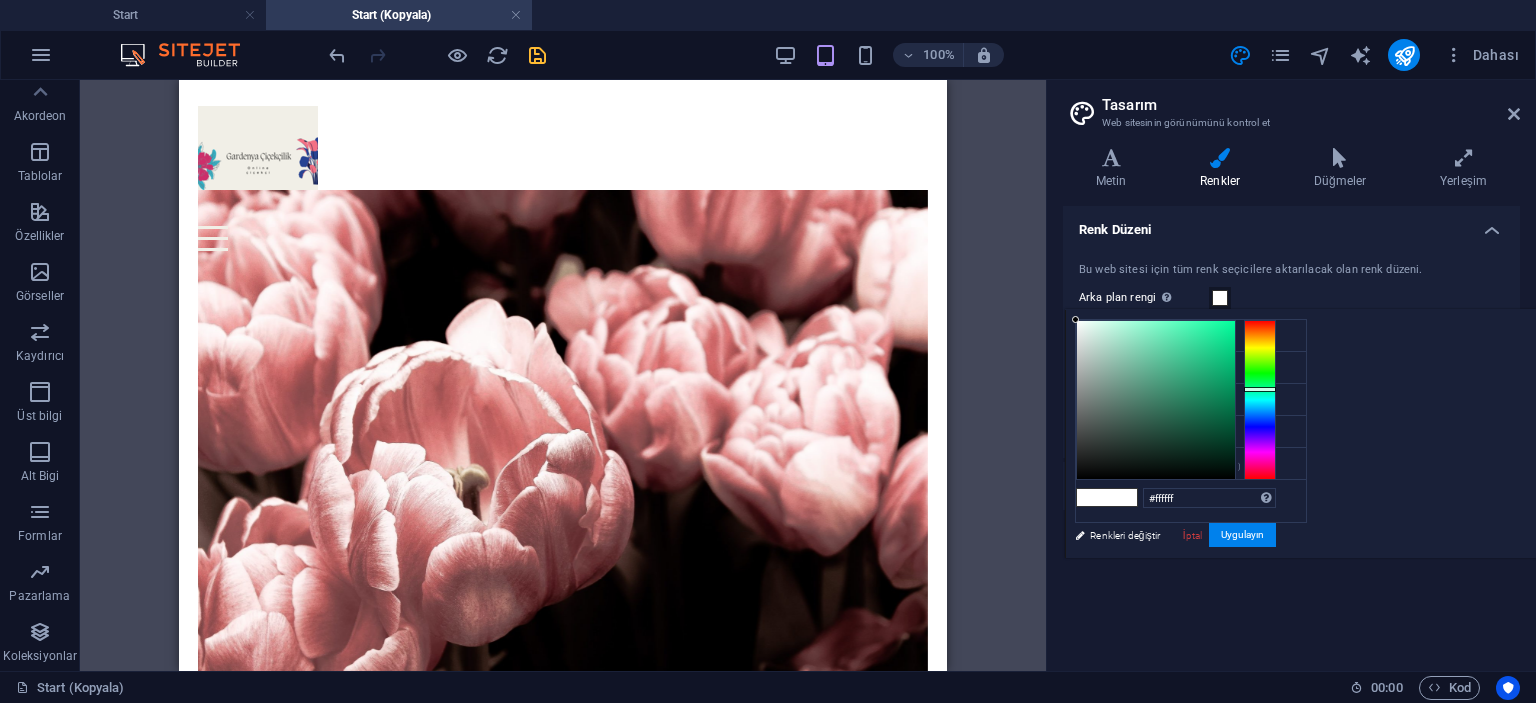 click at bounding box center (1260, 400) 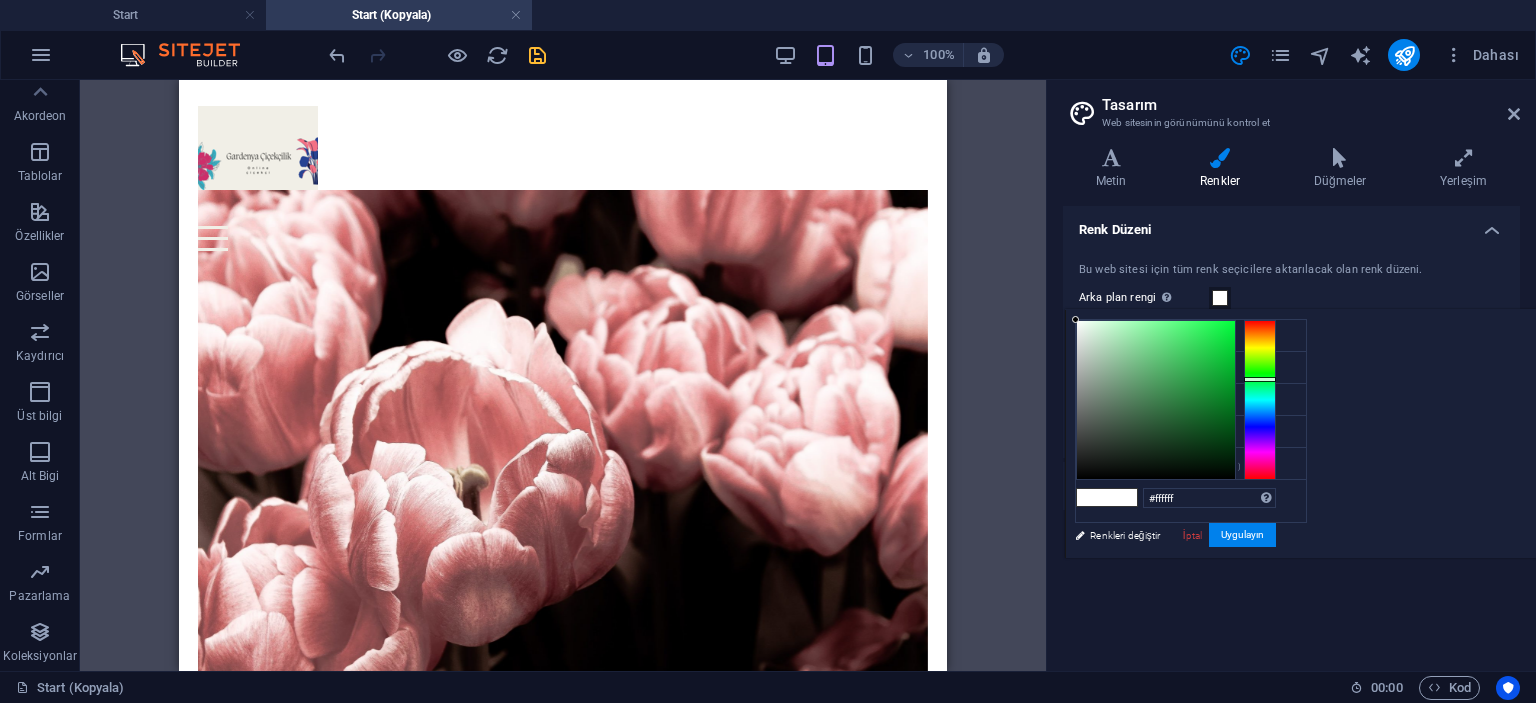 type on "#7eec97" 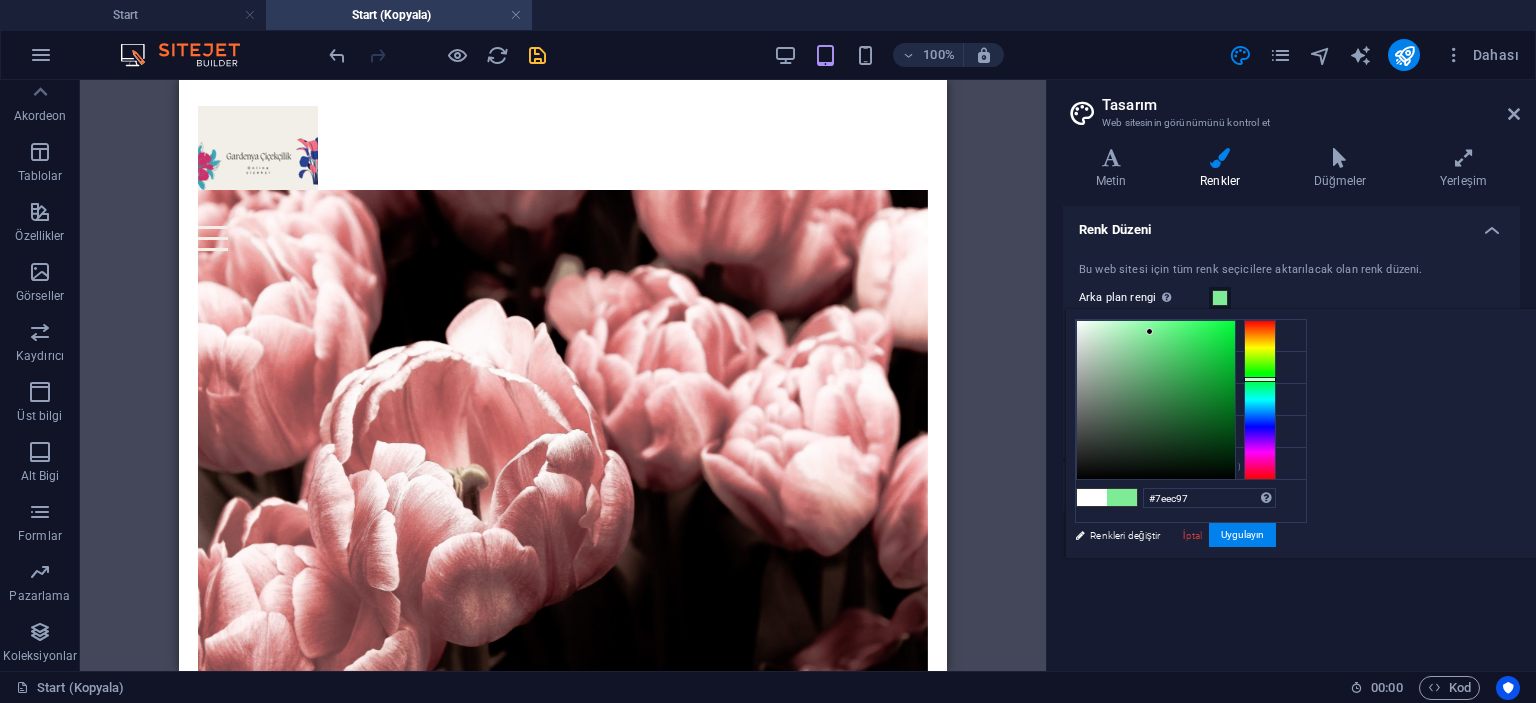 click at bounding box center [1156, 400] 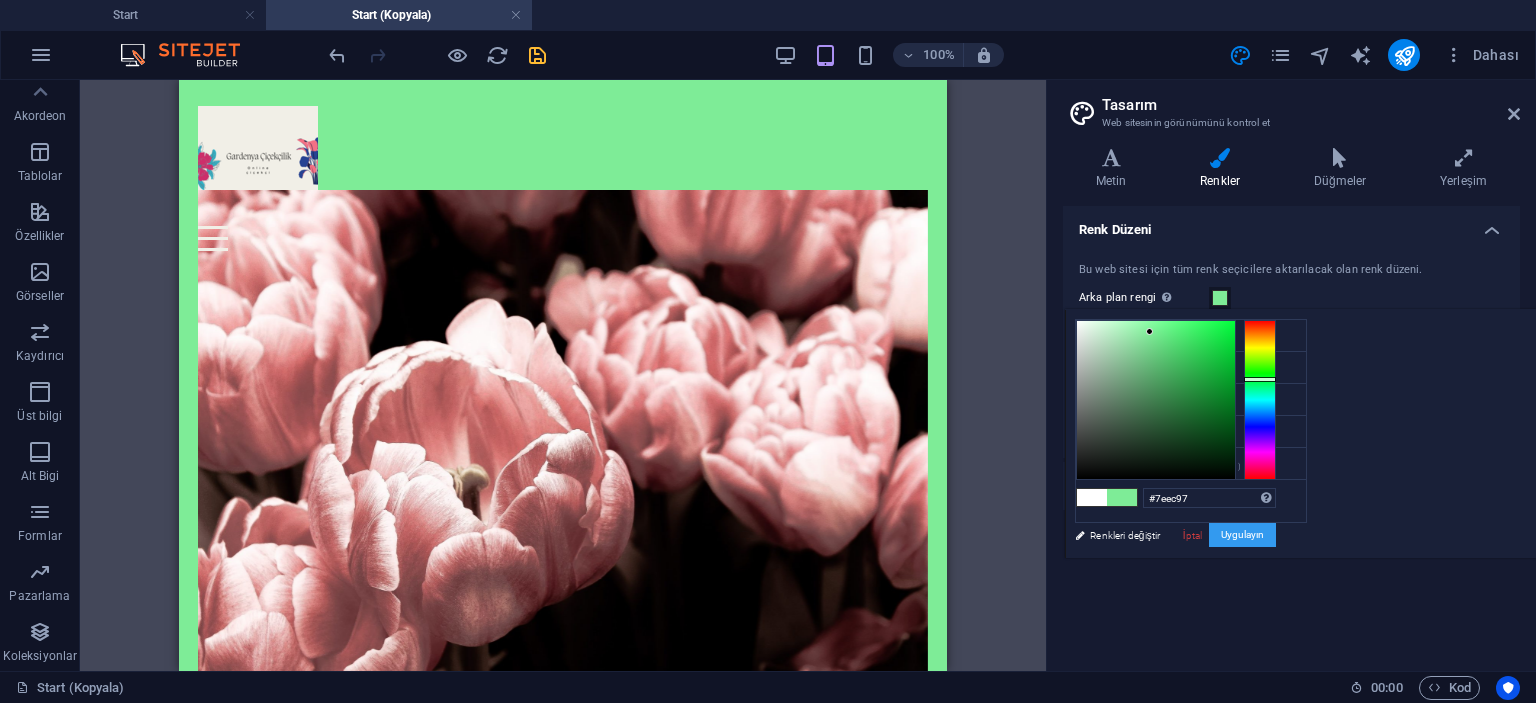 click on "Uygulayın" at bounding box center (1242, 535) 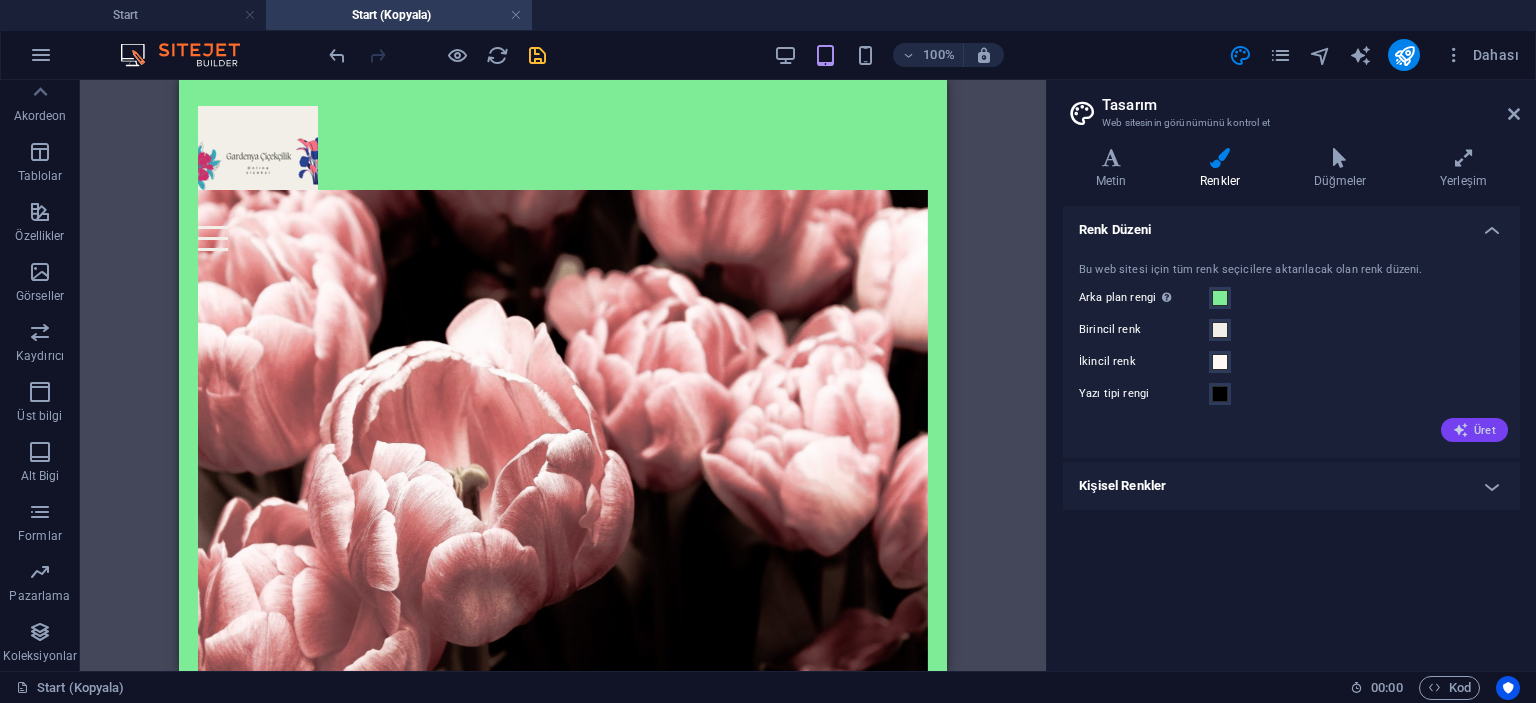 click on "Üret" at bounding box center [1474, 430] 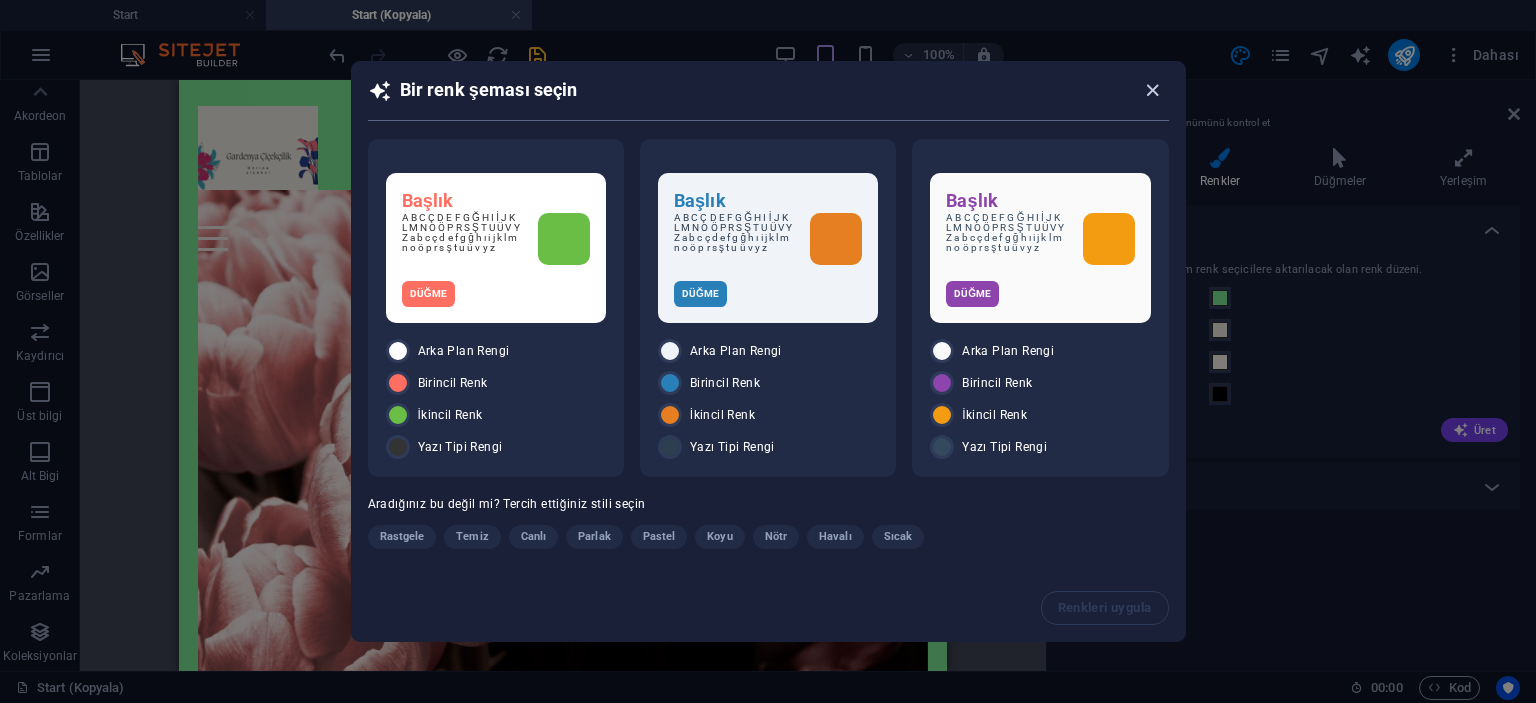 click at bounding box center (1152, 90) 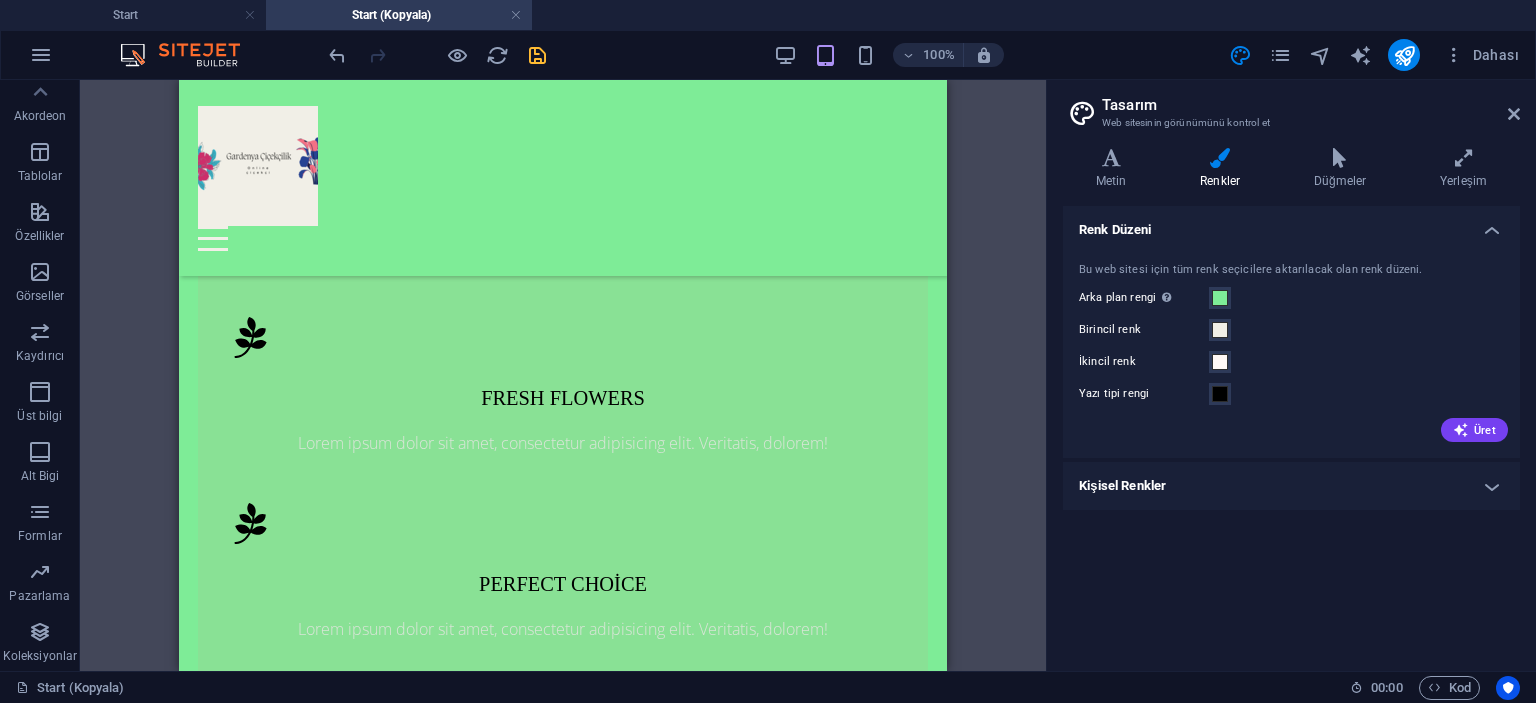 scroll, scrollTop: 633, scrollLeft: 0, axis: vertical 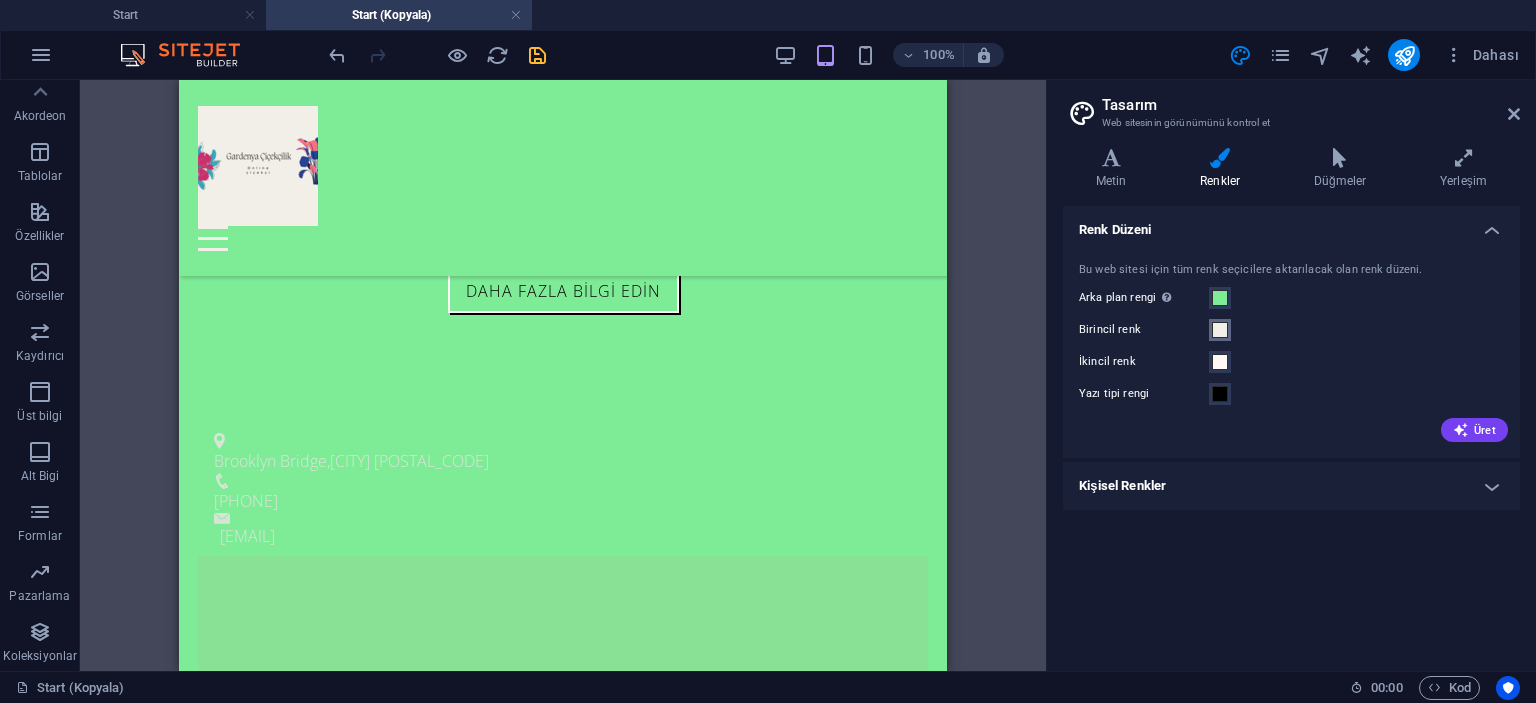 click at bounding box center [1220, 330] 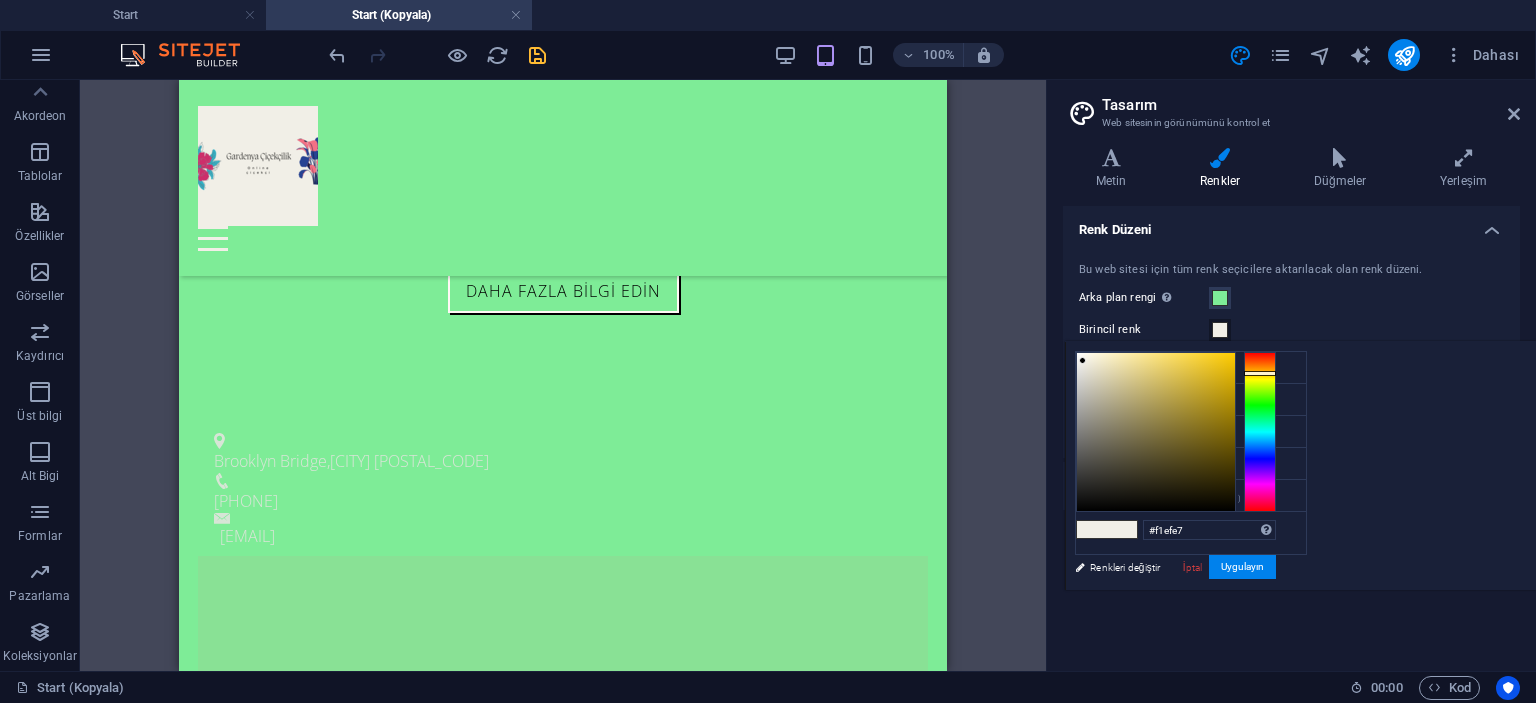 type on "#e5e4dd" 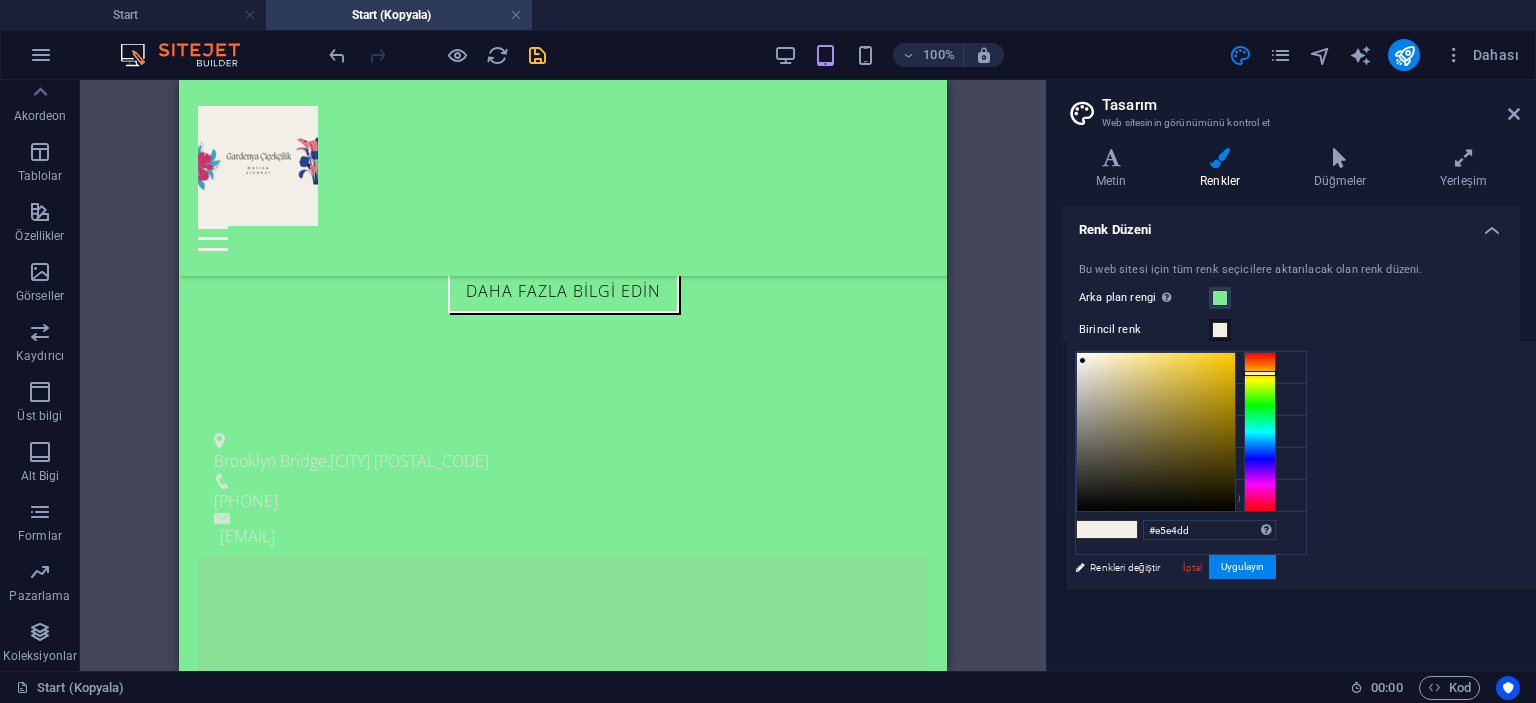 click at bounding box center [1156, 432] 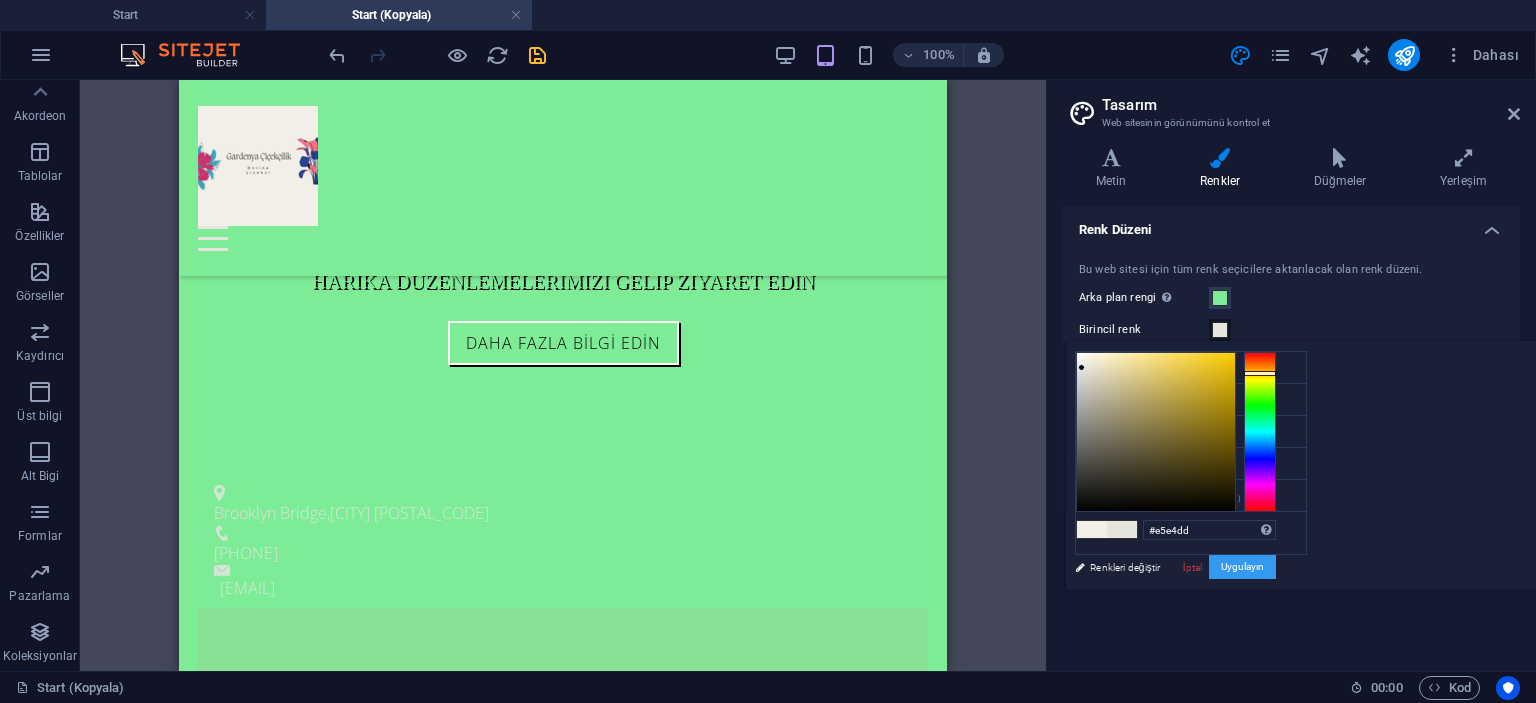 click on "Uygulayın" at bounding box center (1242, 567) 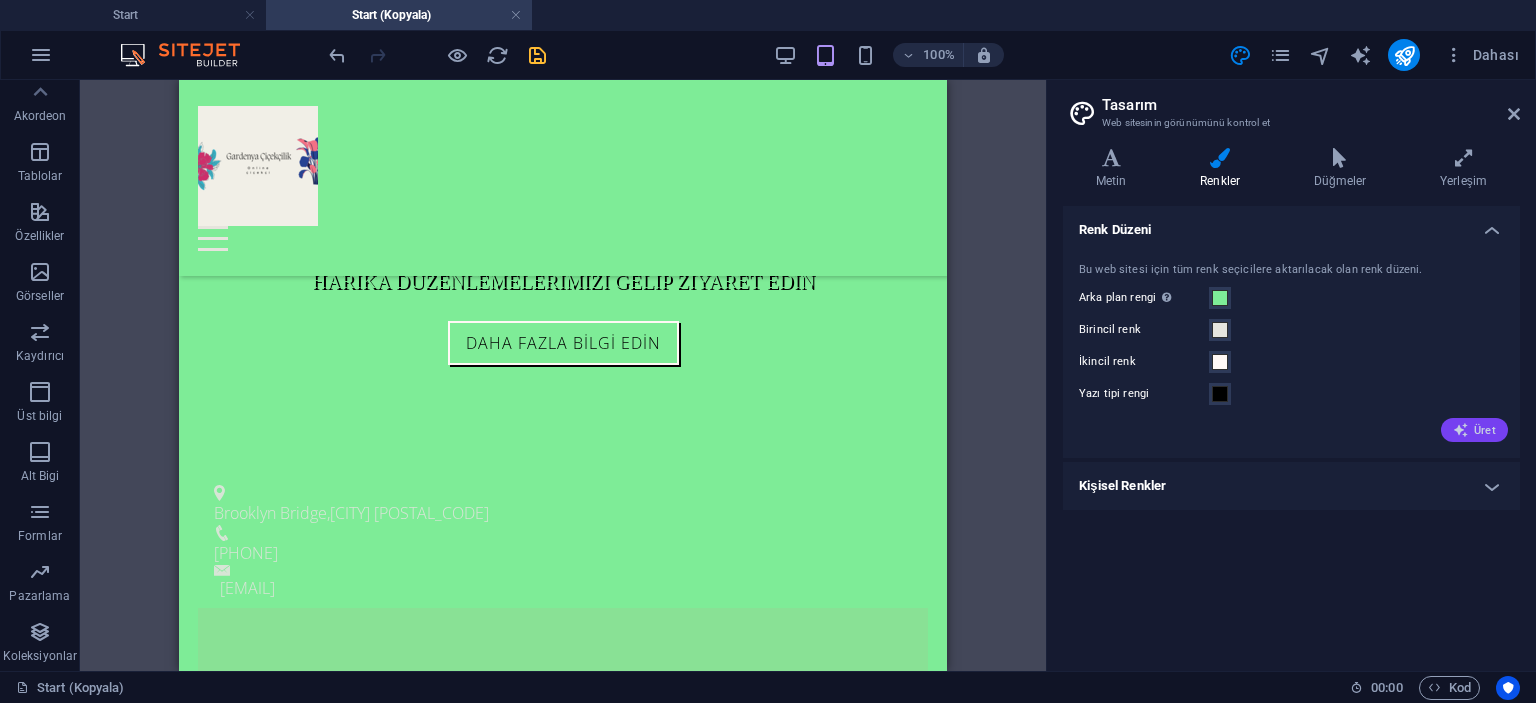 click on "Üret" at bounding box center (1474, 430) 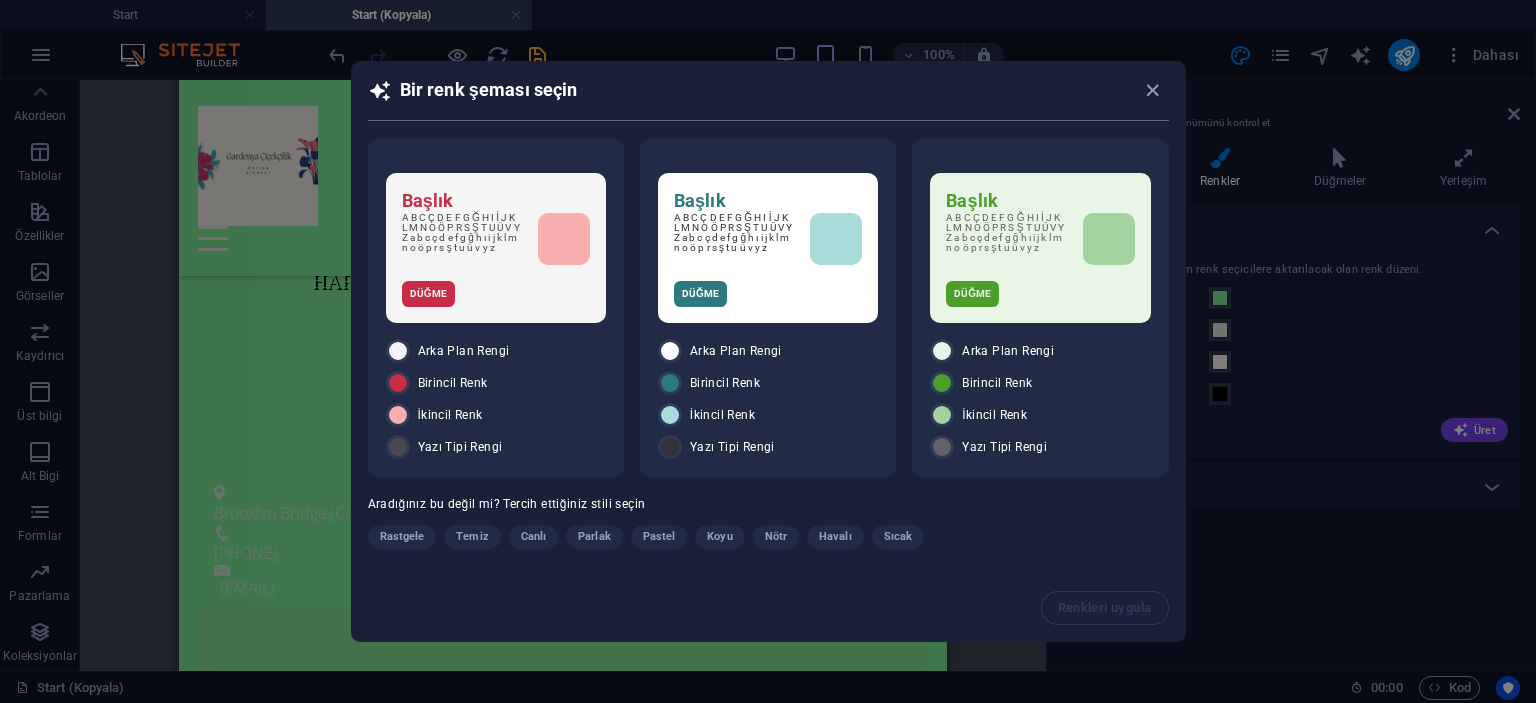 click on "Başlık A B C Ç D E F G Ğ H I İ J K L M N O Ö P R S Ş T U Ü V Y Z
a b c ç d e f g ğ h ı i j k l m n o ö p r s ş t u ü v y z Düğme Arka Plan Rengi Birincil Renk İkincil Renk Yazı Tipi Rengi Başlık A B C Ç D E F G Ğ H I İ J K L M N O Ö P R S Ş T U Ü V Y Z
a b c ç d e f g ğ h ı i j k l m n o ö p r s ş t u ü v y z Düğme Arka Plan Rengi Birincil Renk İkincil Renk Yazı Tipi Rengi Başlık A B C Ç D E F G Ğ H I İ J K L M N O Ö P R S Ş T U Ü V Y Z
a b c ç d e f g ğ h ı i j k l m n o ö p r s ş t u ü v y z Düğme Arka Plan Rengi Birincil Renk İkincil Renk Yazı Tipi Rengi Aradığınız bu değil mi? Tercih ettiğiniz stili seçin Rastgele Temiz Canlı Parlak Pastel Koyu Nötr Havalı Sıcak" at bounding box center [768, 356] 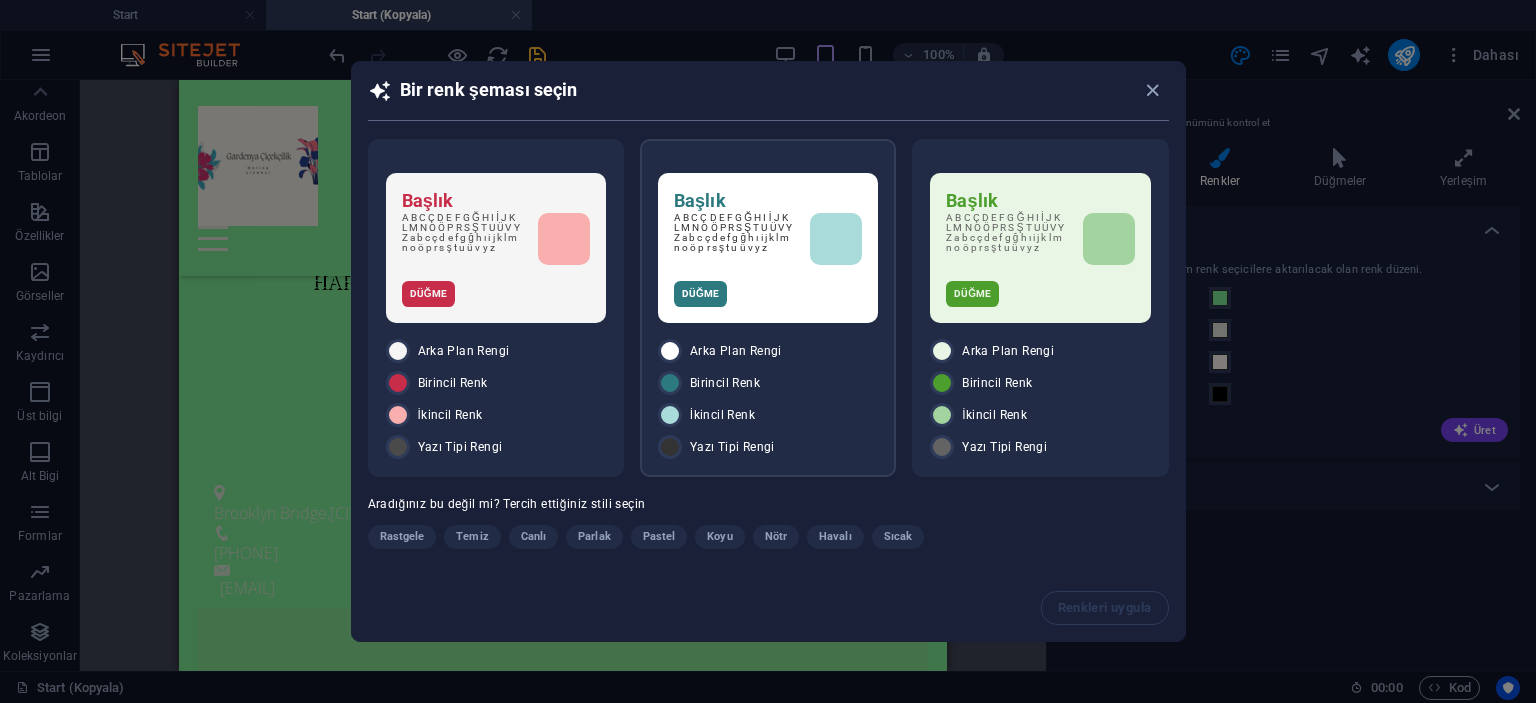 click at bounding box center [836, 239] 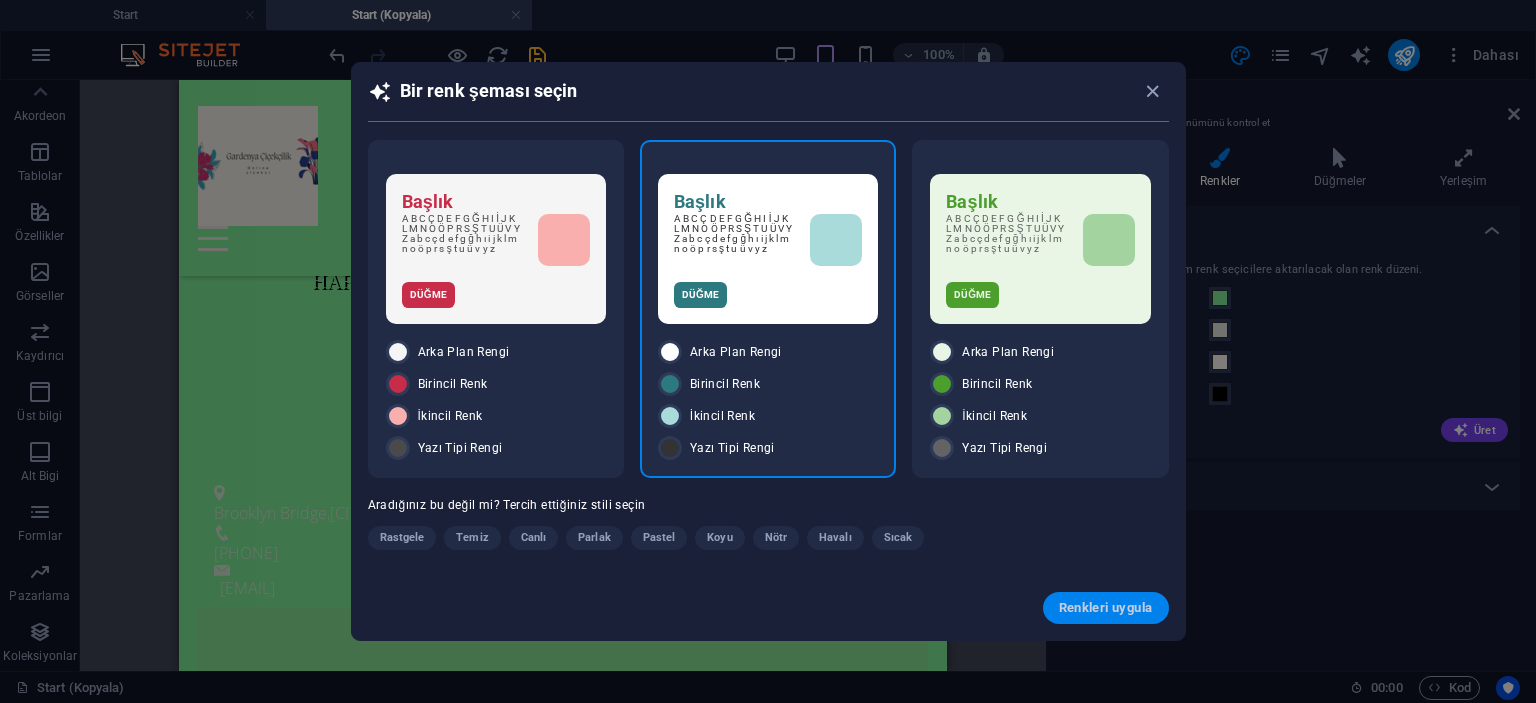 click on "Renkleri uygula" at bounding box center (1106, 608) 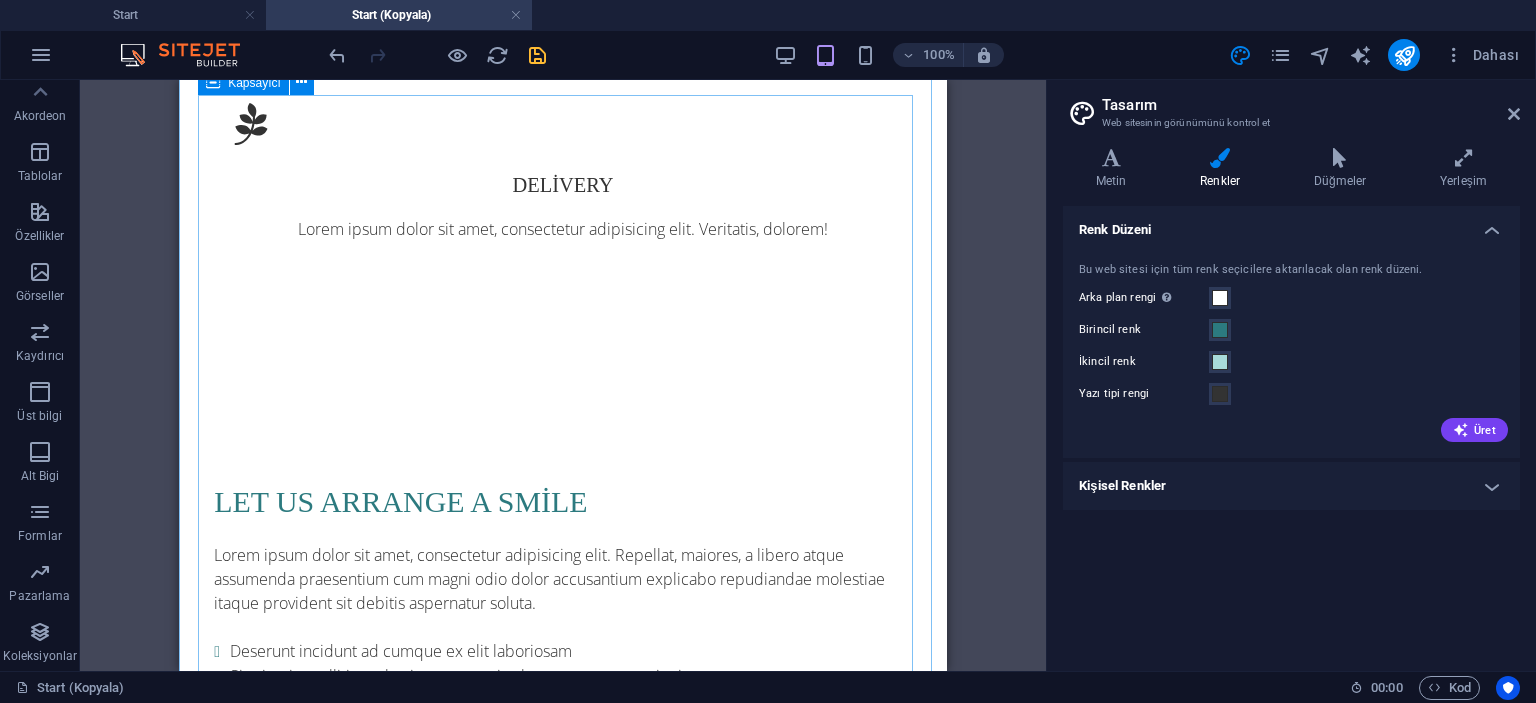 scroll, scrollTop: 3330, scrollLeft: 0, axis: vertical 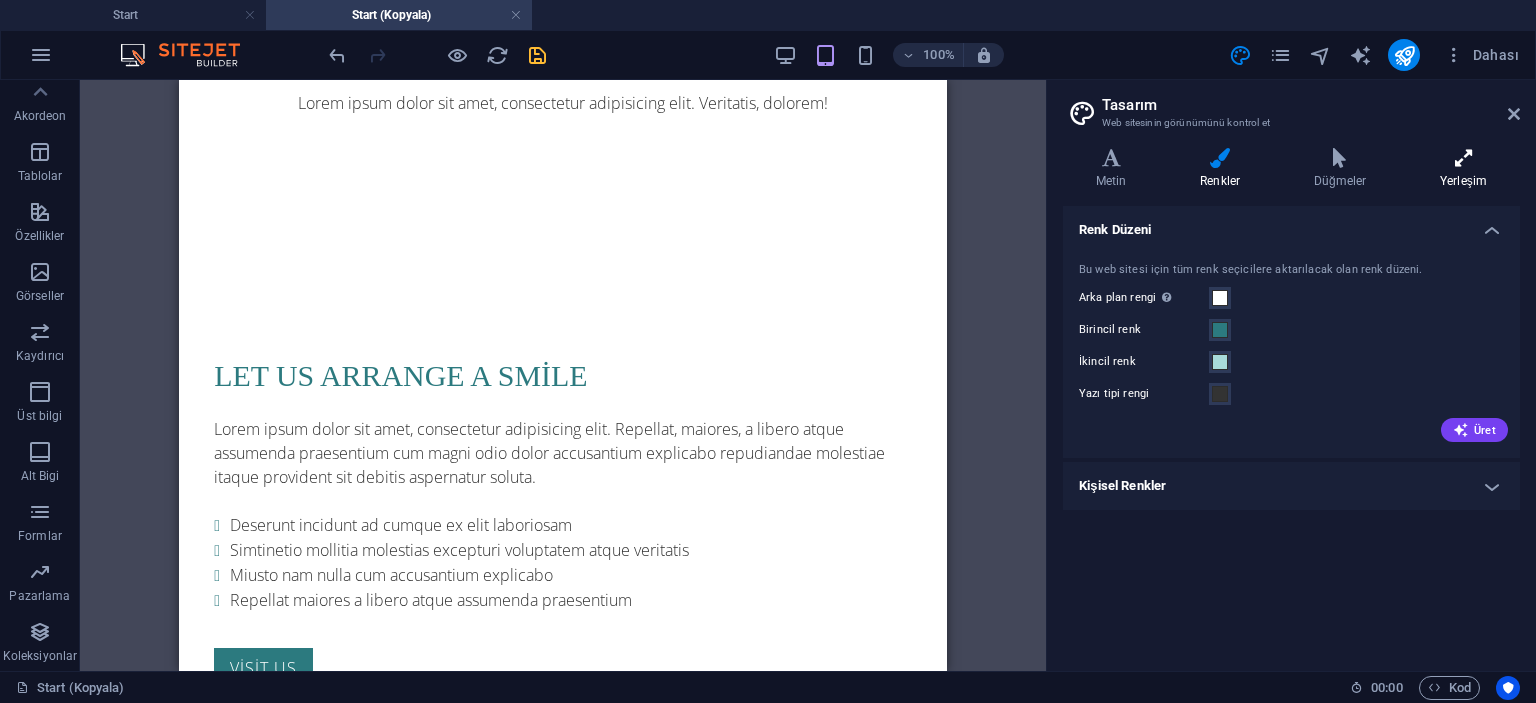 click on "Yerleşim" at bounding box center (1463, 169) 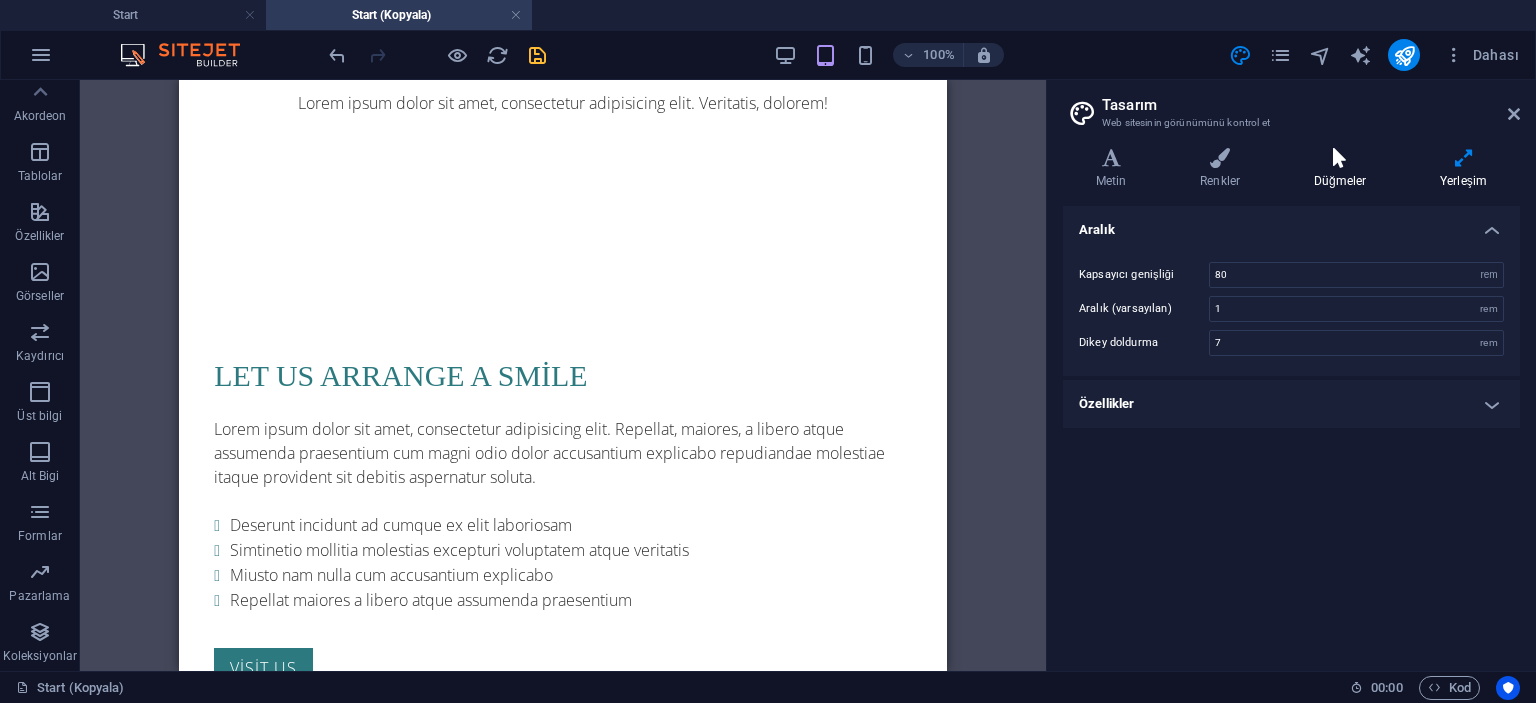 click on "Düğmeler" at bounding box center (1344, 169) 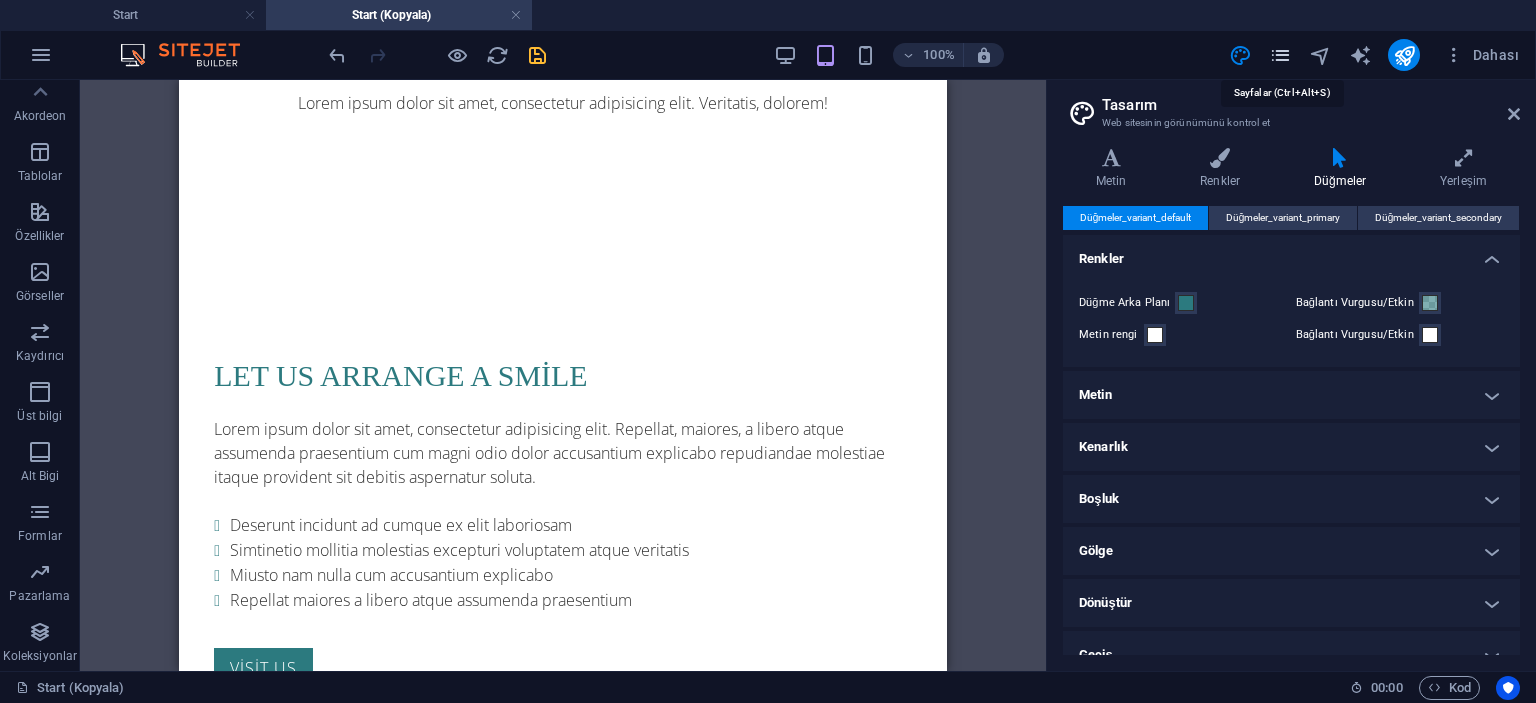click at bounding box center (1280, 55) 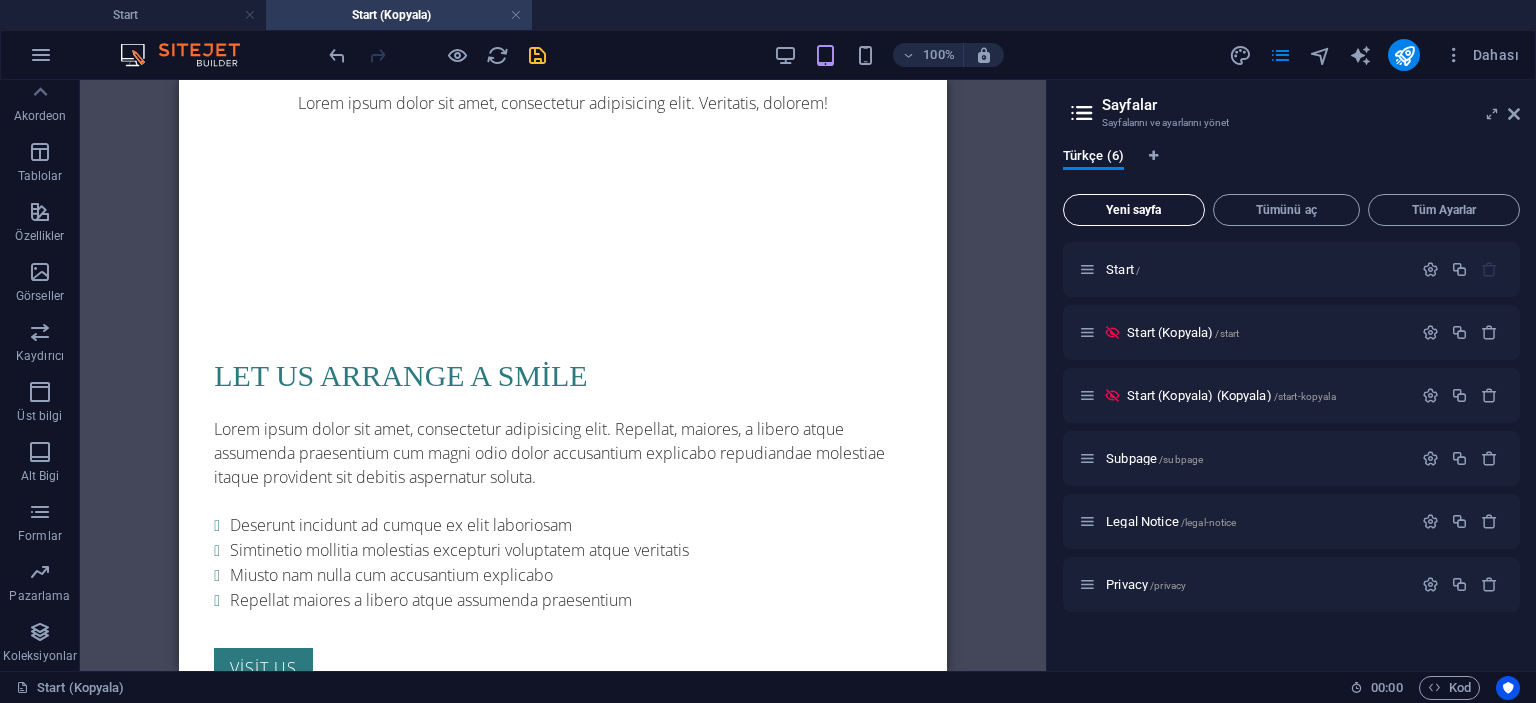 click on "Yeni sayfa" at bounding box center (1134, 210) 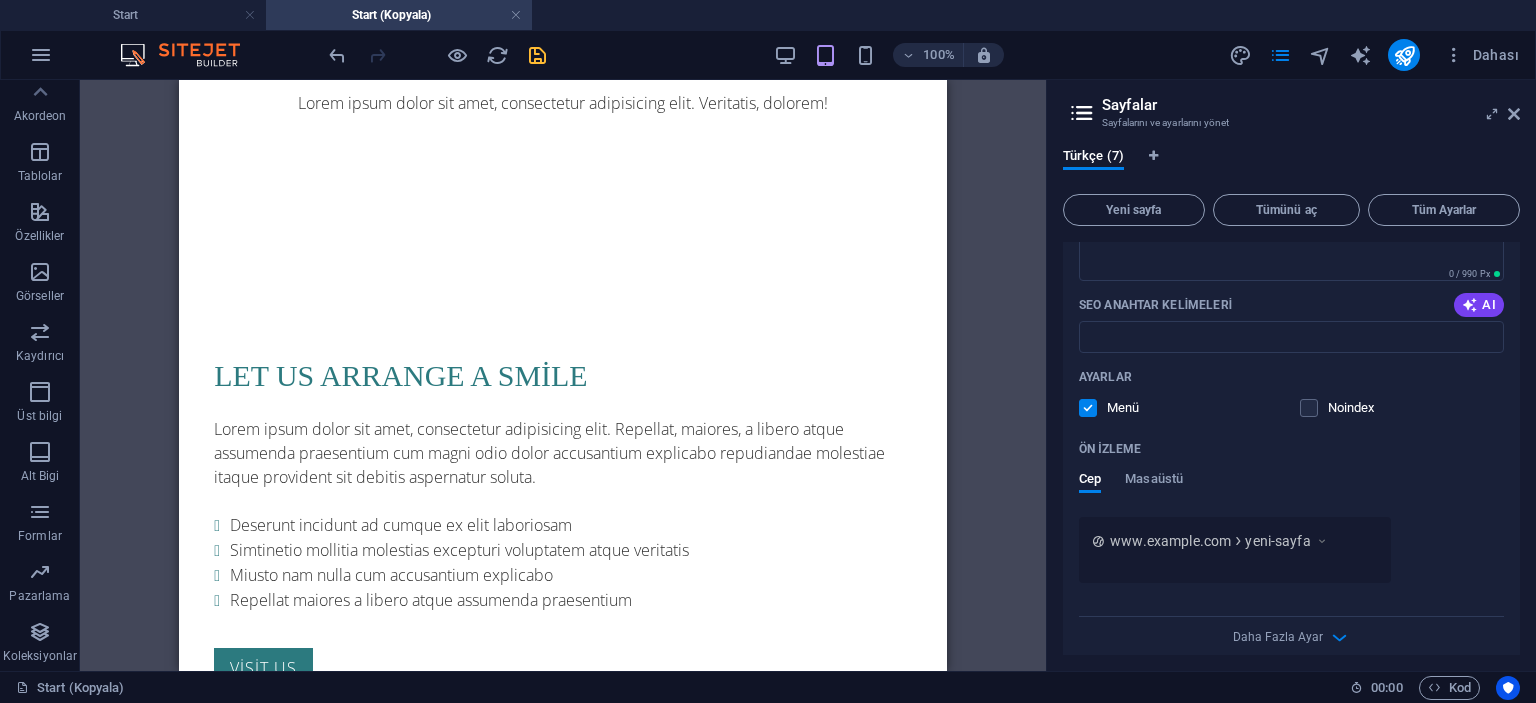 scroll, scrollTop: 724, scrollLeft: 0, axis: vertical 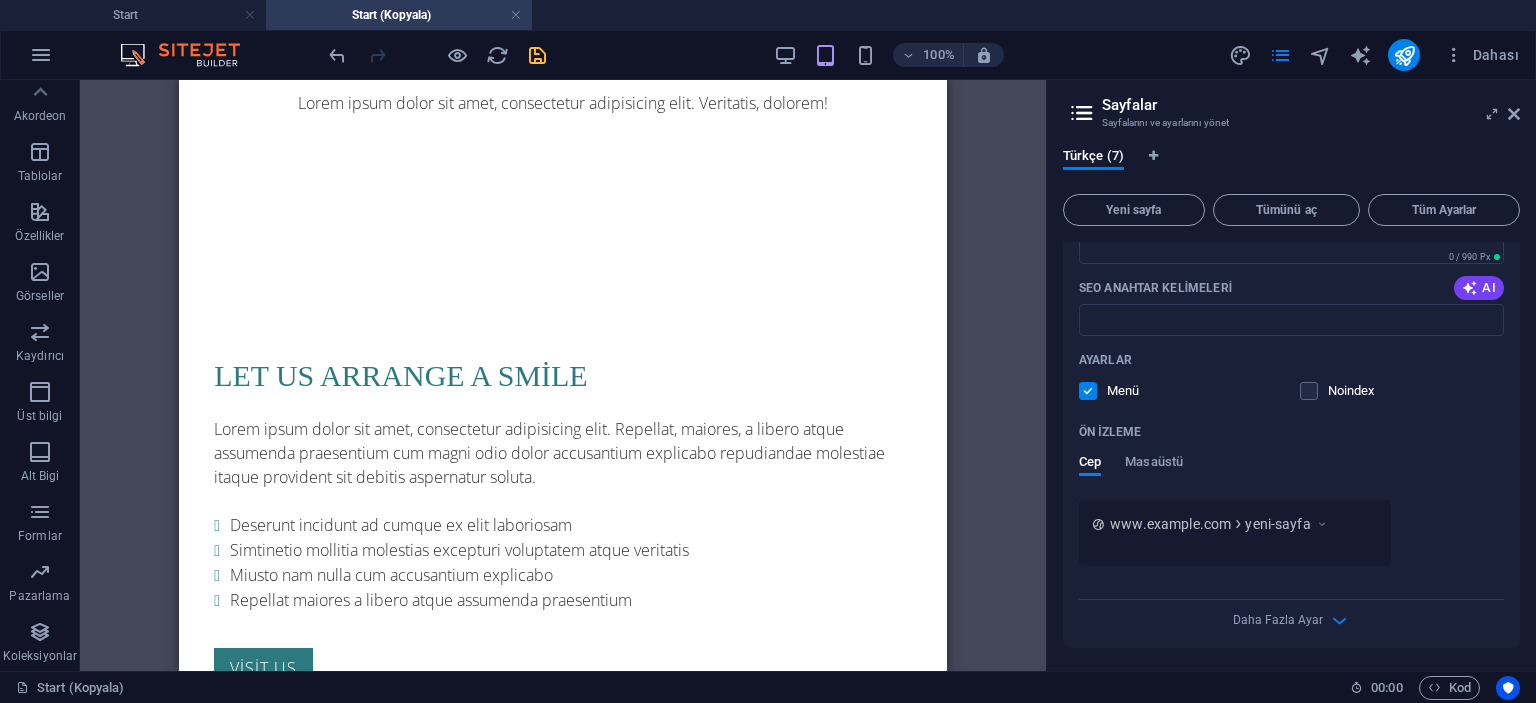 click on "yeni-sayfa" at bounding box center (1277, 524) 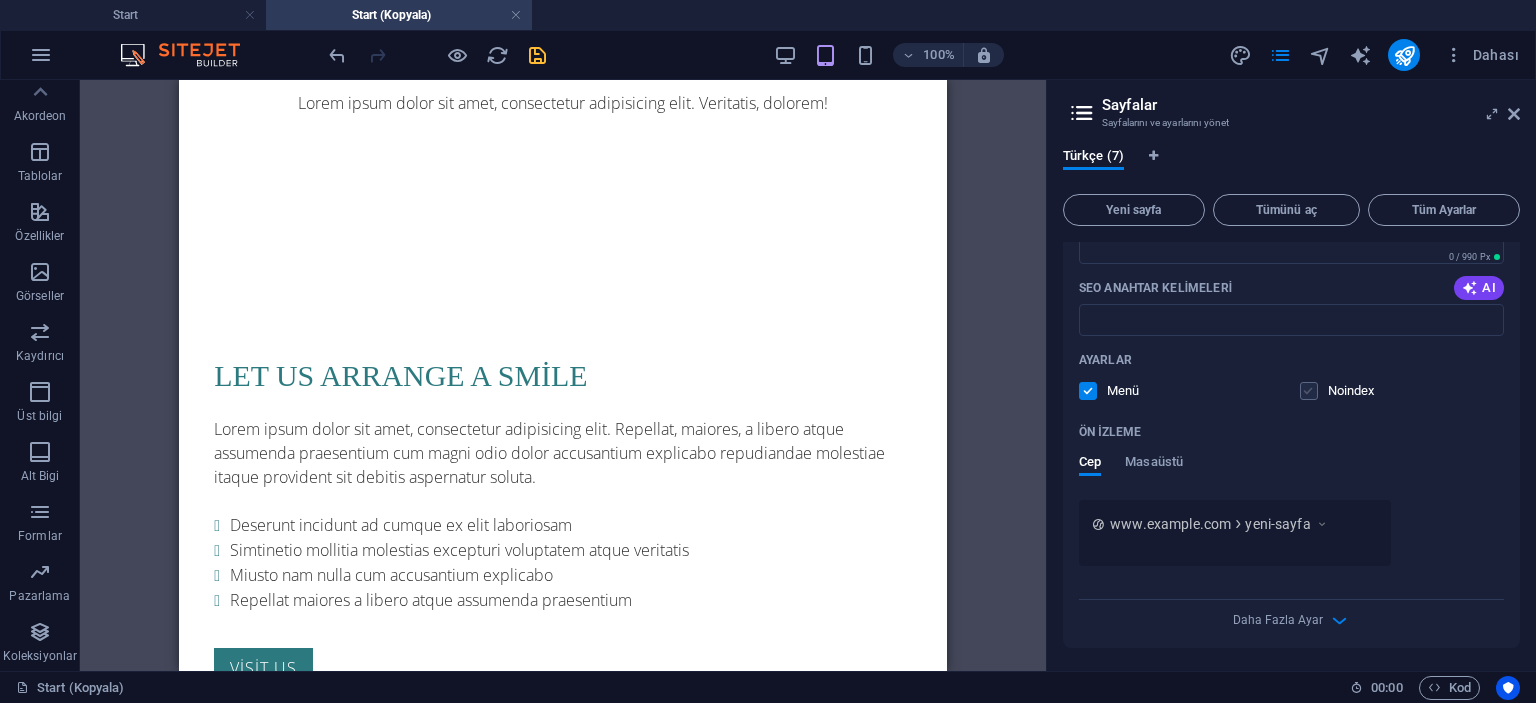 click at bounding box center (1309, 391) 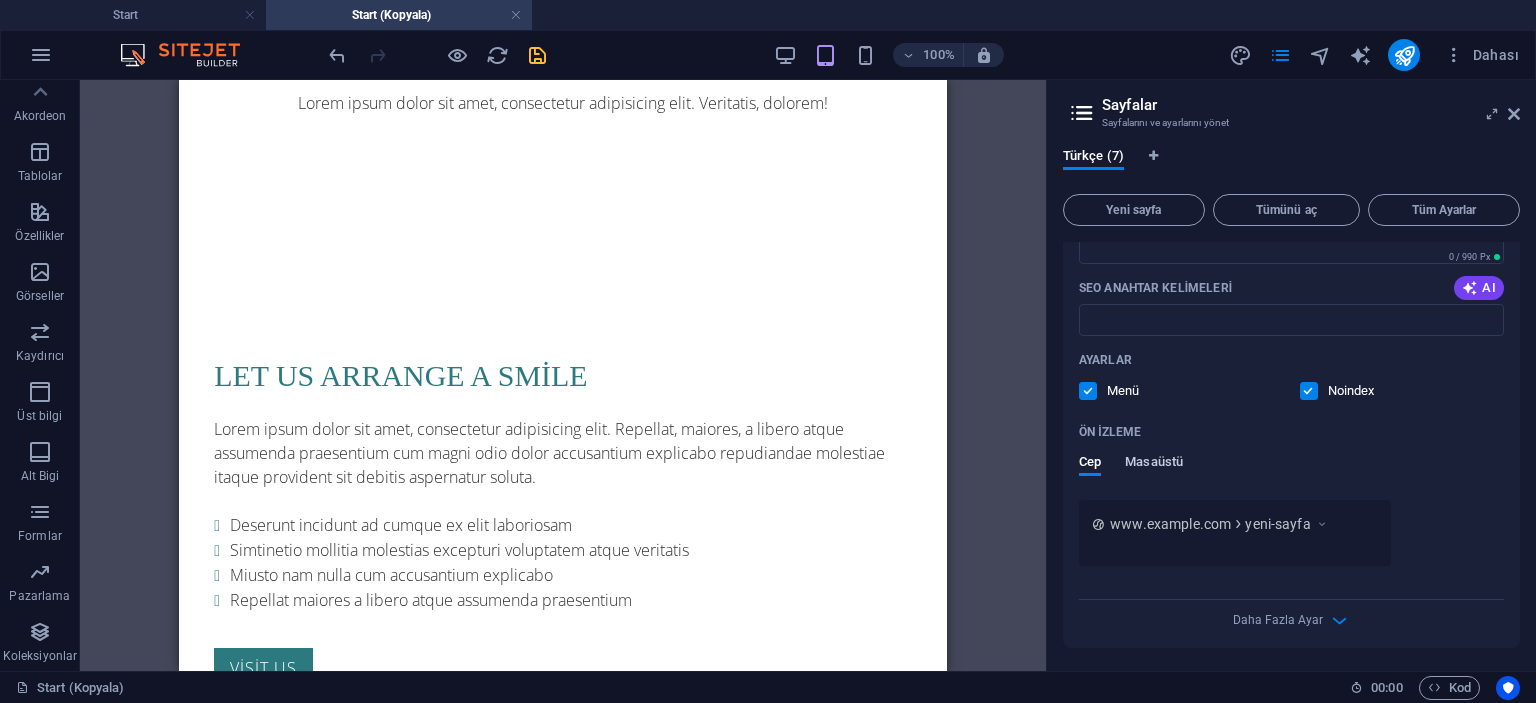 click on "Masaüstü" at bounding box center (1154, 464) 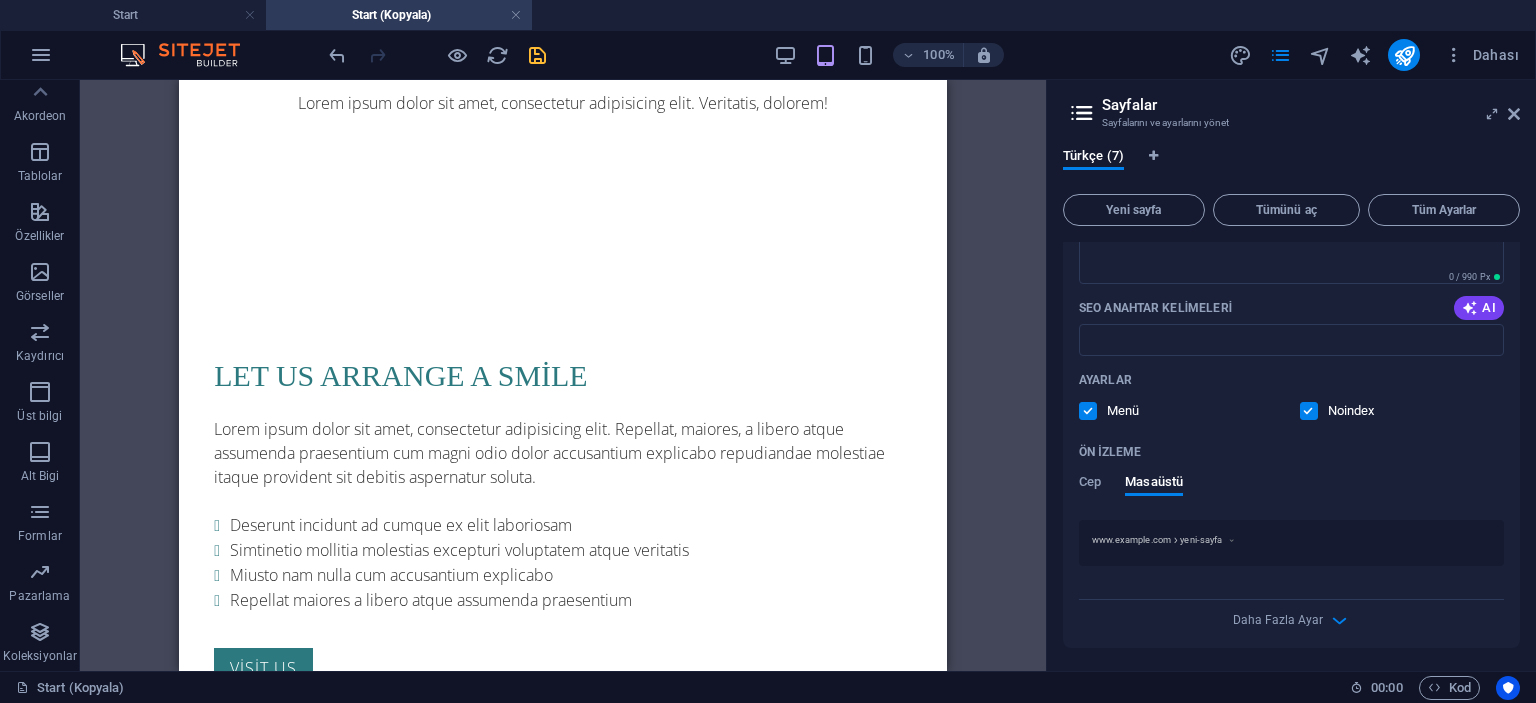 click on "yeni-sayfa" at bounding box center [1201, 540] 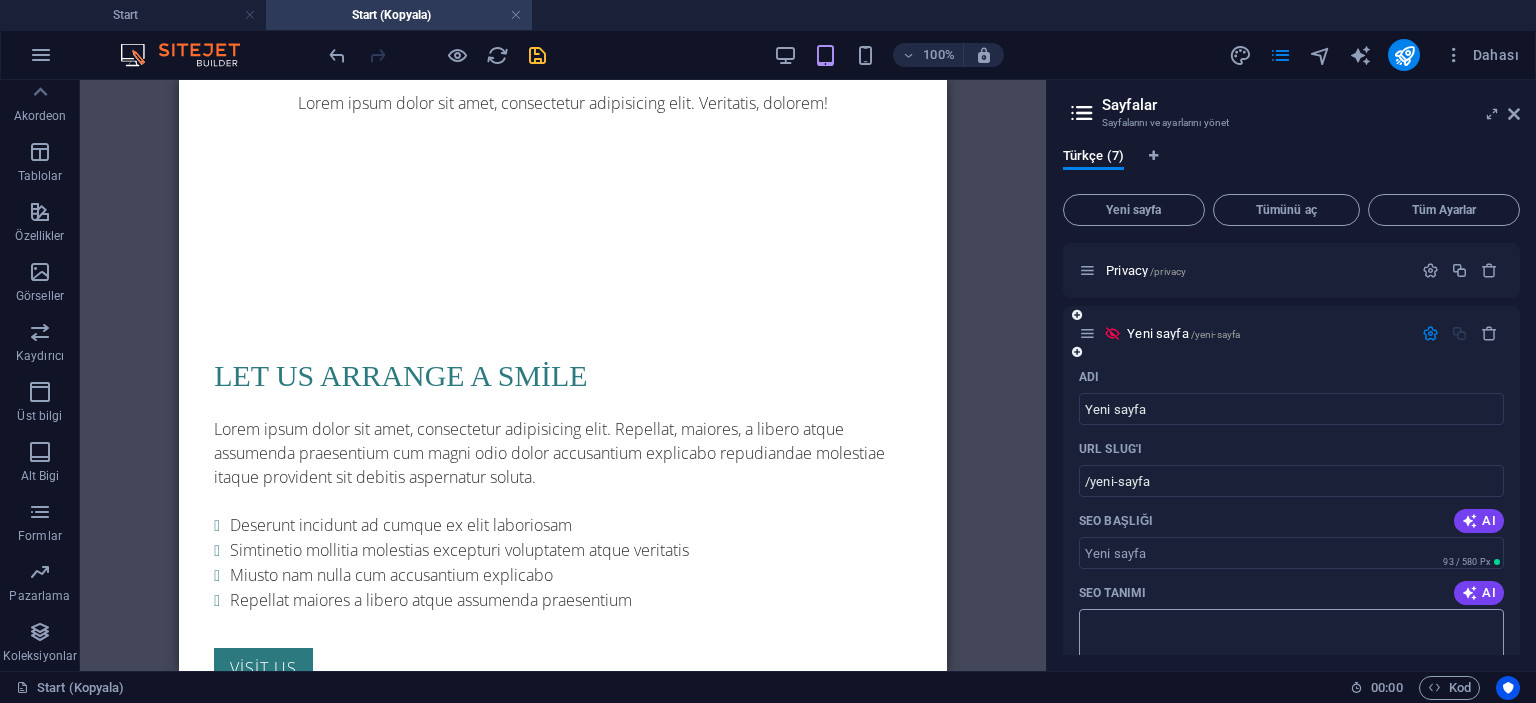 scroll, scrollTop: 304, scrollLeft: 0, axis: vertical 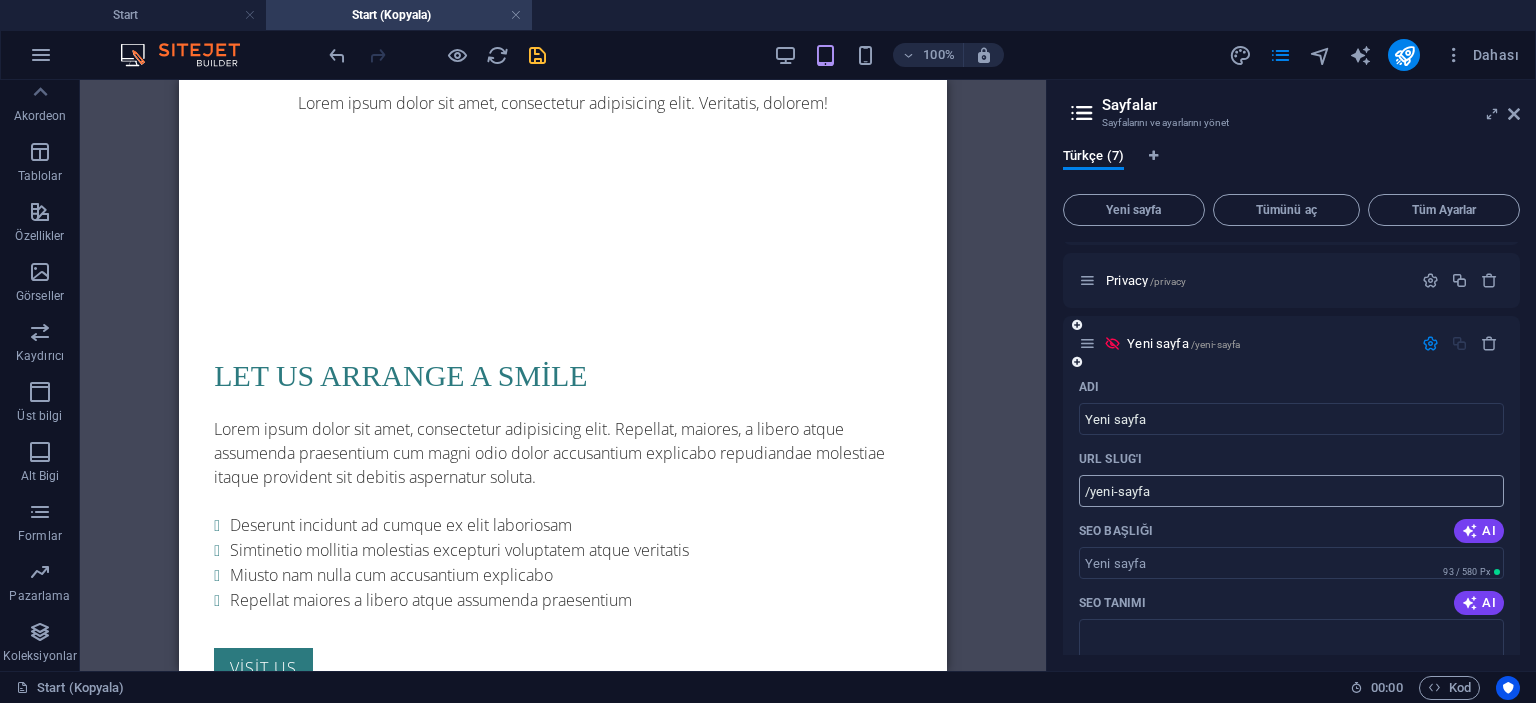 click on "/yeni-sayfa" at bounding box center [1291, 491] 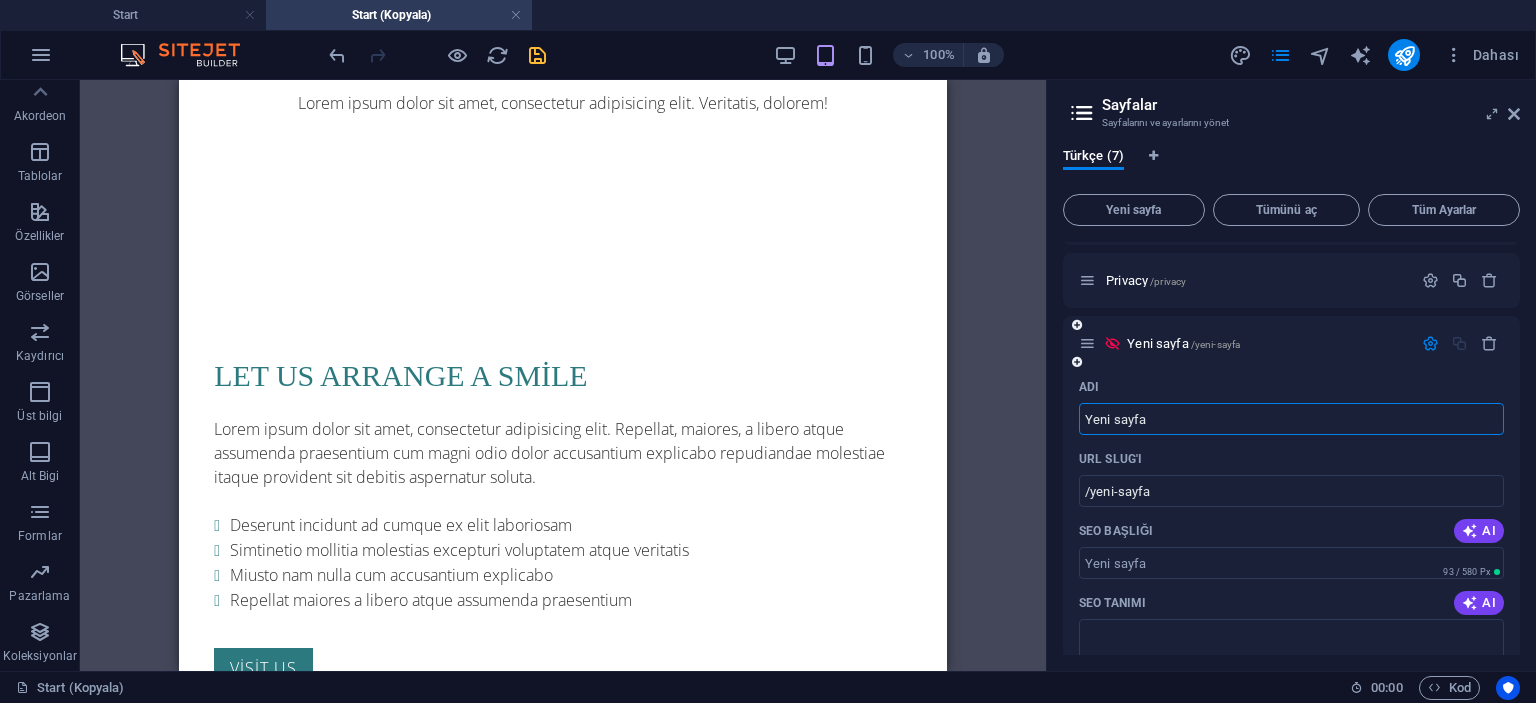 click on "Yeni sayfa" at bounding box center [1291, 419] 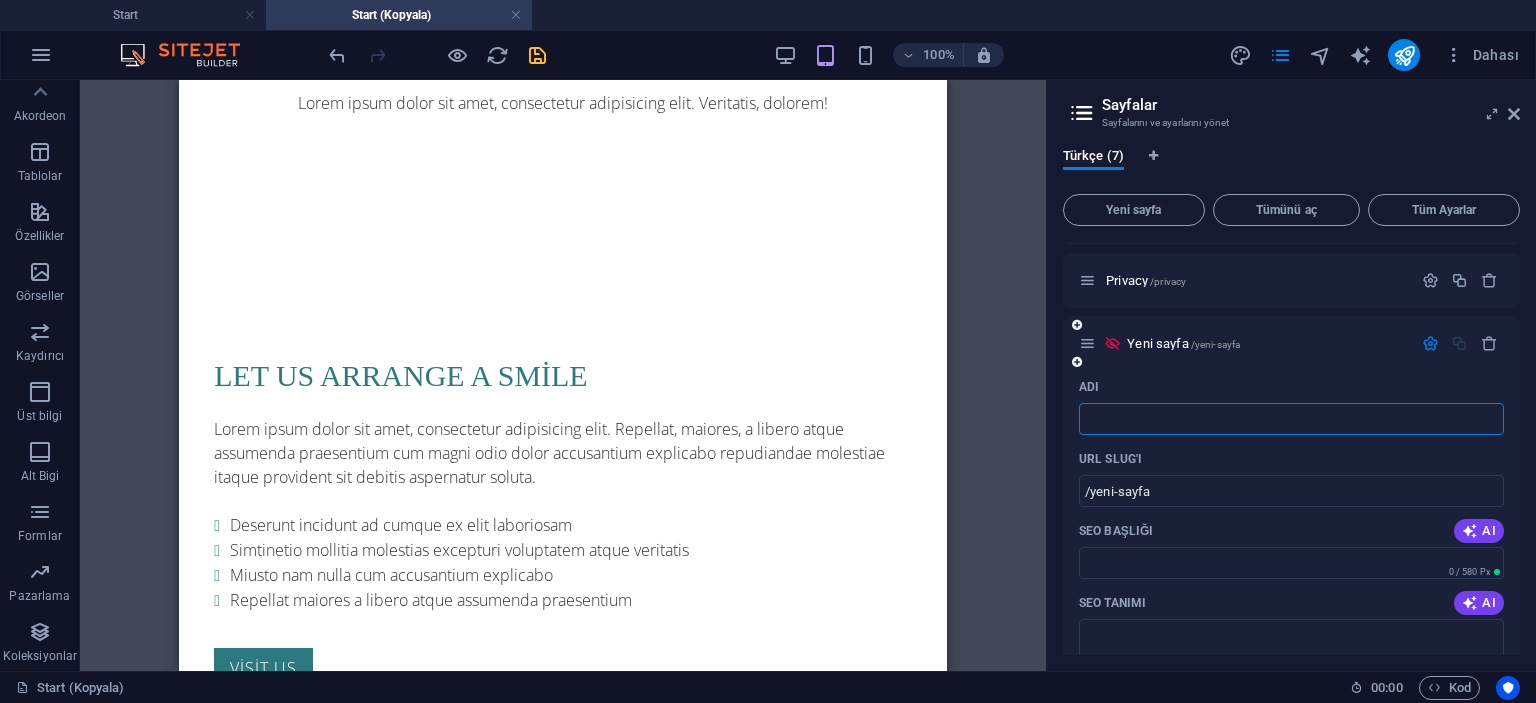type 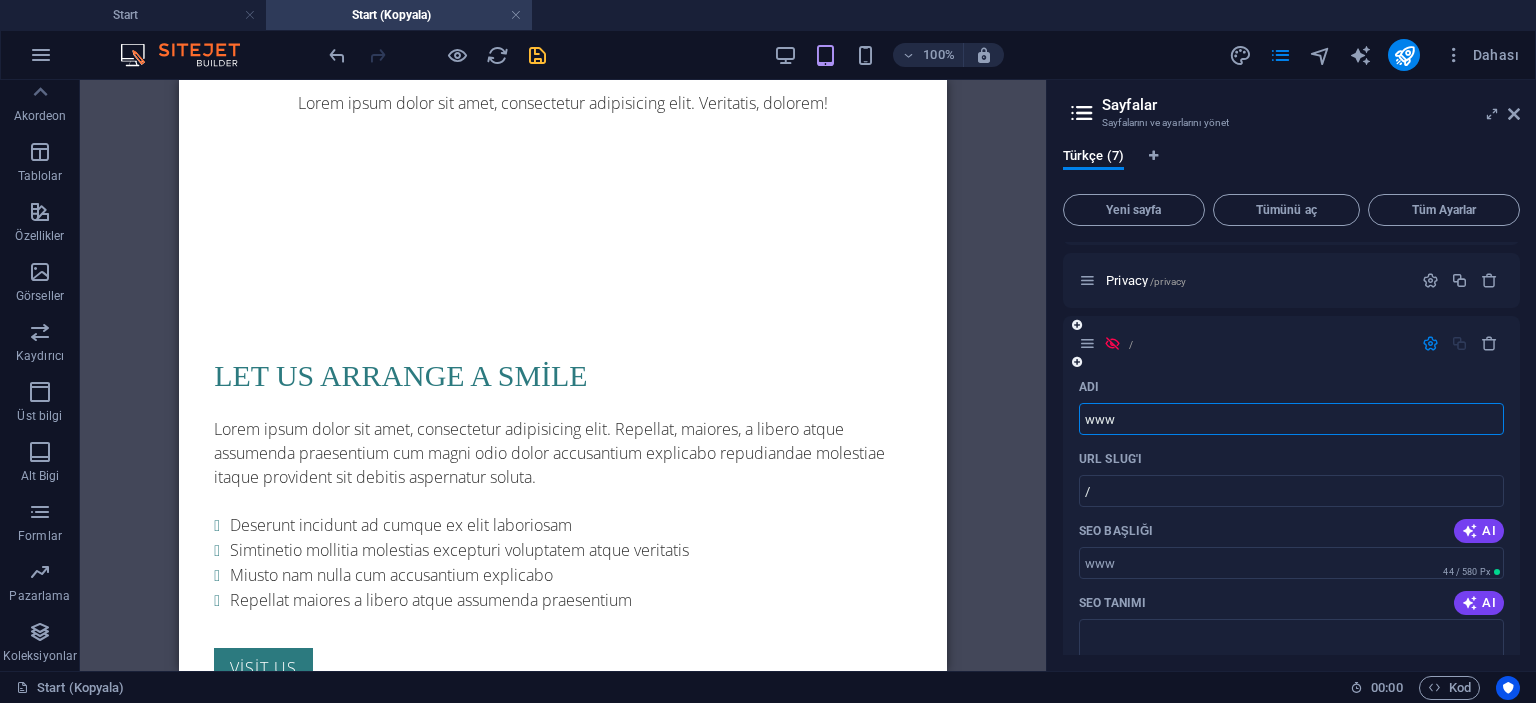 type on "www" 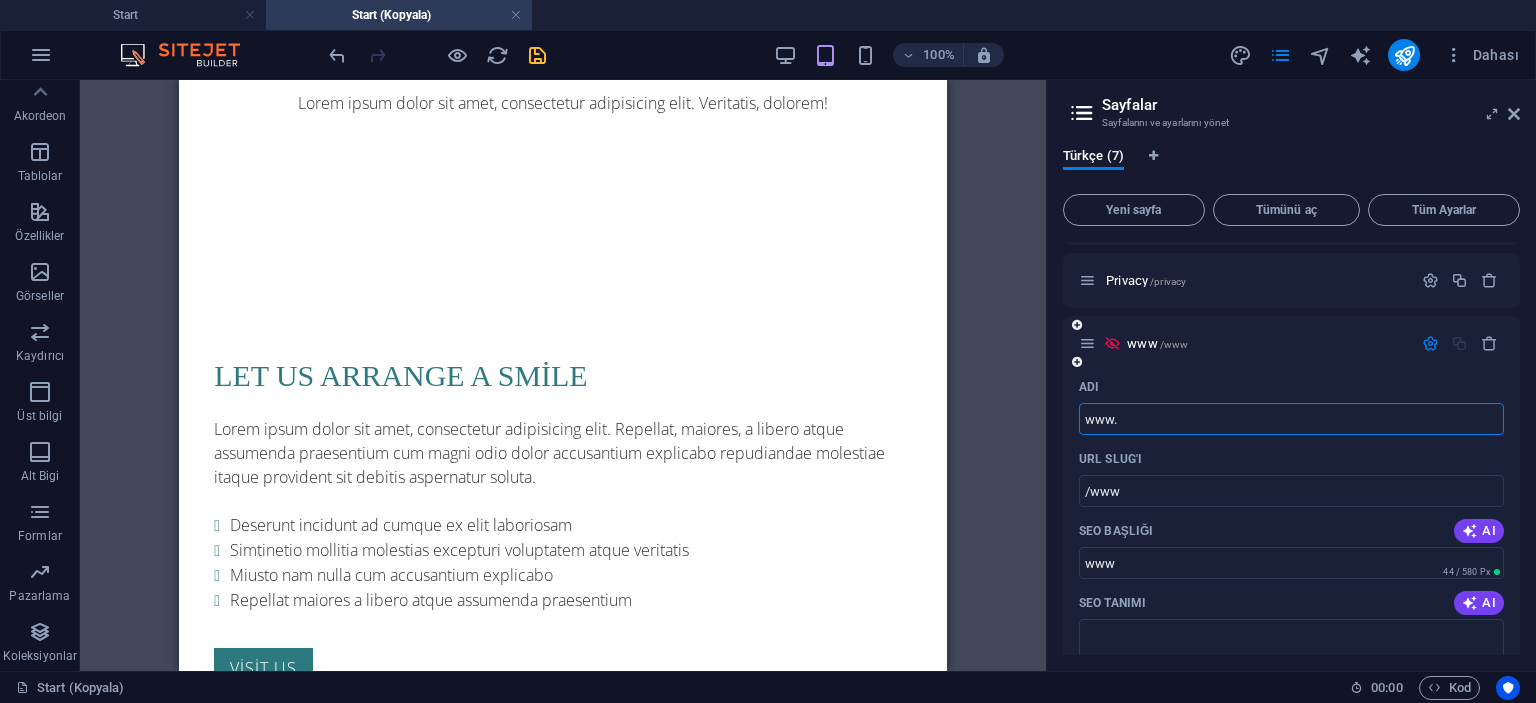 type on "www." 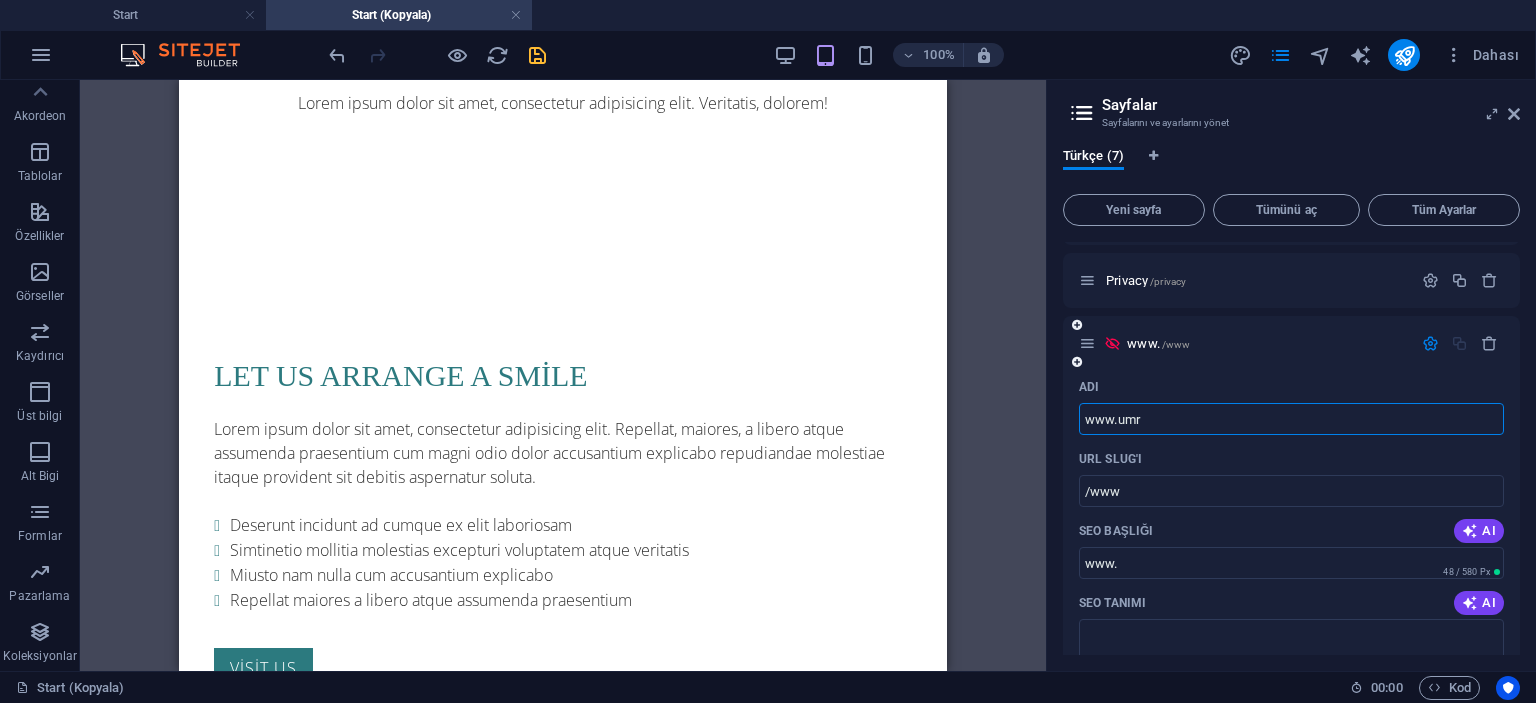 type on "www.umra" 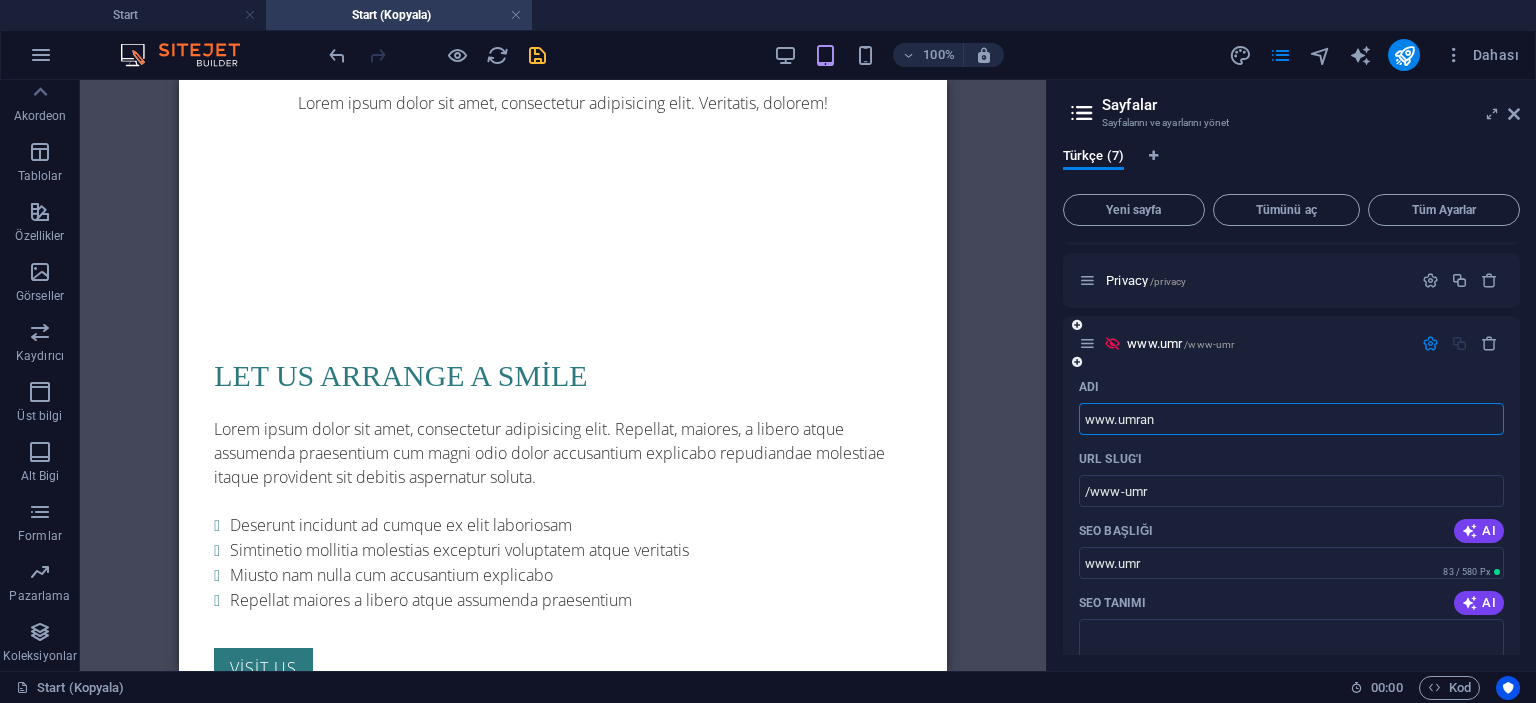 type on "www.umrani" 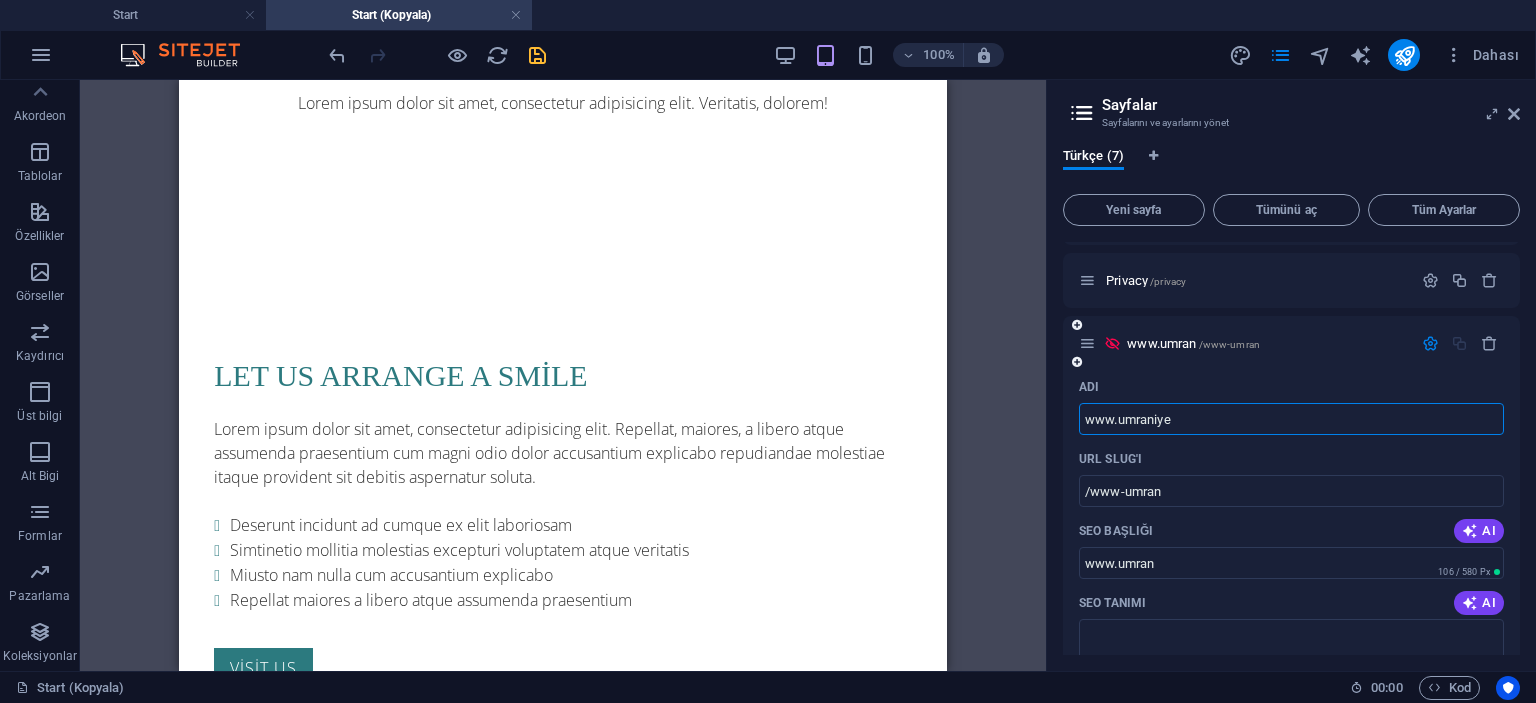 type on "www.umraniye" 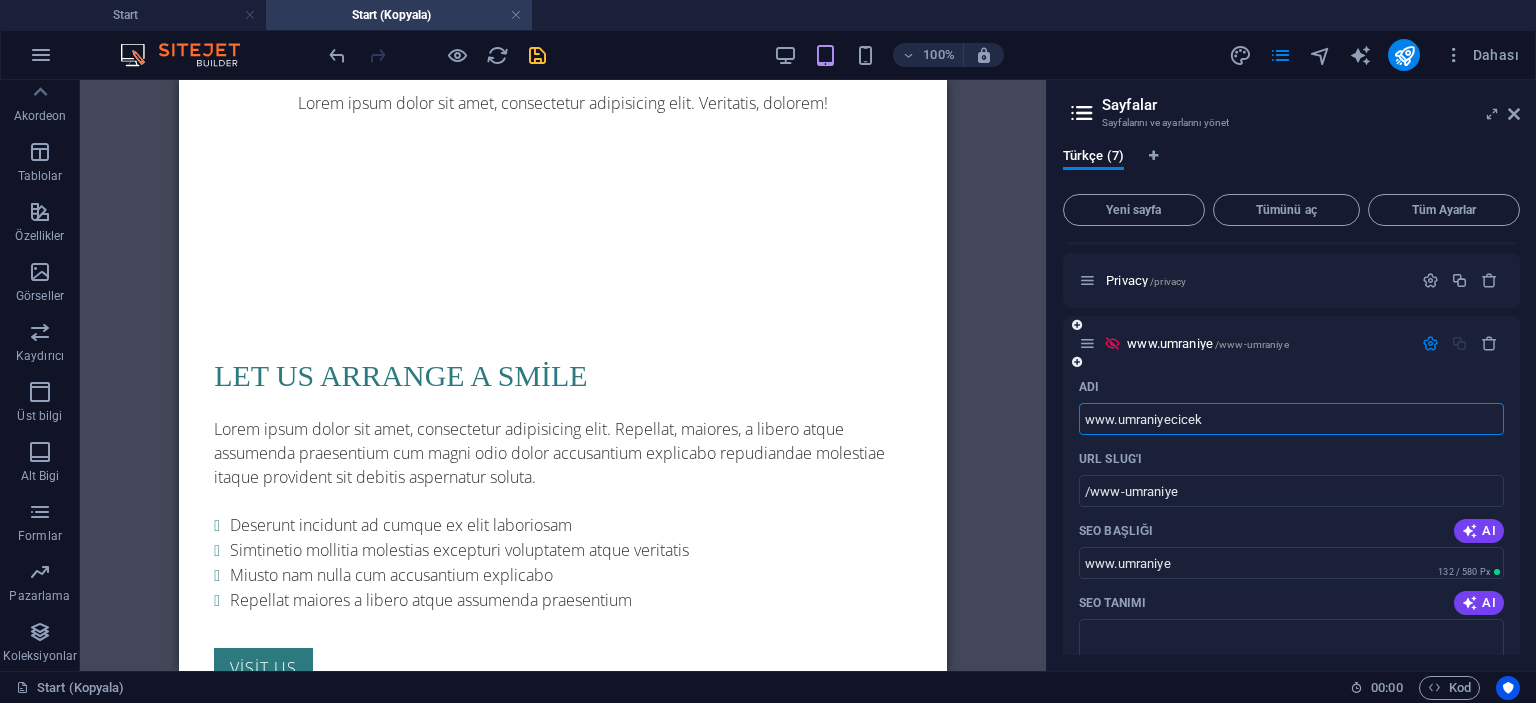 type on "www.umraniyecicek" 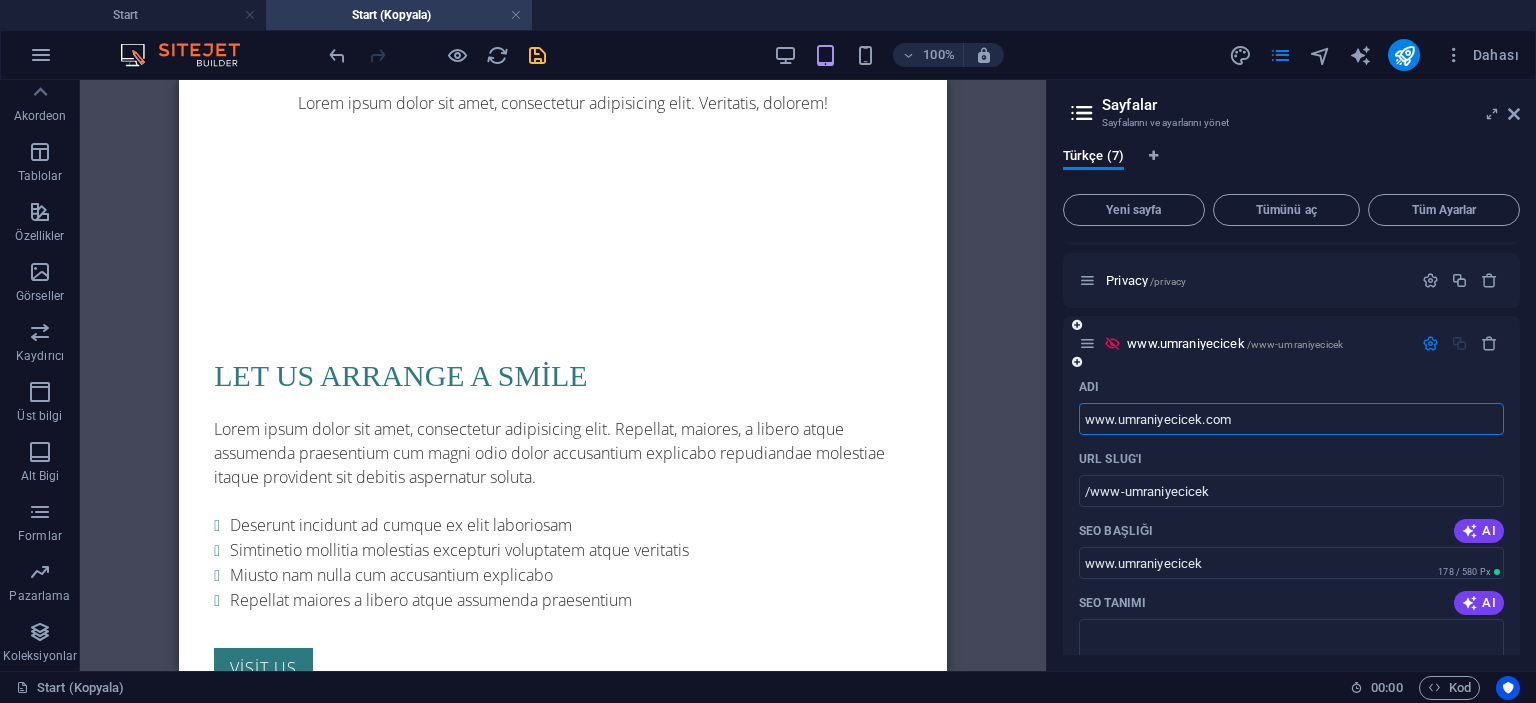 type on "www.umraniyecicek.com." 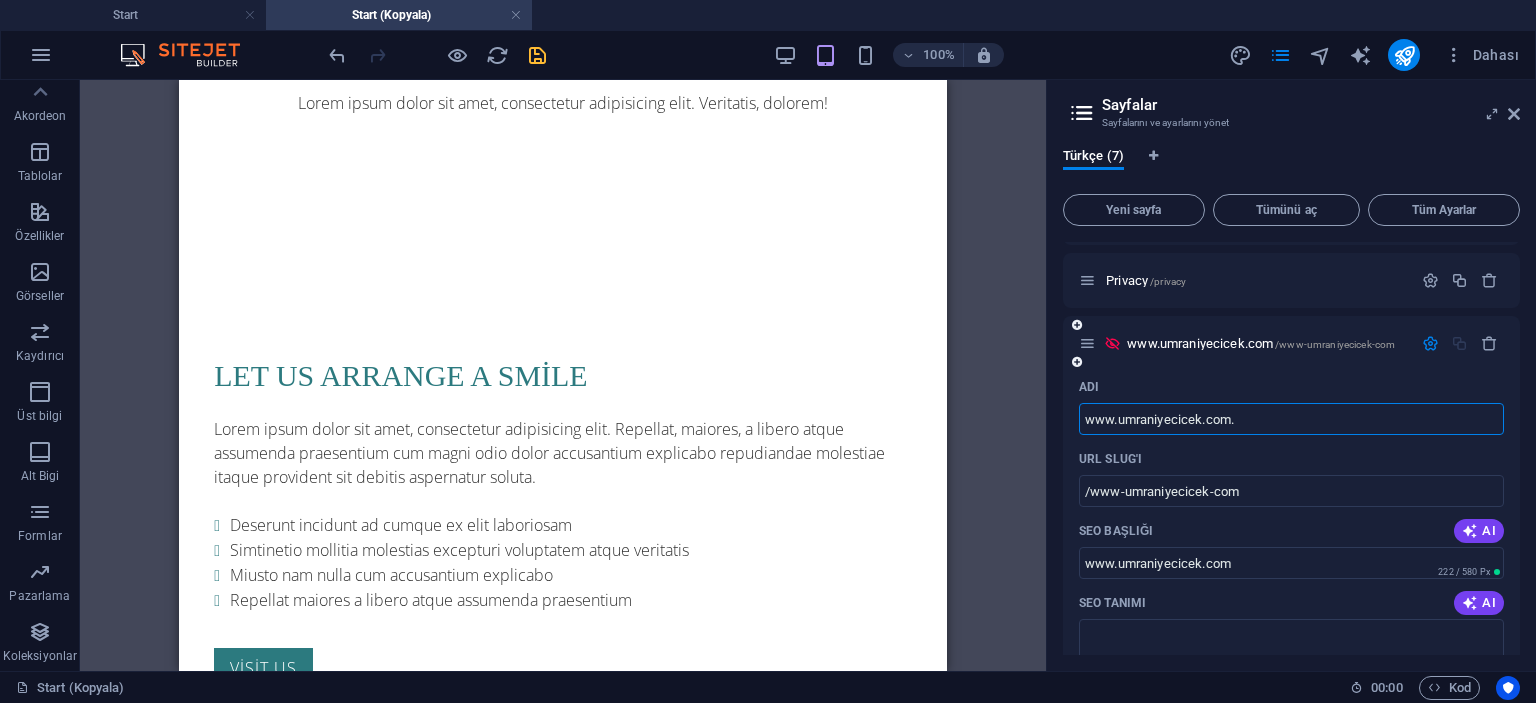 type on "www.umraniyecicek.com.t" 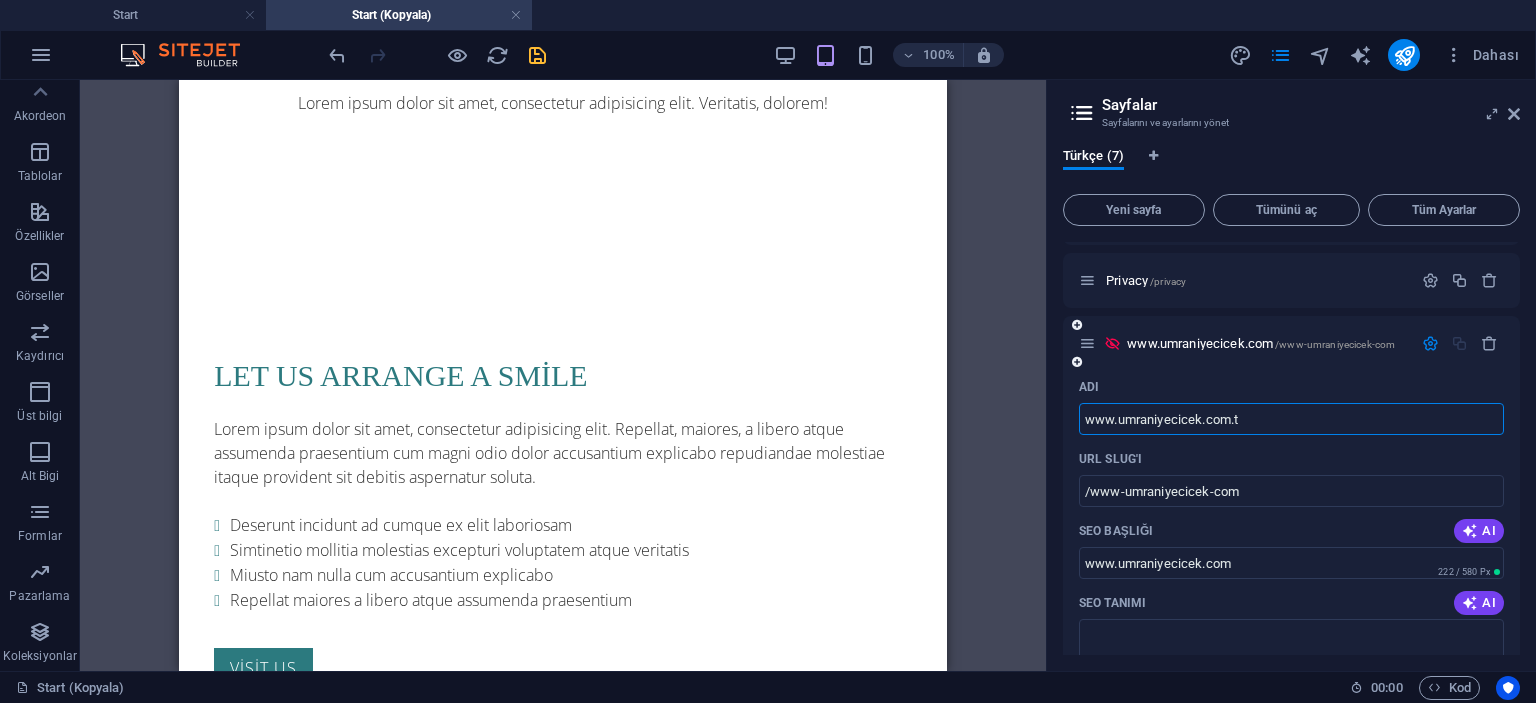 type on "www.umraniyecicek.com." 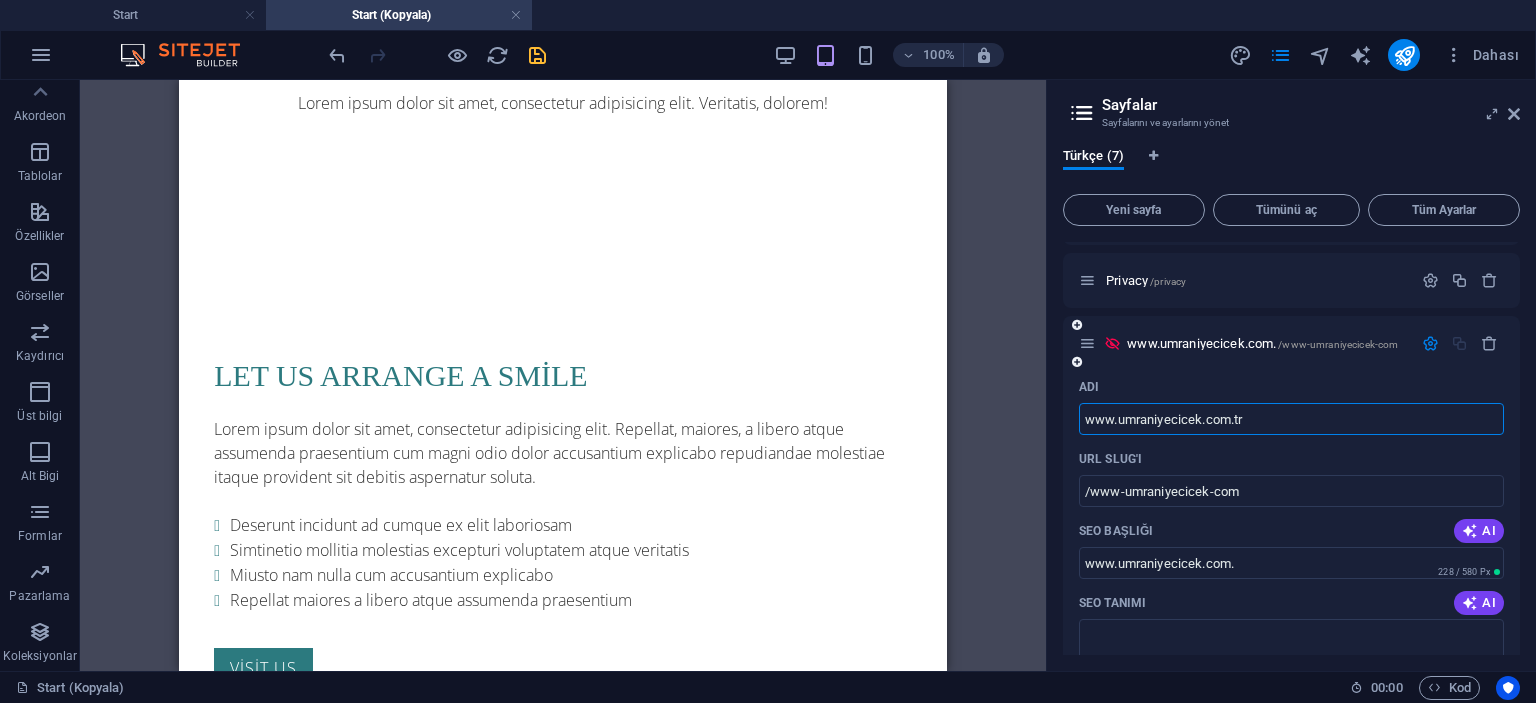 type on "www.example.com.tr" 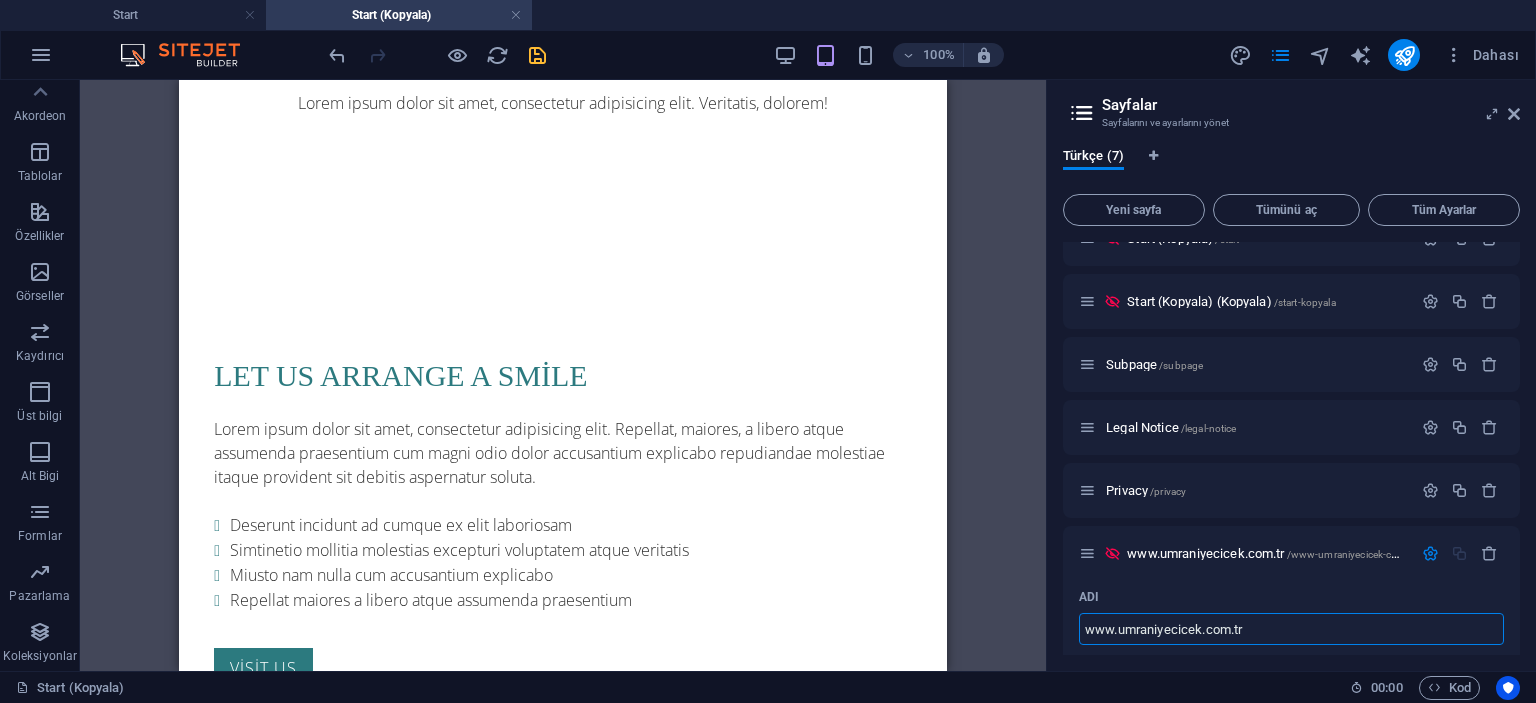 scroll, scrollTop: 0, scrollLeft: 0, axis: both 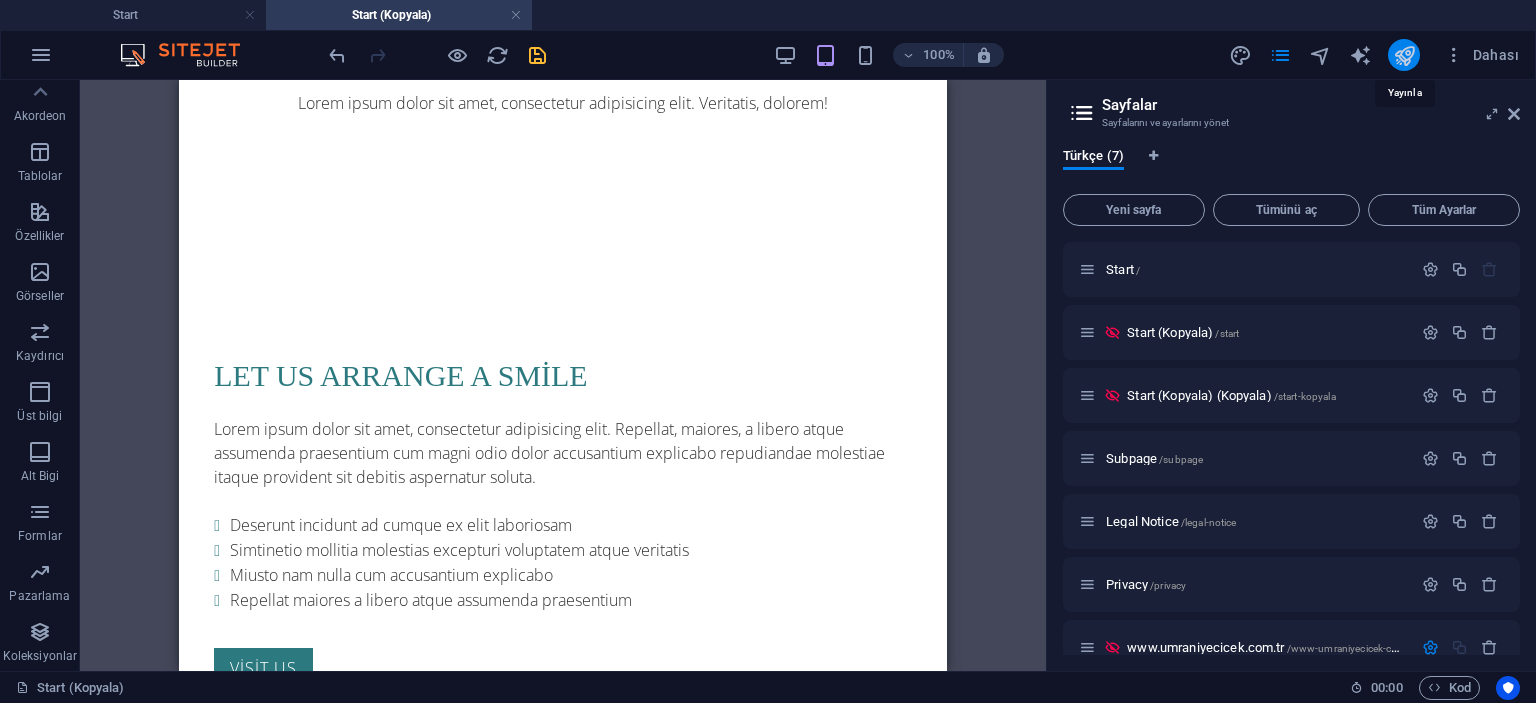 type on "www.example.com.tr" 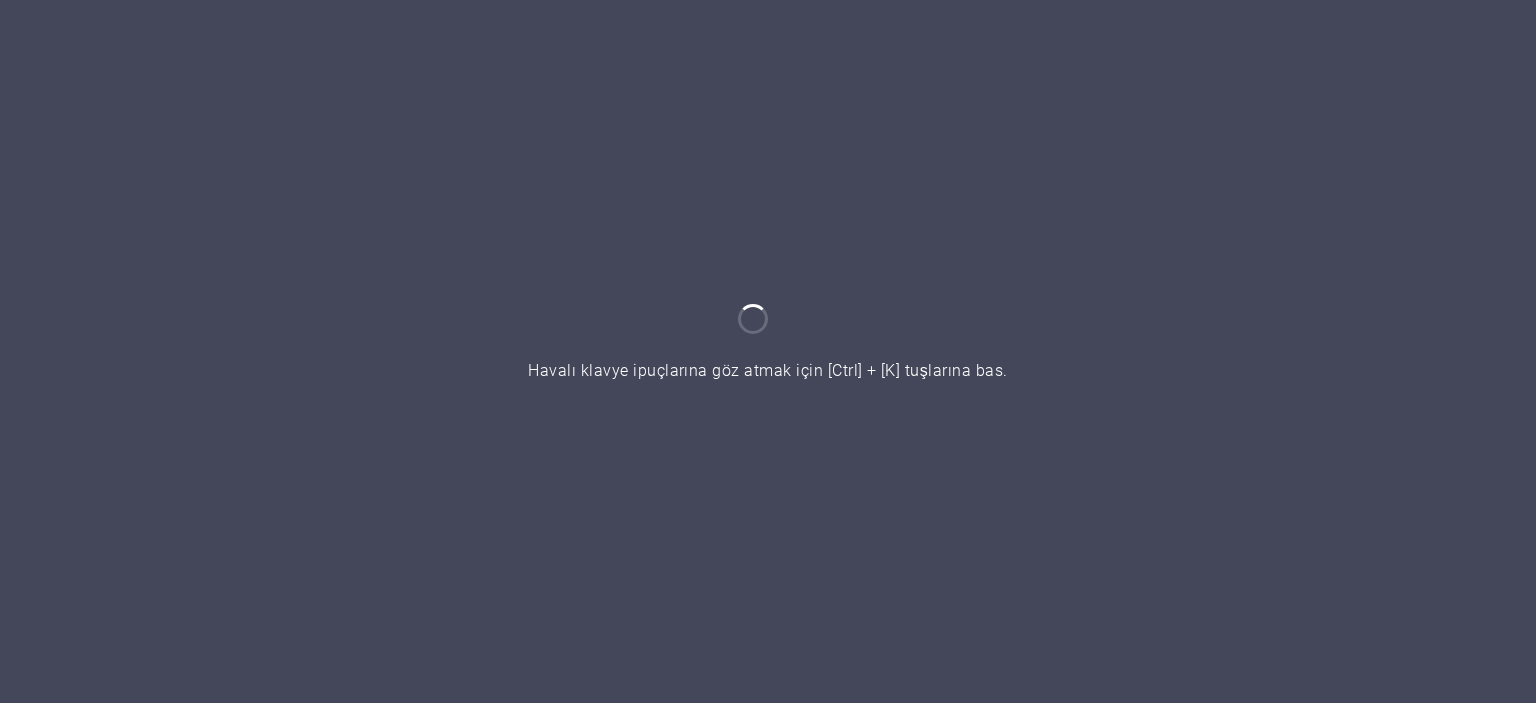scroll, scrollTop: 0, scrollLeft: 0, axis: both 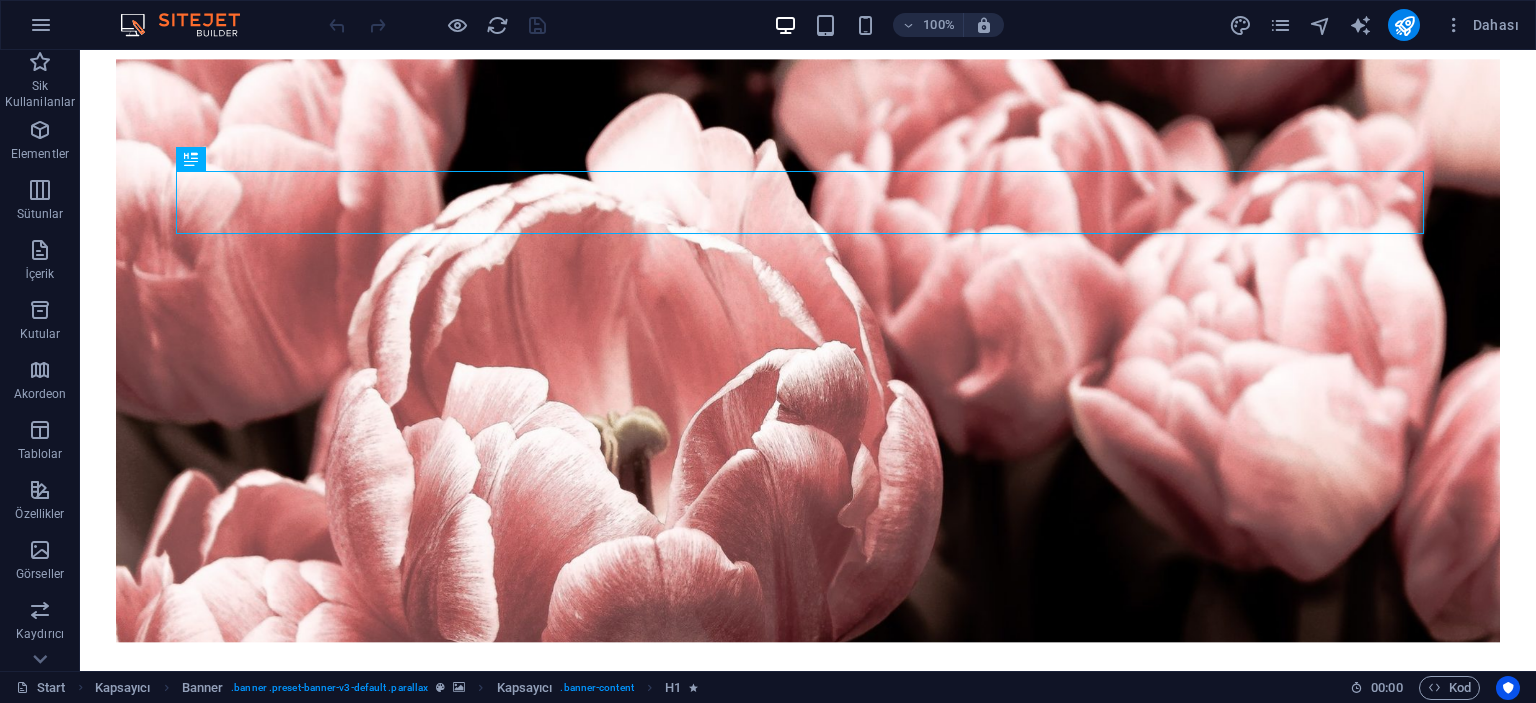 click at bounding box center [190, 25] 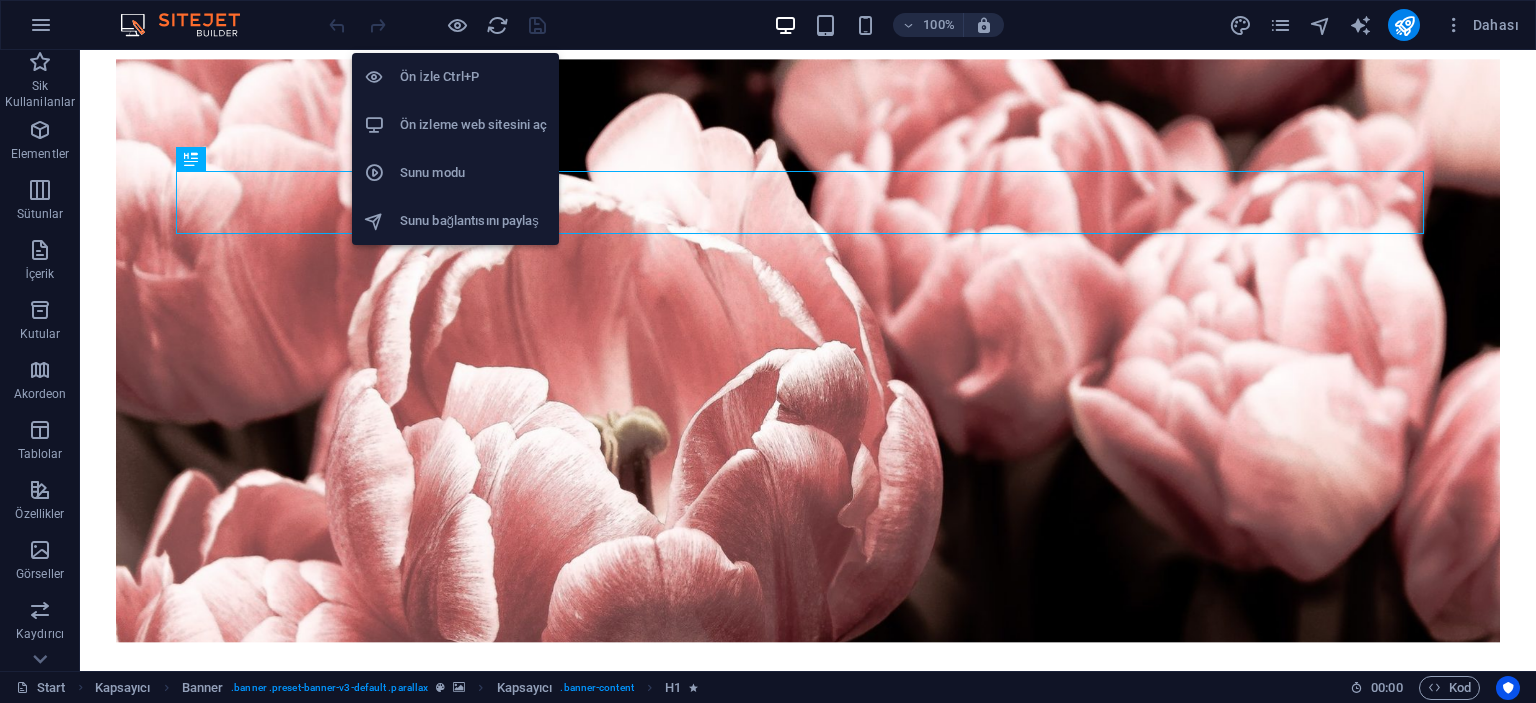 click on "Sunu bağlantısını paylaş" at bounding box center [473, 221] 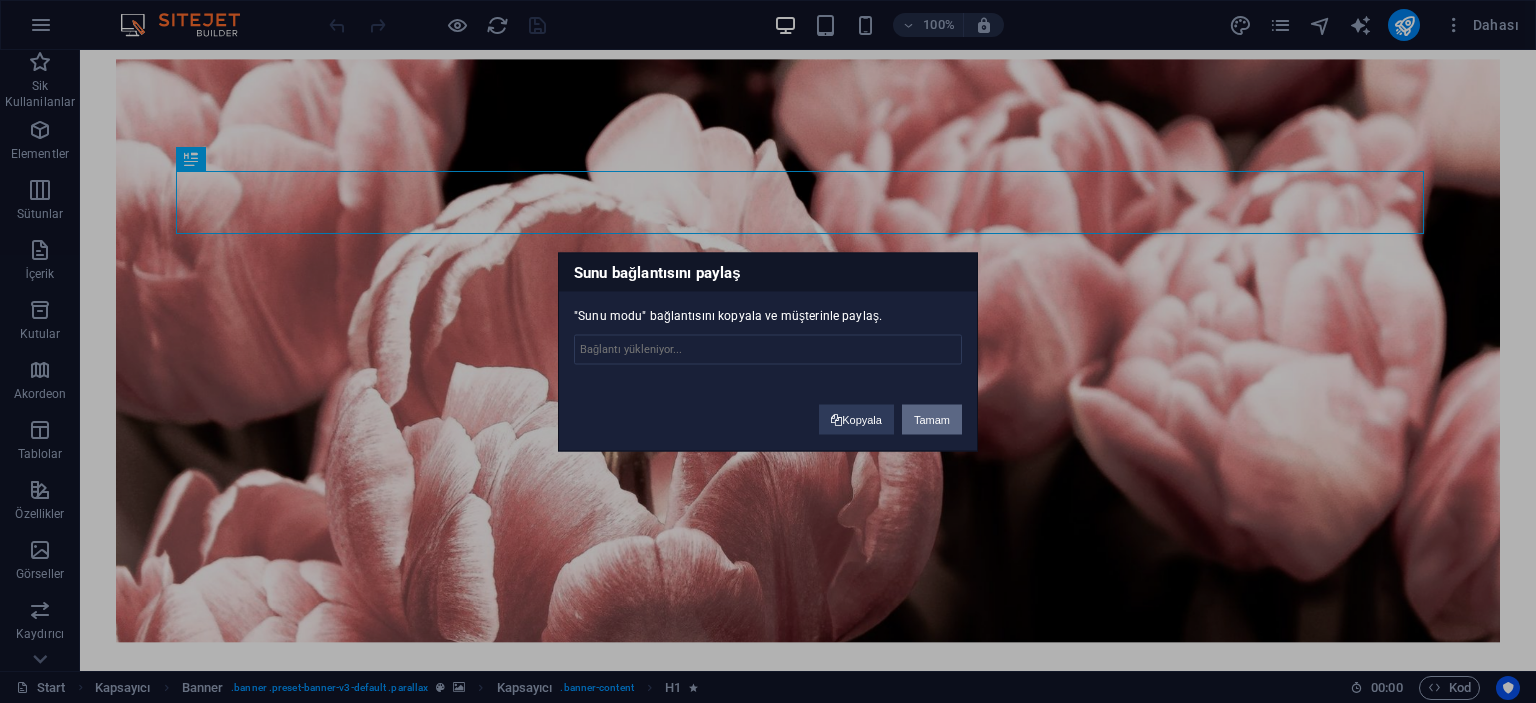 type on "https://cms.sitehub.io/presentation/2018751/3273e421a468930719220f7520c2894df5ba12f3d4930084af14cf29c5bfb6b0" 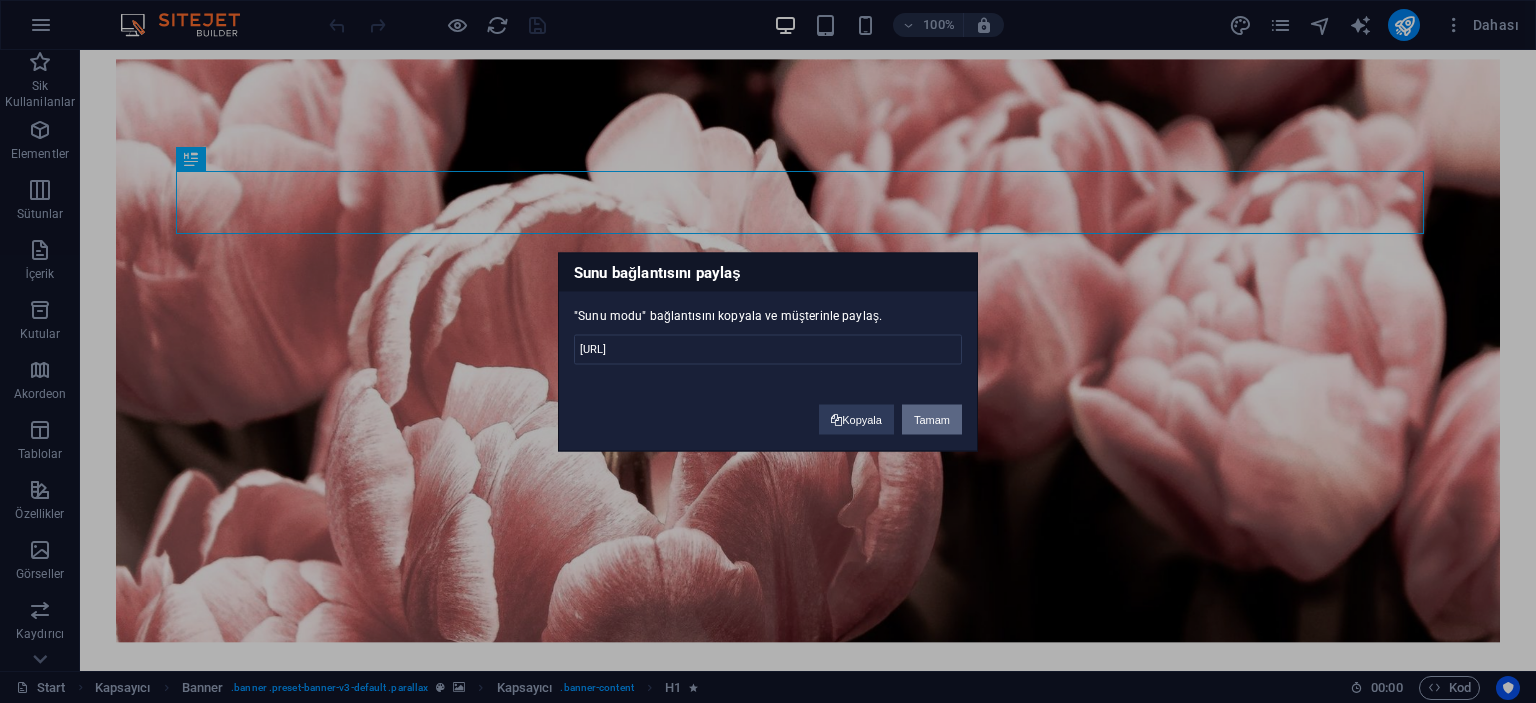 click on "Tamam" at bounding box center [932, 419] 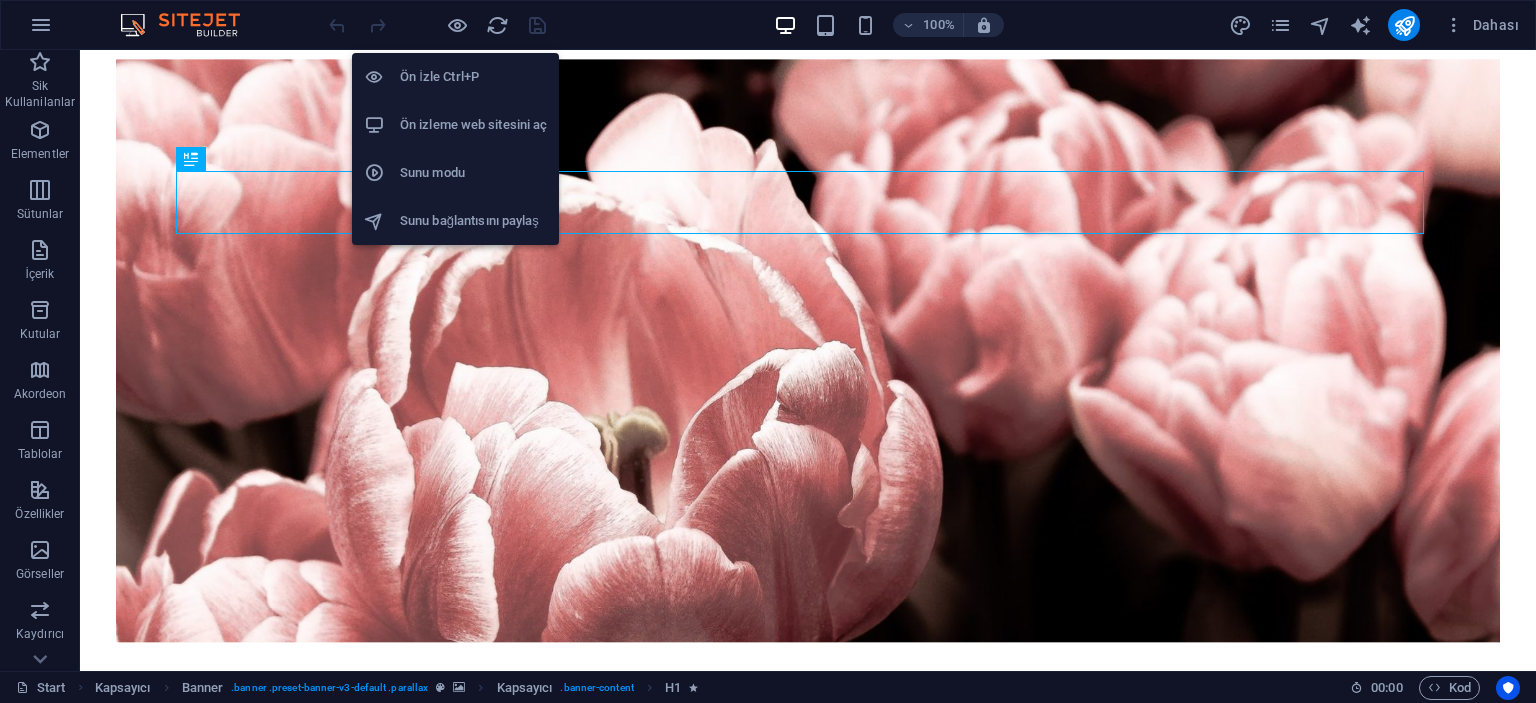 click on "Sunu modu" at bounding box center (473, 173) 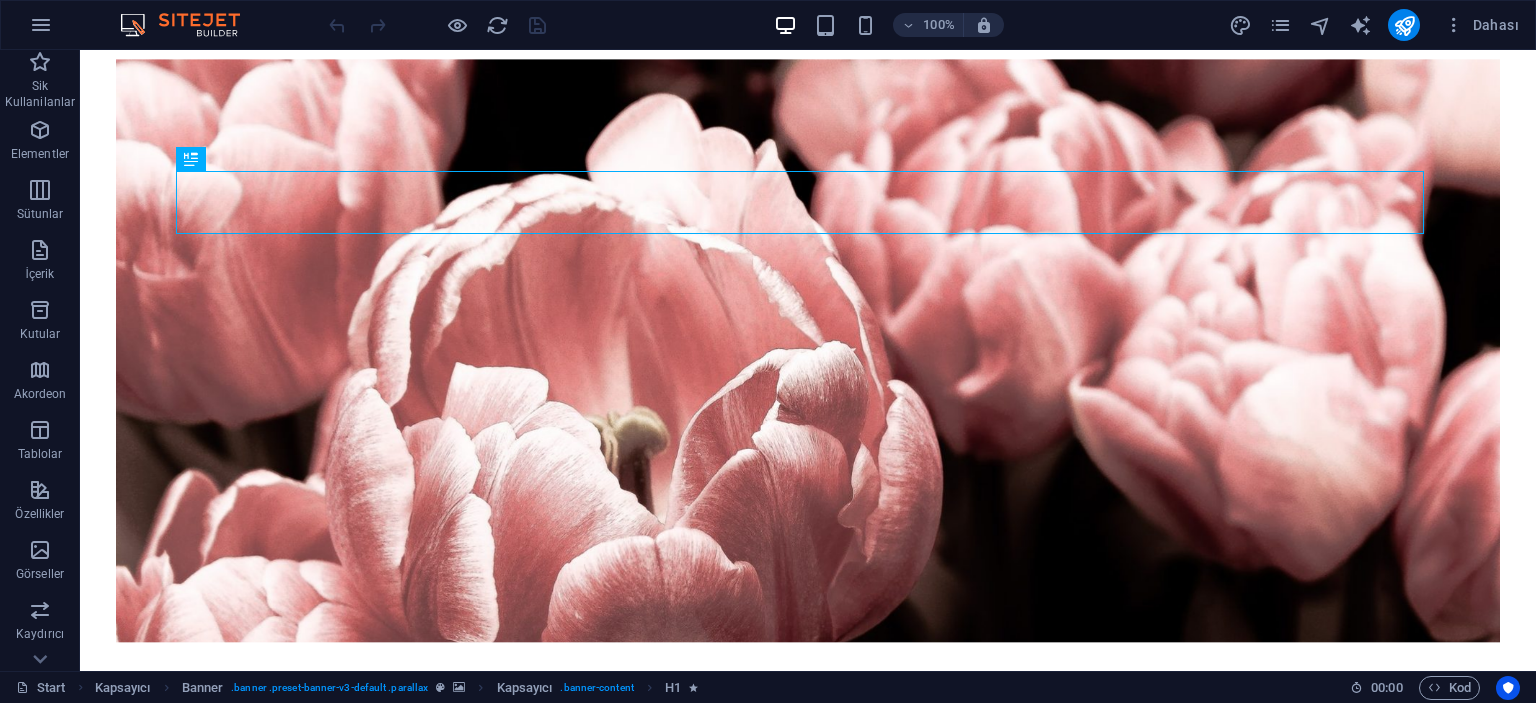 click at bounding box center (437, 25) 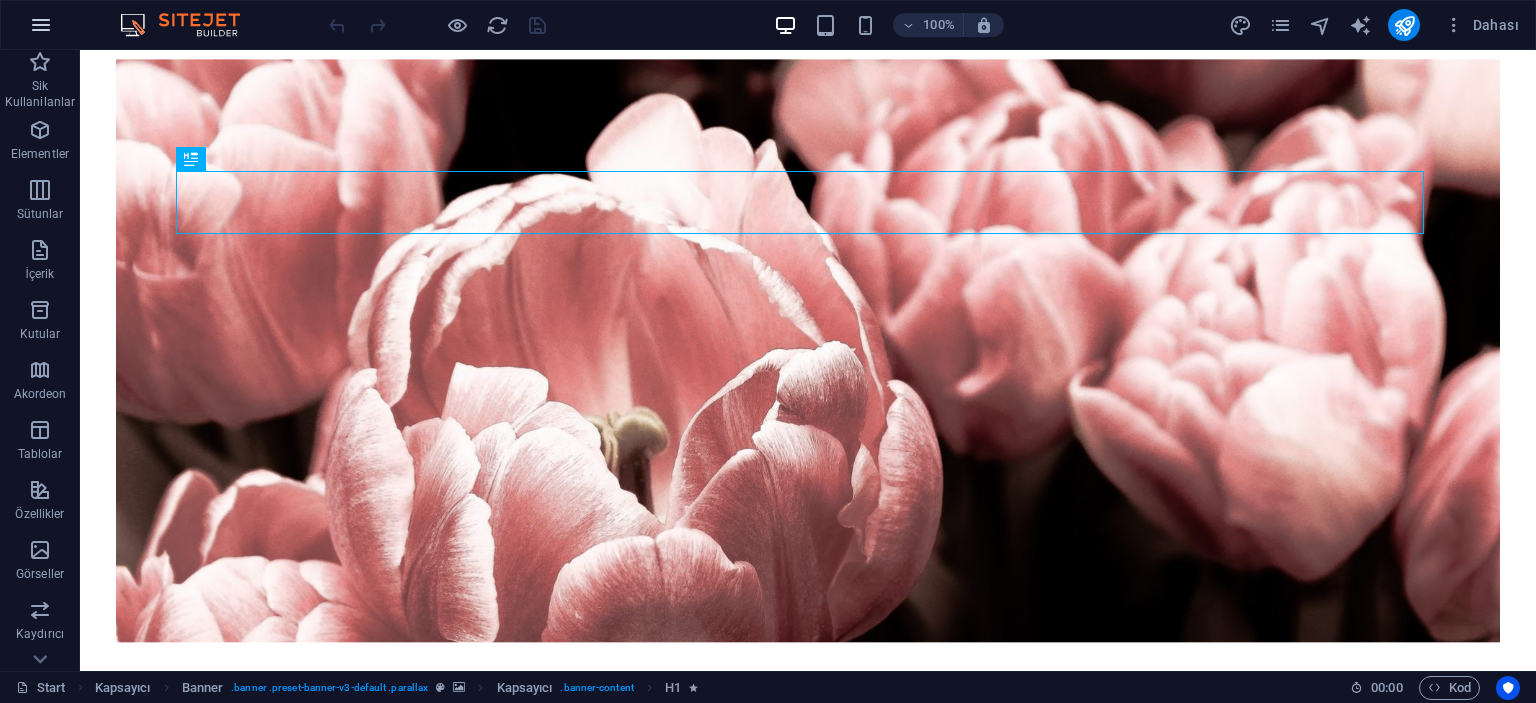 click at bounding box center [41, 25] 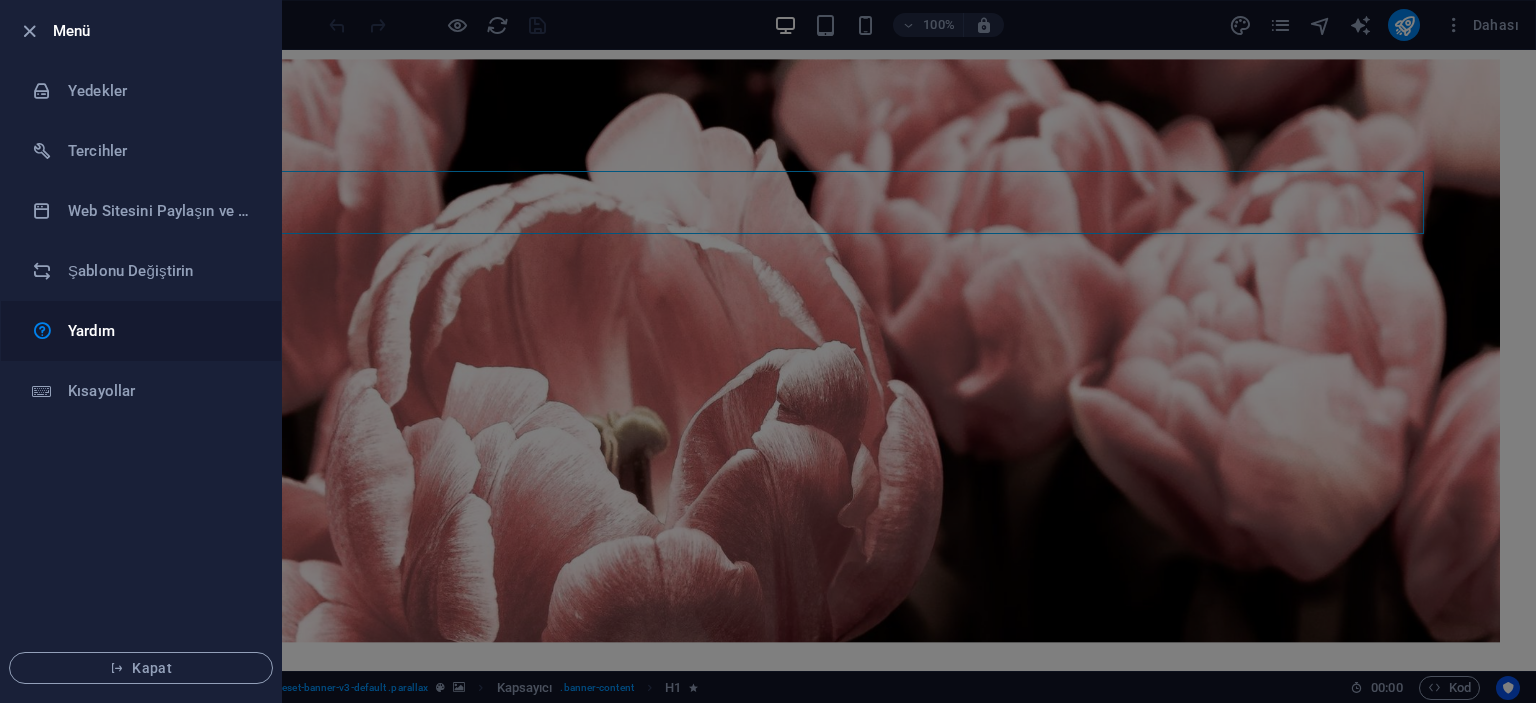 click on "Yardım" at bounding box center (160, 331) 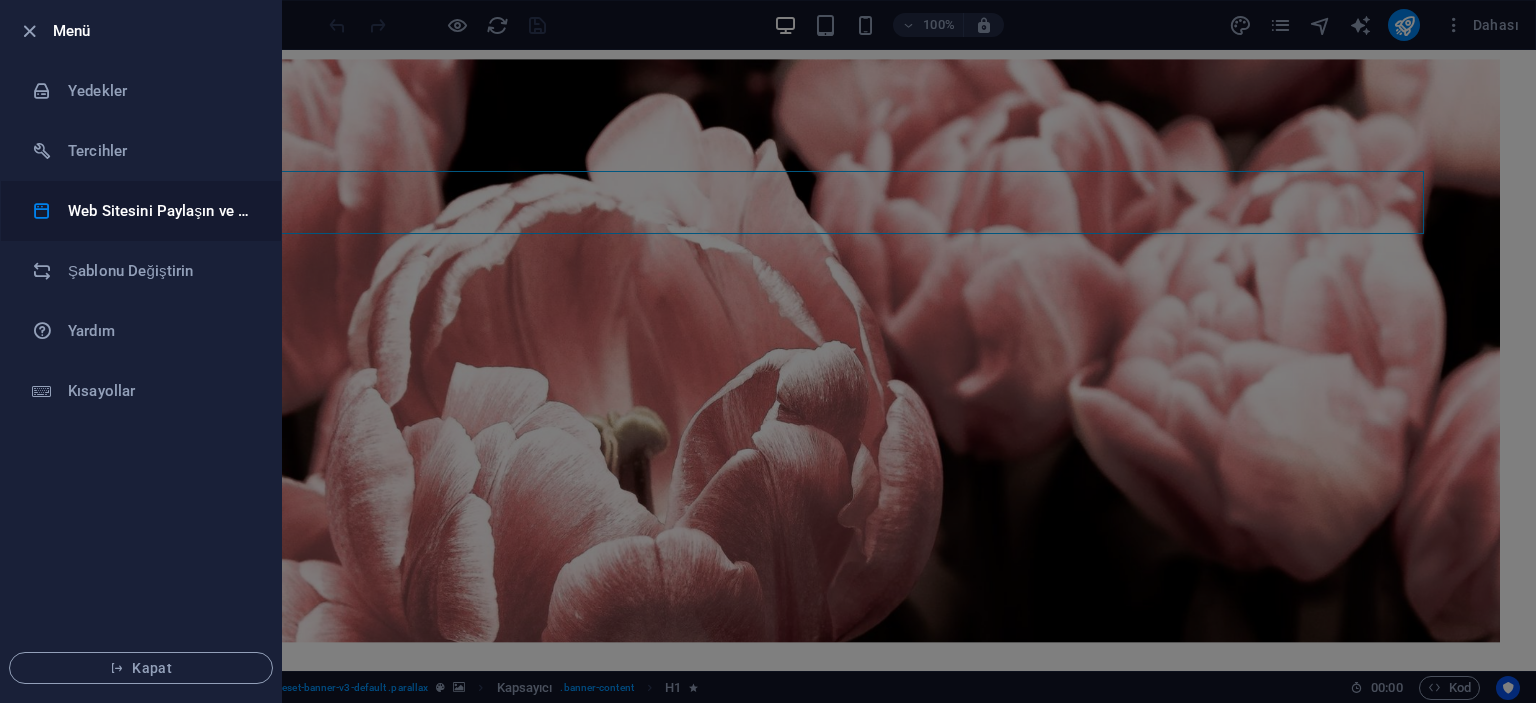 click on "Web Sitesini Paylaşın ve Kopyalayın" at bounding box center [160, 211] 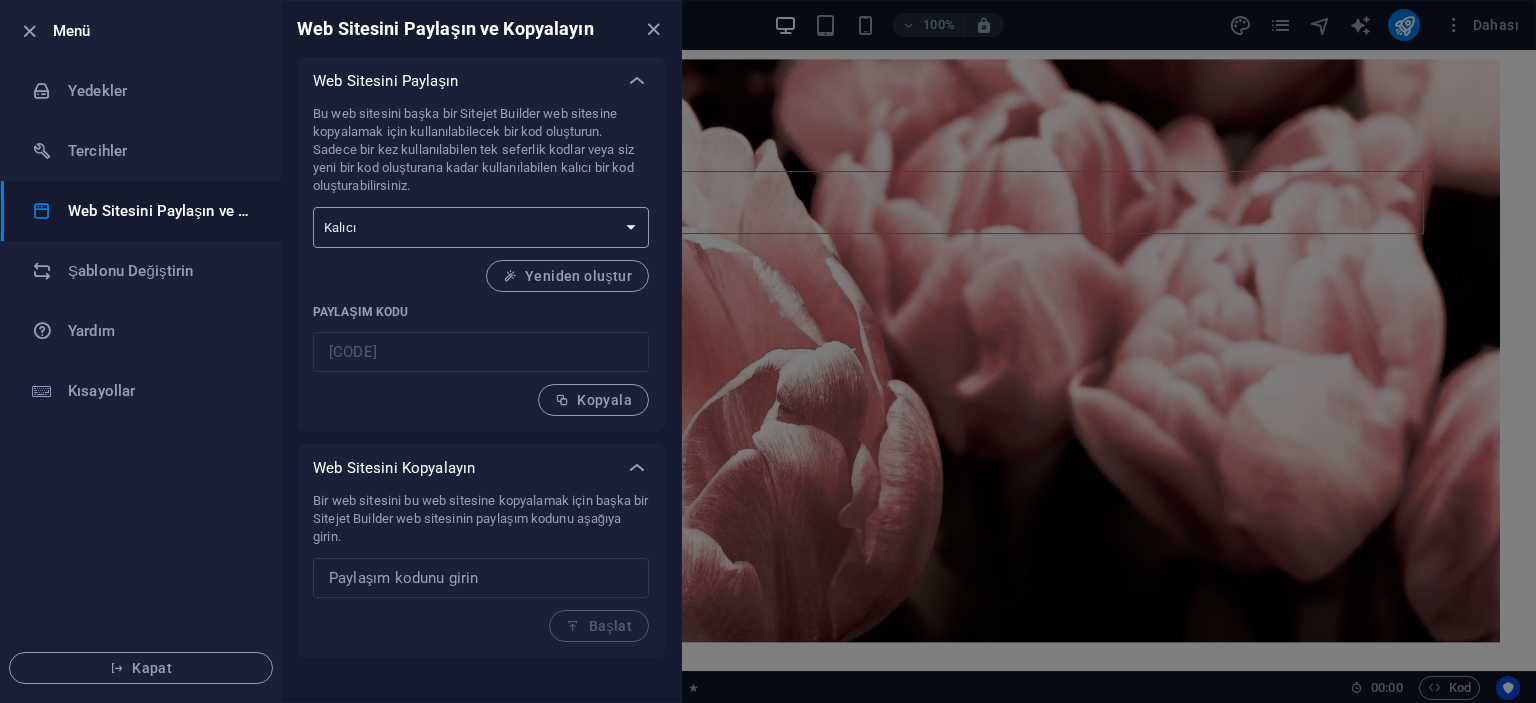 click on "Tek seferlik Kalıcı" at bounding box center [481, 227] 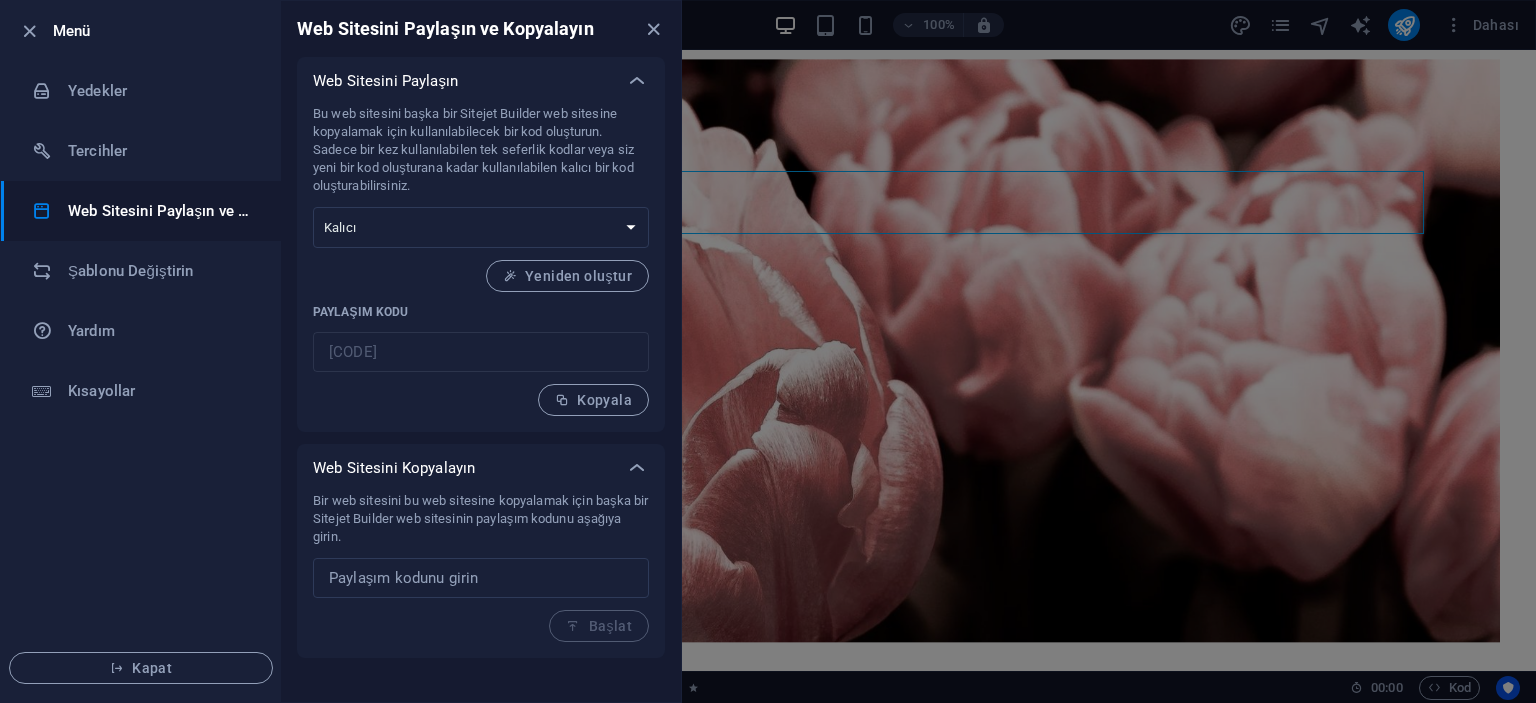 click on "Bir web sitesini bu web sitesine kopyalamak için başka bir Sitejet Builder web sitesinin paylaşım kodunu aşağıya girin. ​ Başlat" at bounding box center (481, 567) 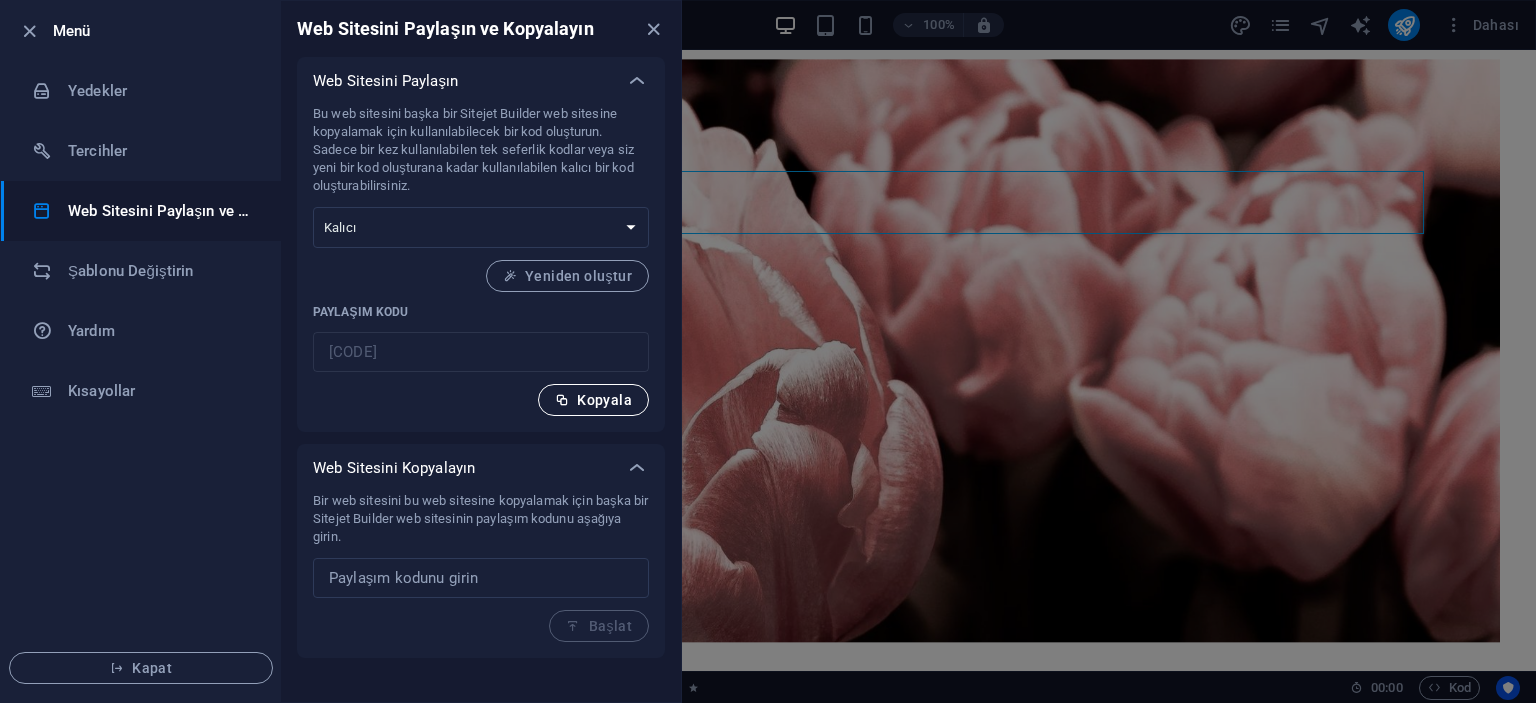 click on "Kopyala" at bounding box center [593, 400] 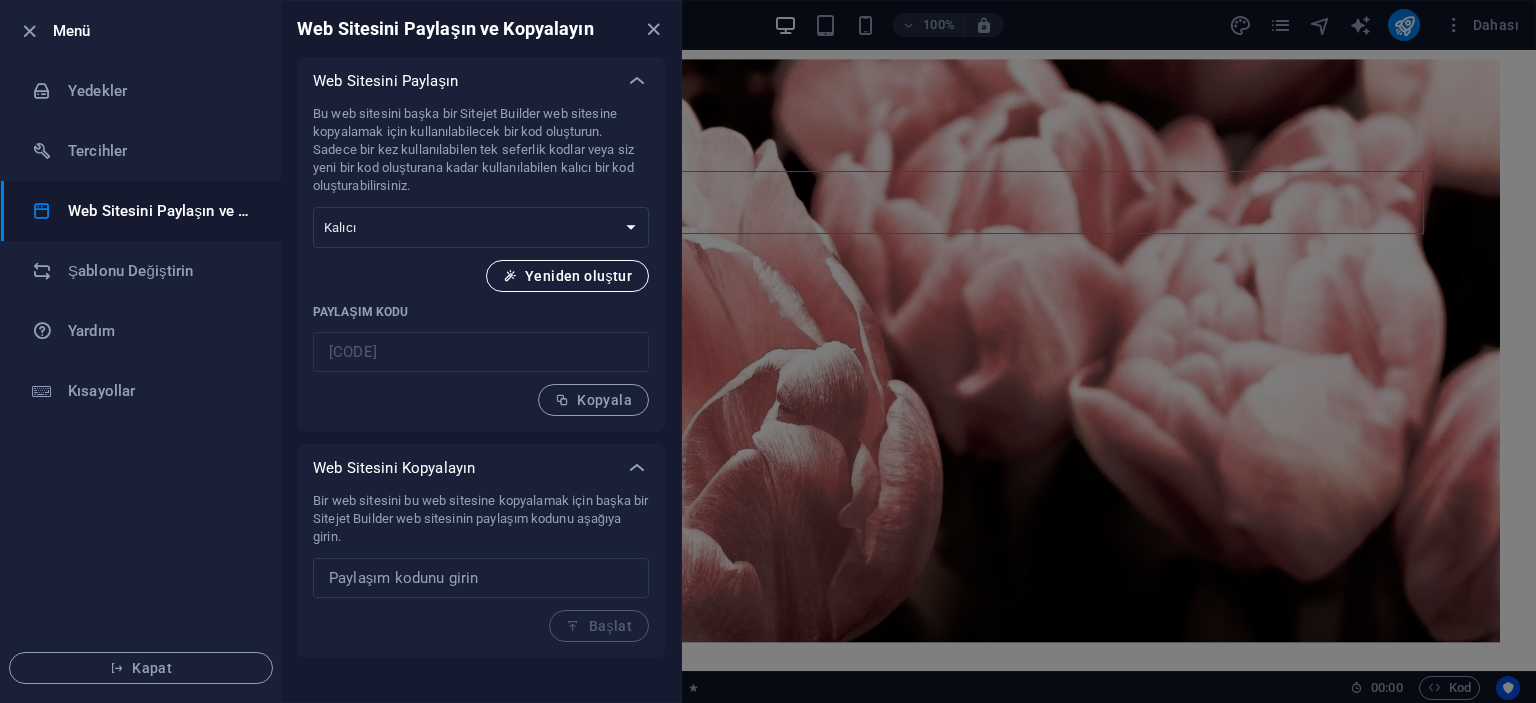 click on "Yeniden oluştur" at bounding box center (567, 276) 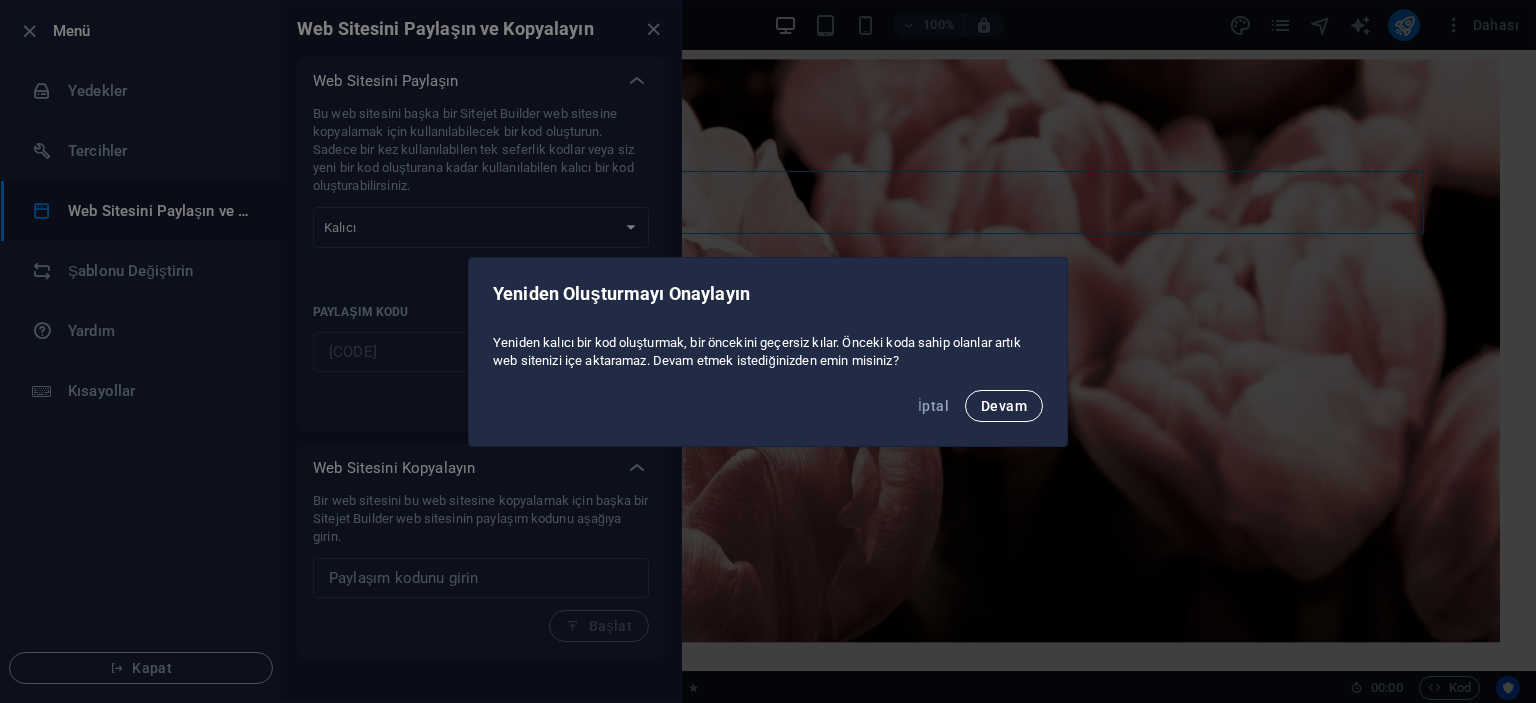 click on "Devam" at bounding box center [1004, 406] 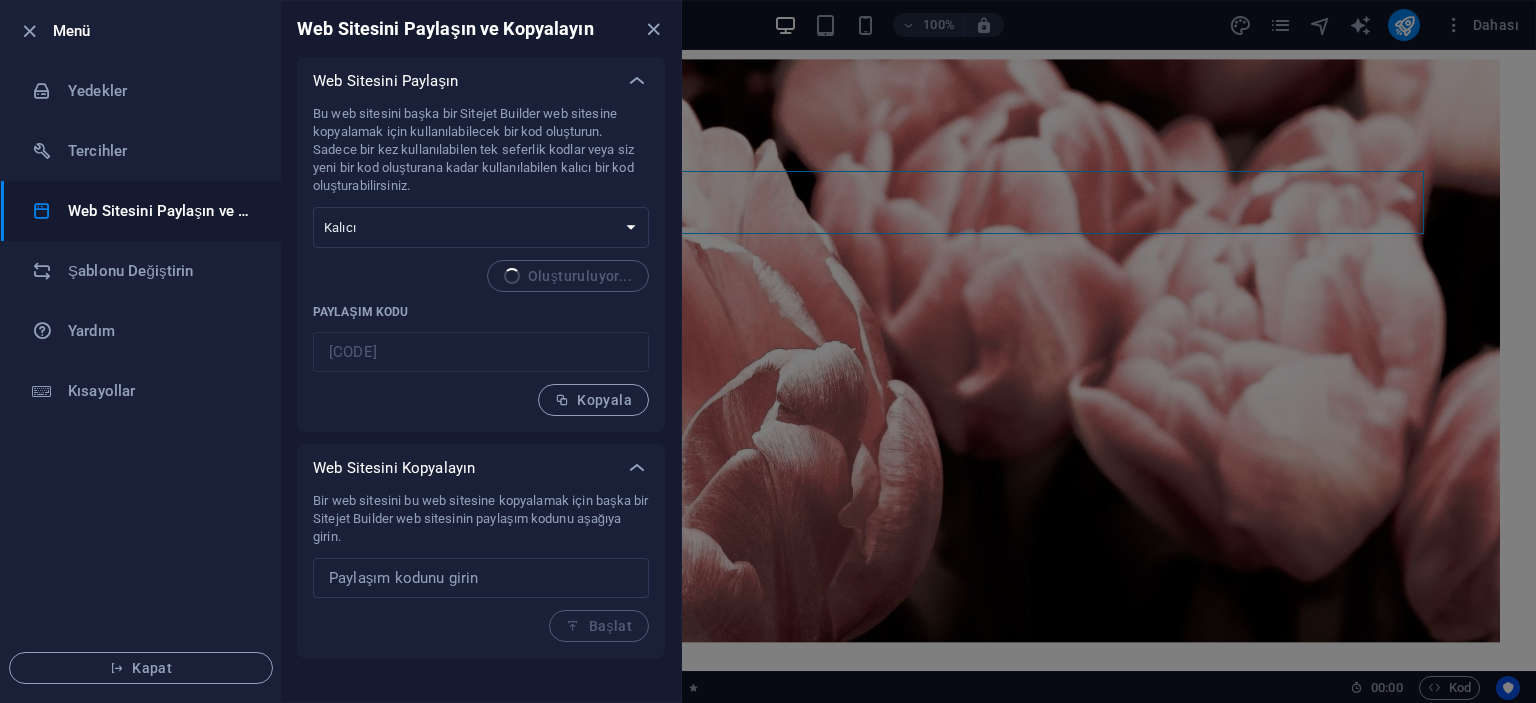 type on "c2475855-2018751" 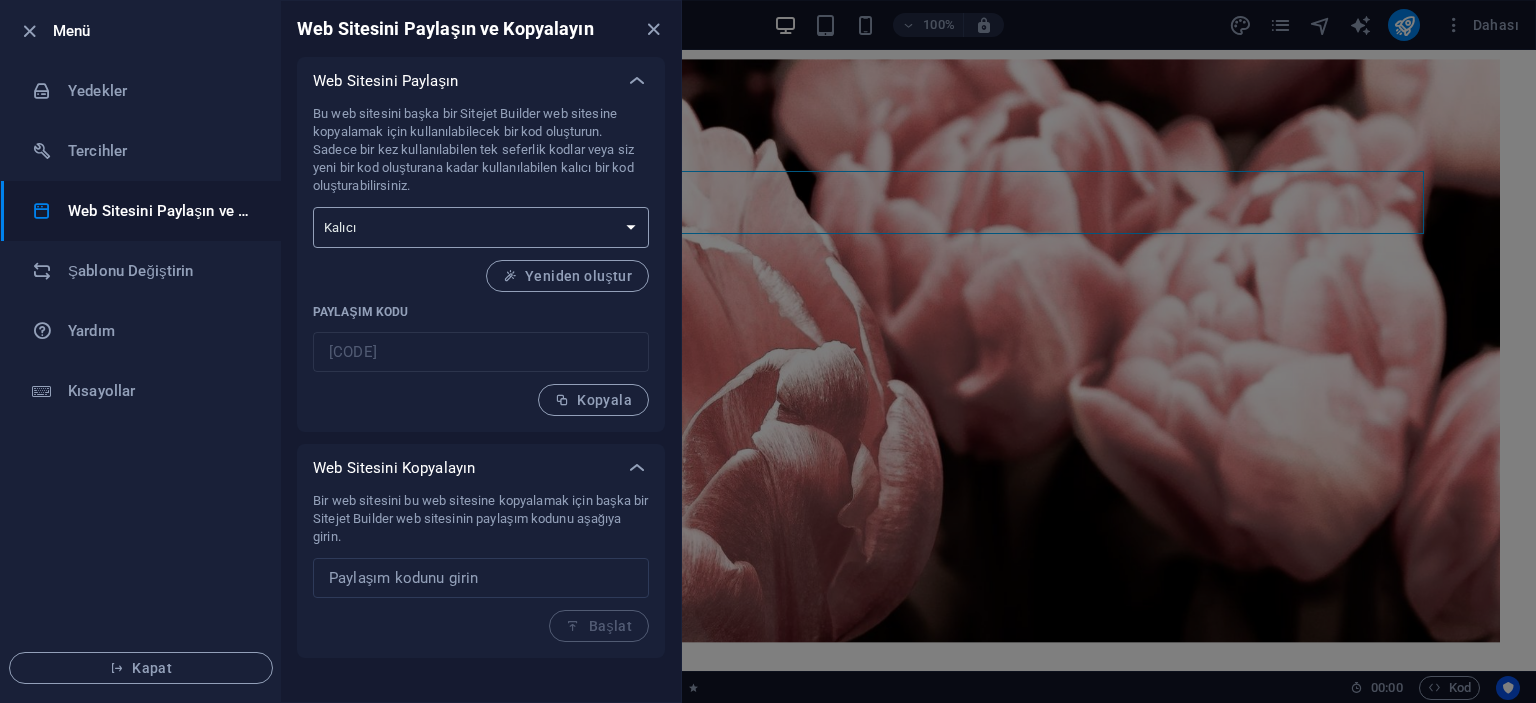 click on "Tek seferlik Kalıcı" at bounding box center (481, 227) 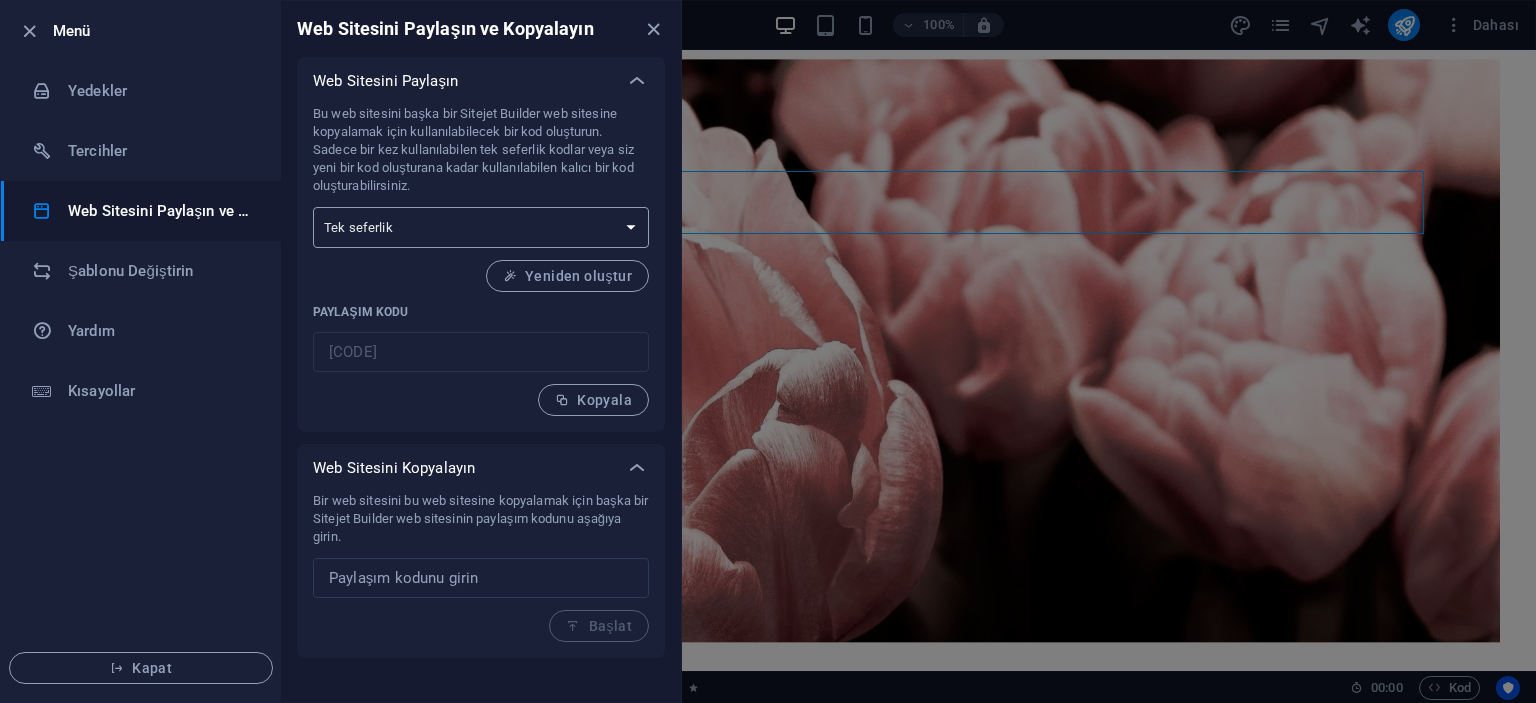 click on "Tek seferlik Kalıcı" at bounding box center (481, 227) 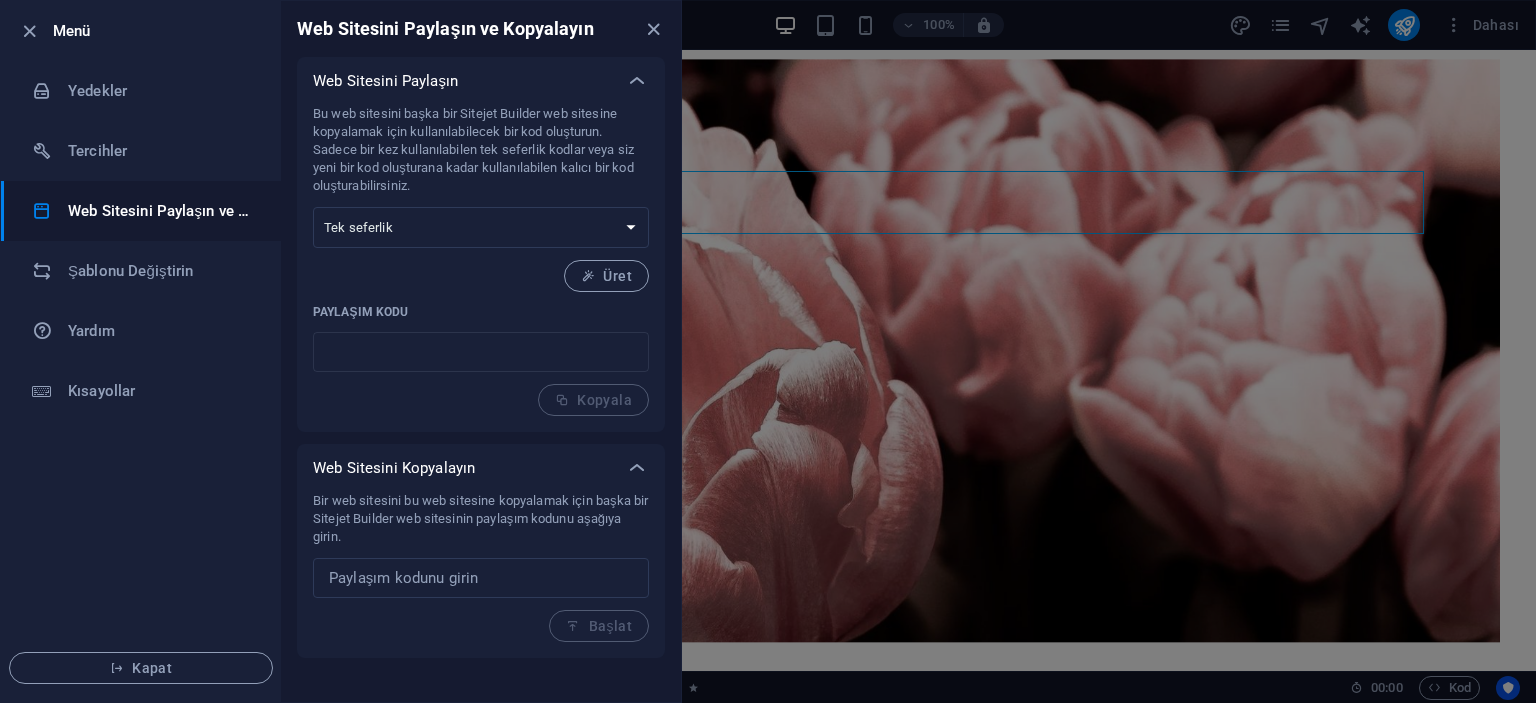 click on "Bir web sitesini bu web sitesine kopyalamak için başka bir Sitejet Builder web sitesinin paylaşım kodunu aşağıya girin. ​ Başlat" at bounding box center [481, 567] 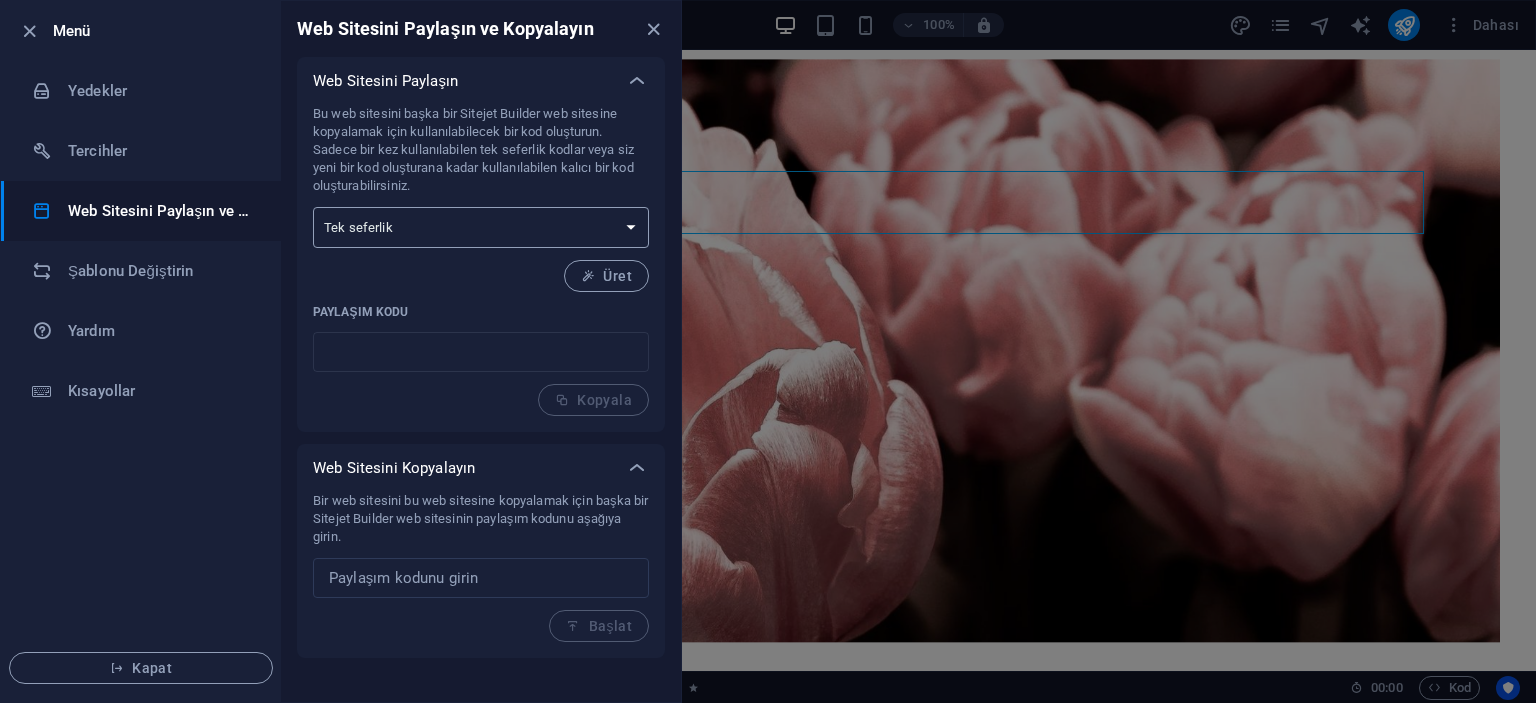 click on "Tek seferlik Kalıcı" at bounding box center (481, 227) 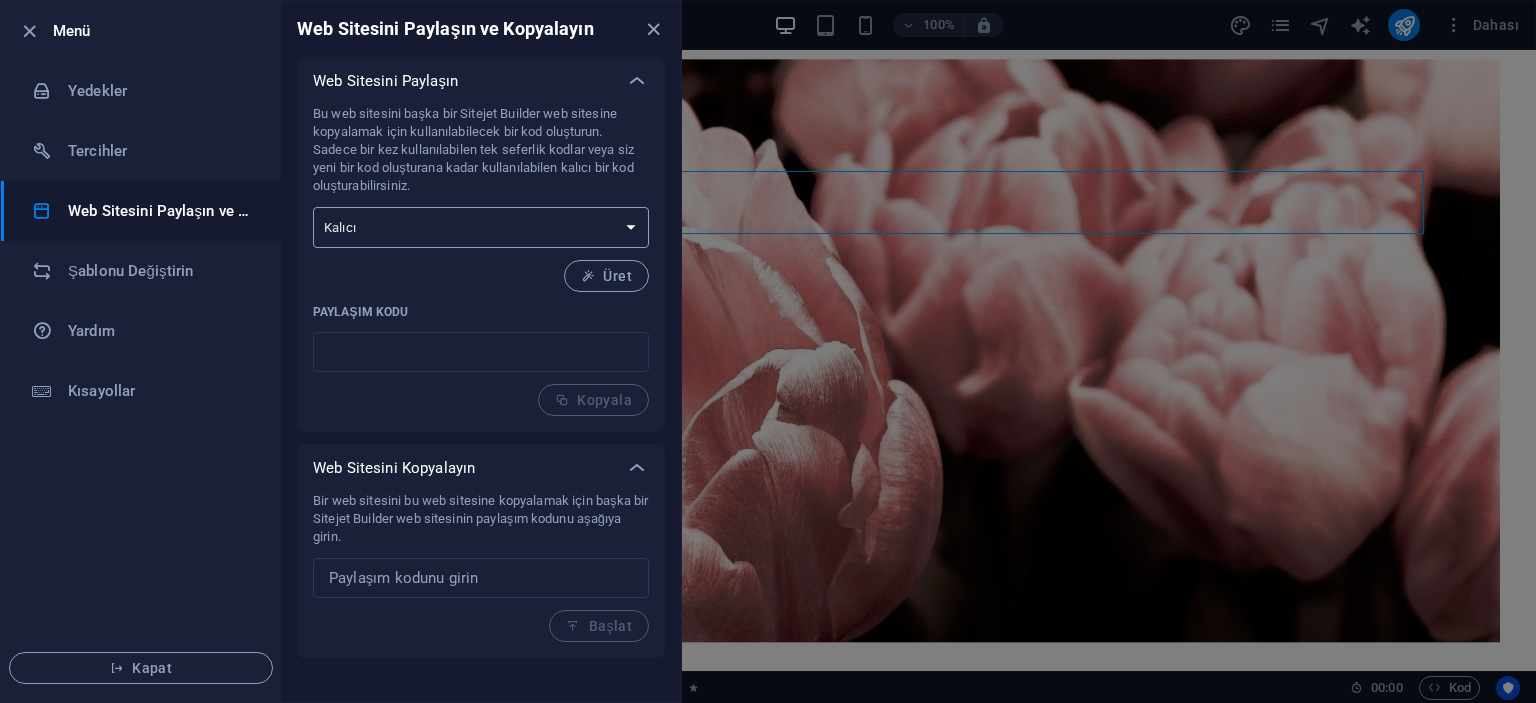 click on "Tek seferlik Kalıcı" at bounding box center (481, 227) 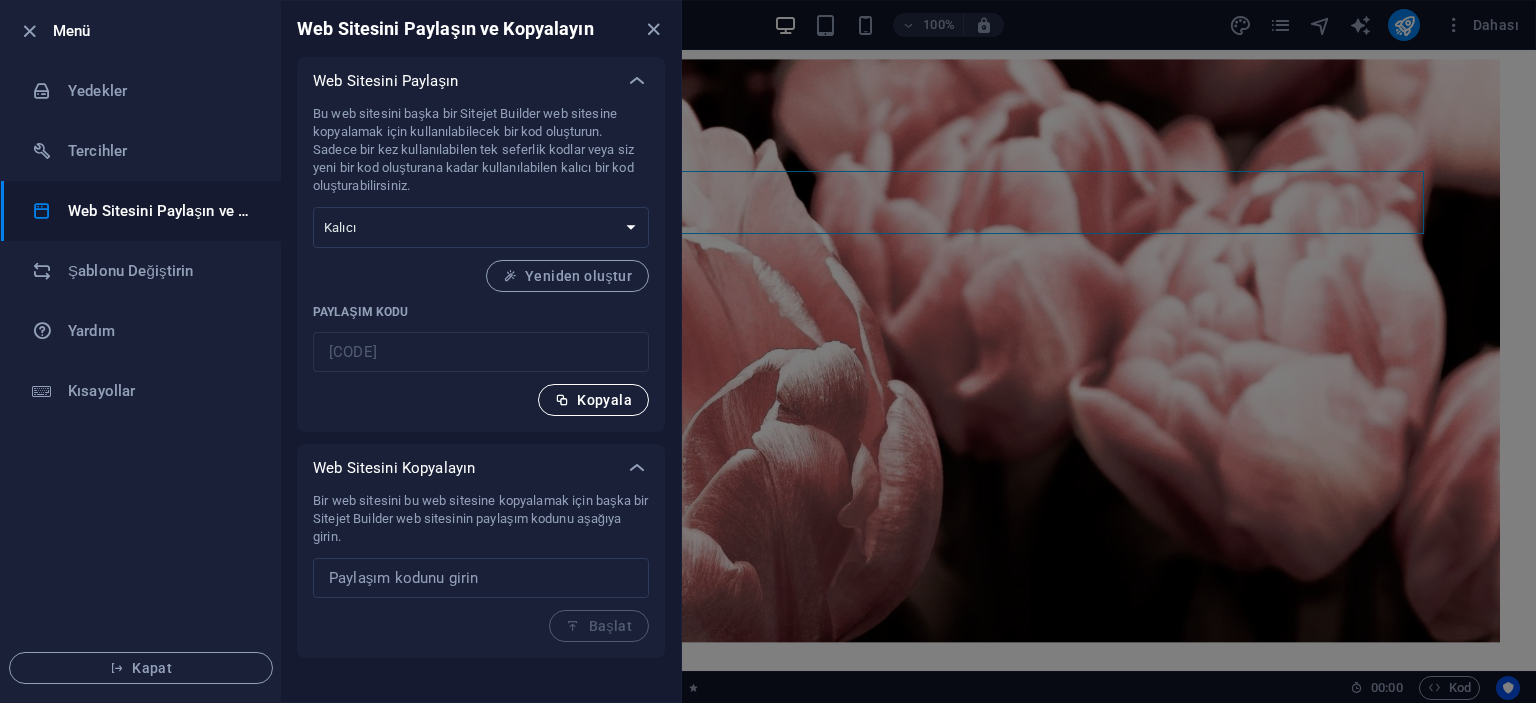 click at bounding box center (562, 400) 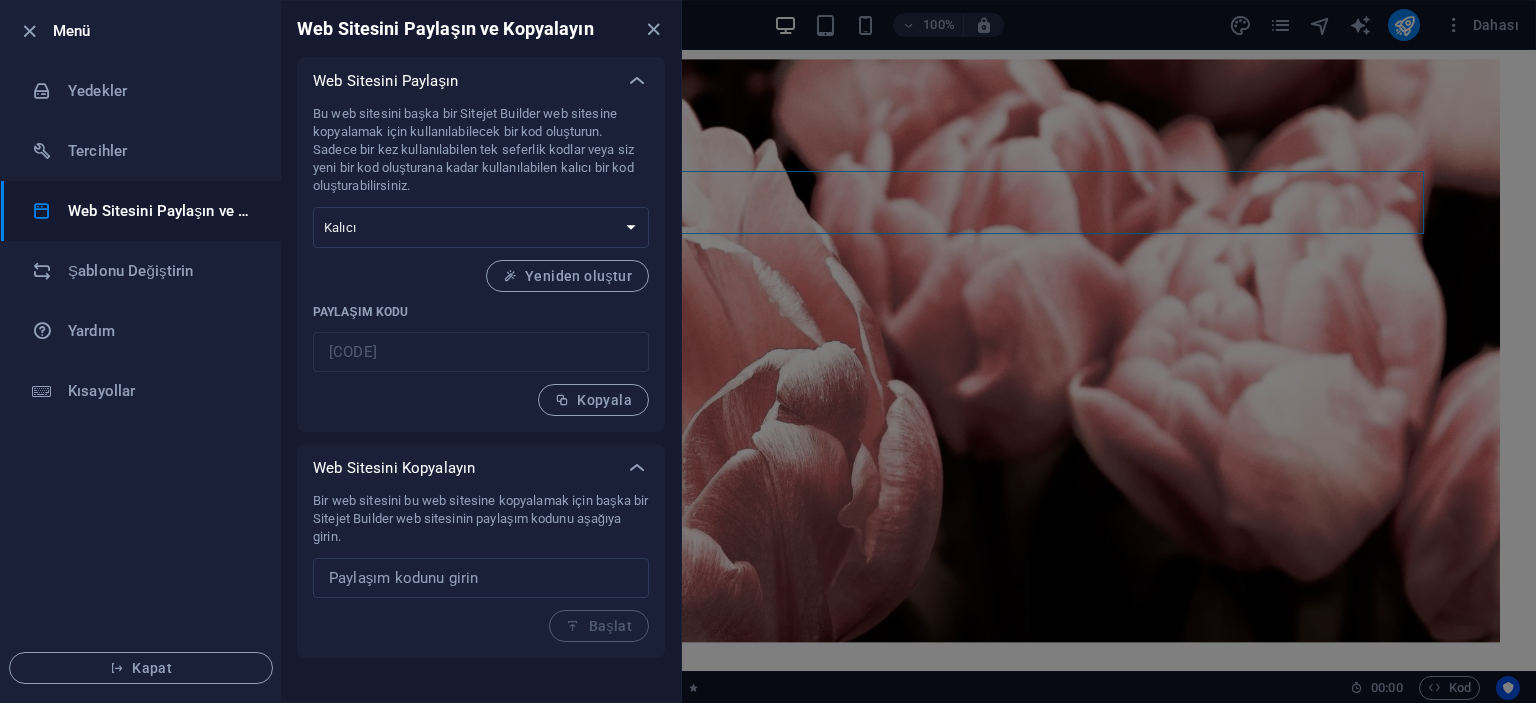 click on "Bir web sitesini bu web sitesine kopyalamak için başka bir Sitejet Builder web sitesinin paylaşım kodunu aşağıya girin. ​ Başlat" at bounding box center [481, 567] 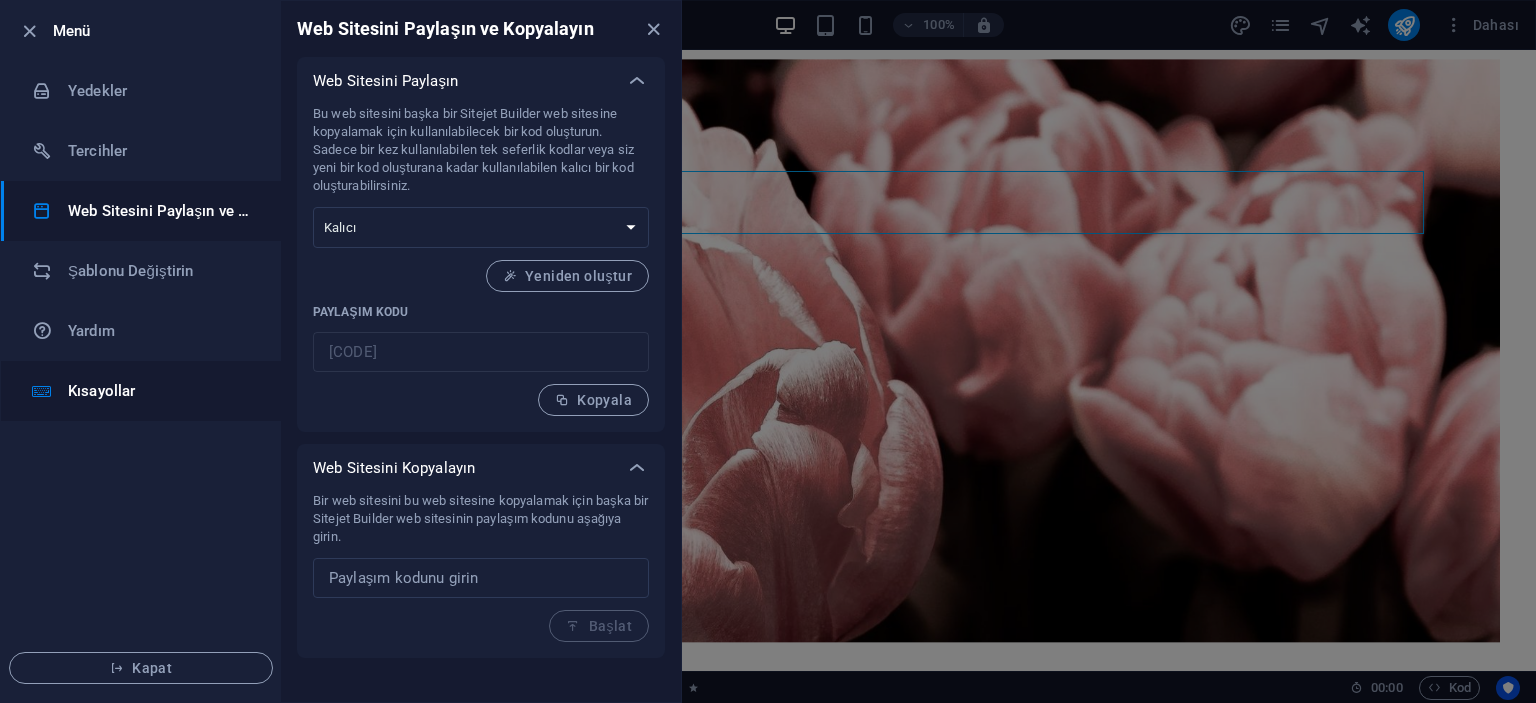 click on "Kısayollar" at bounding box center (160, 391) 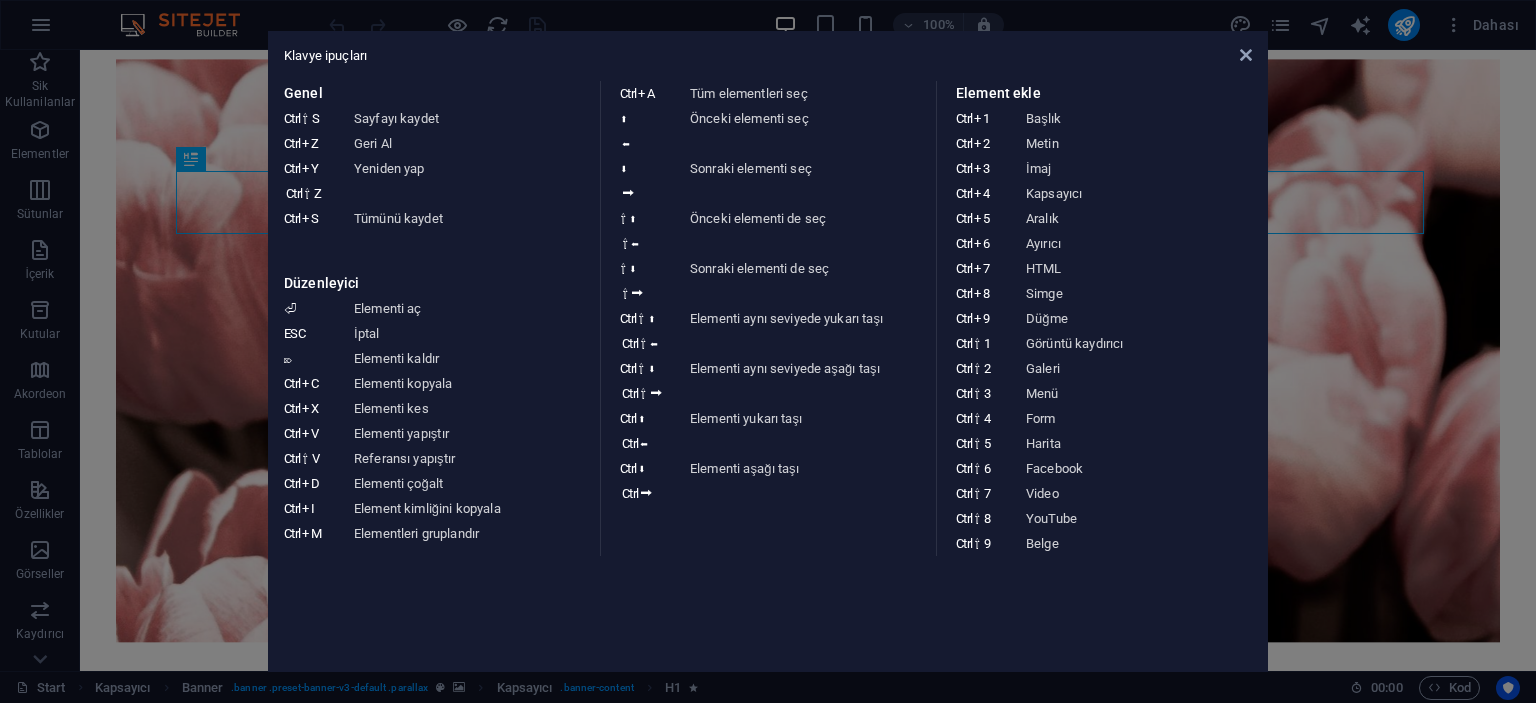 click on "Ctrl" at bounding box center (964, 118) 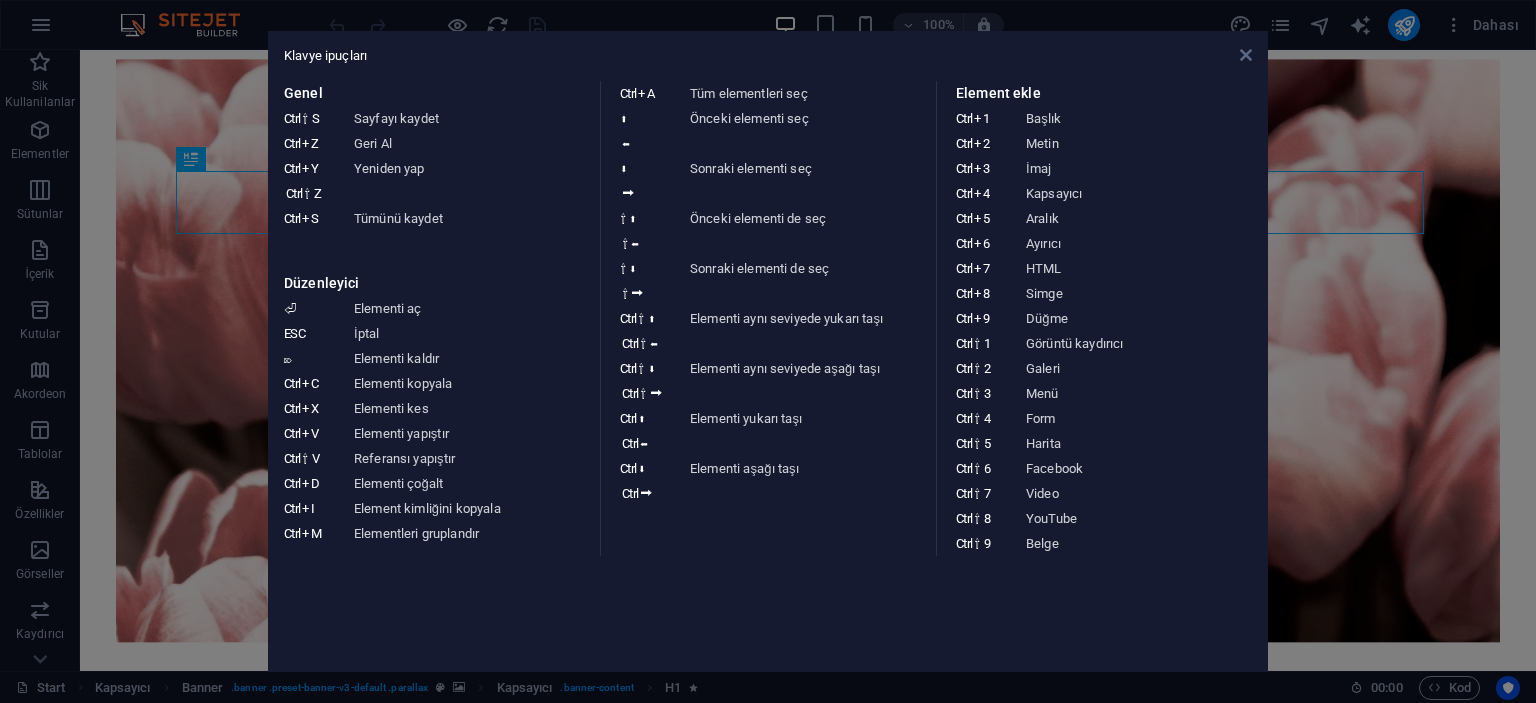 click at bounding box center (1246, 55) 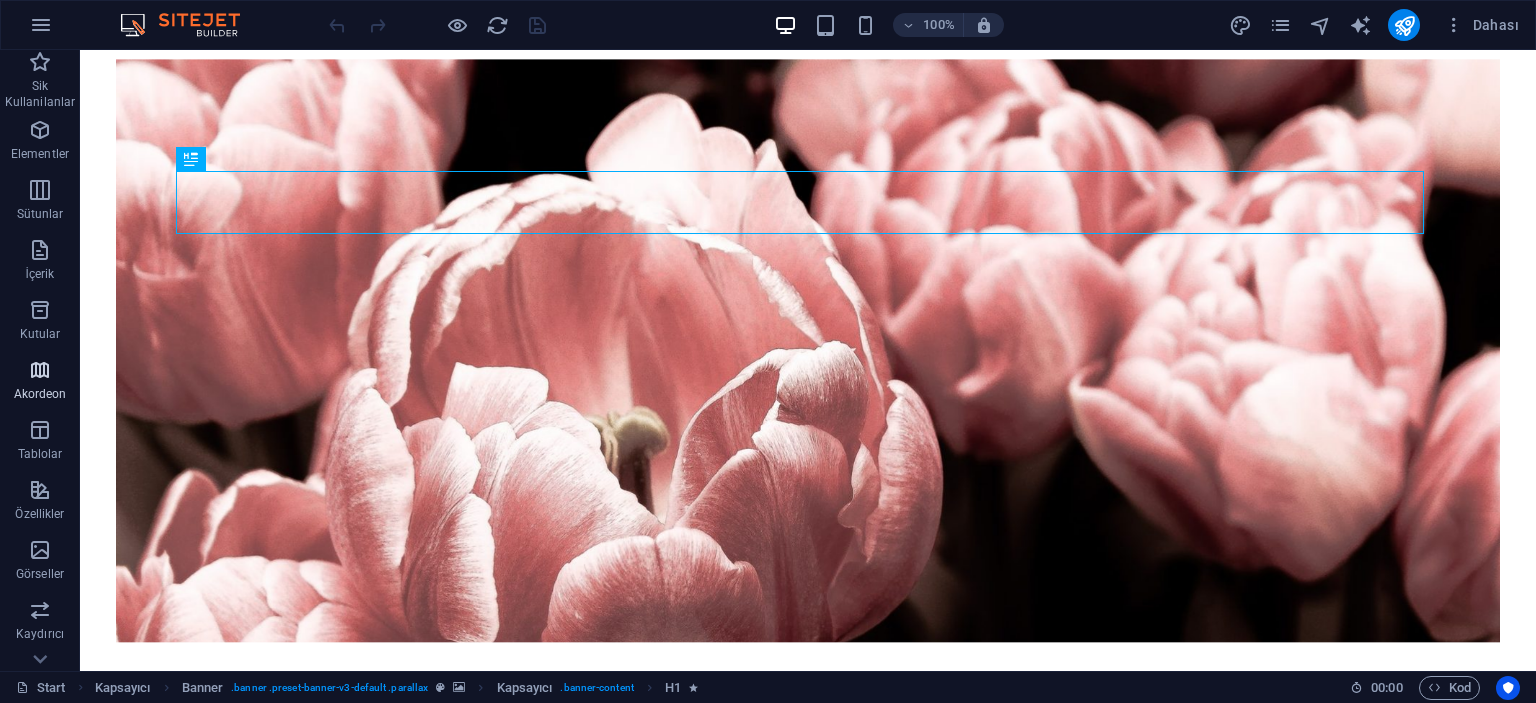 click on "Akordeon" at bounding box center [40, 382] 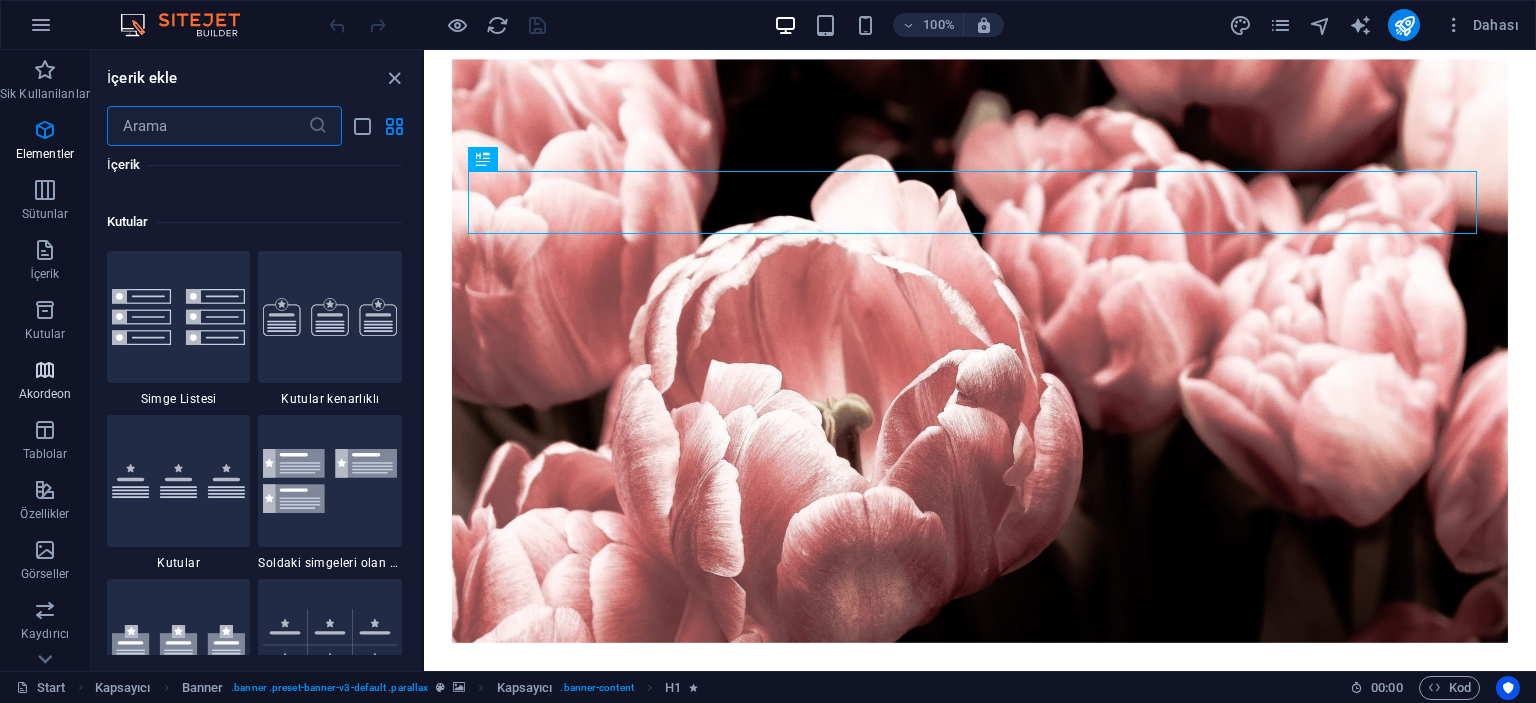 scroll, scrollTop: 6384, scrollLeft: 0, axis: vertical 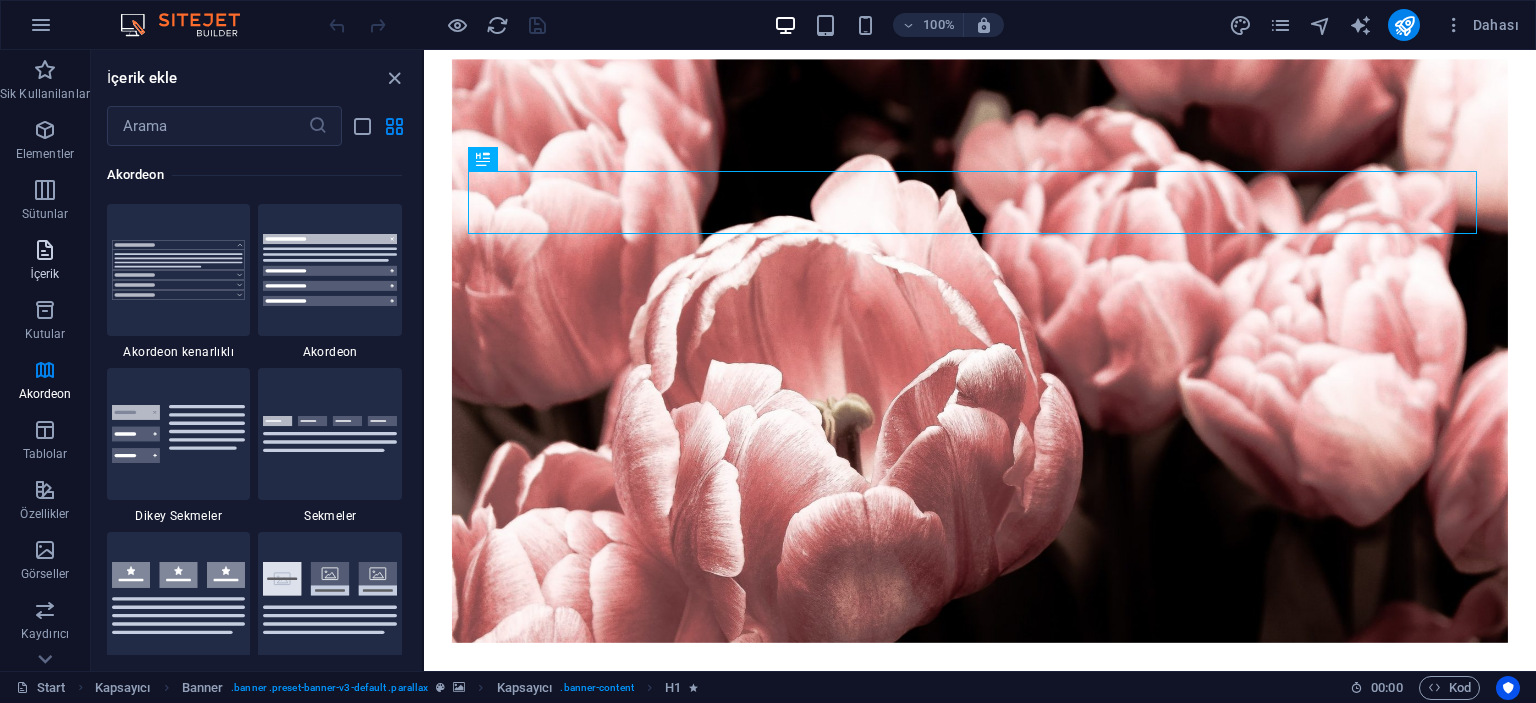 click at bounding box center (45, 250) 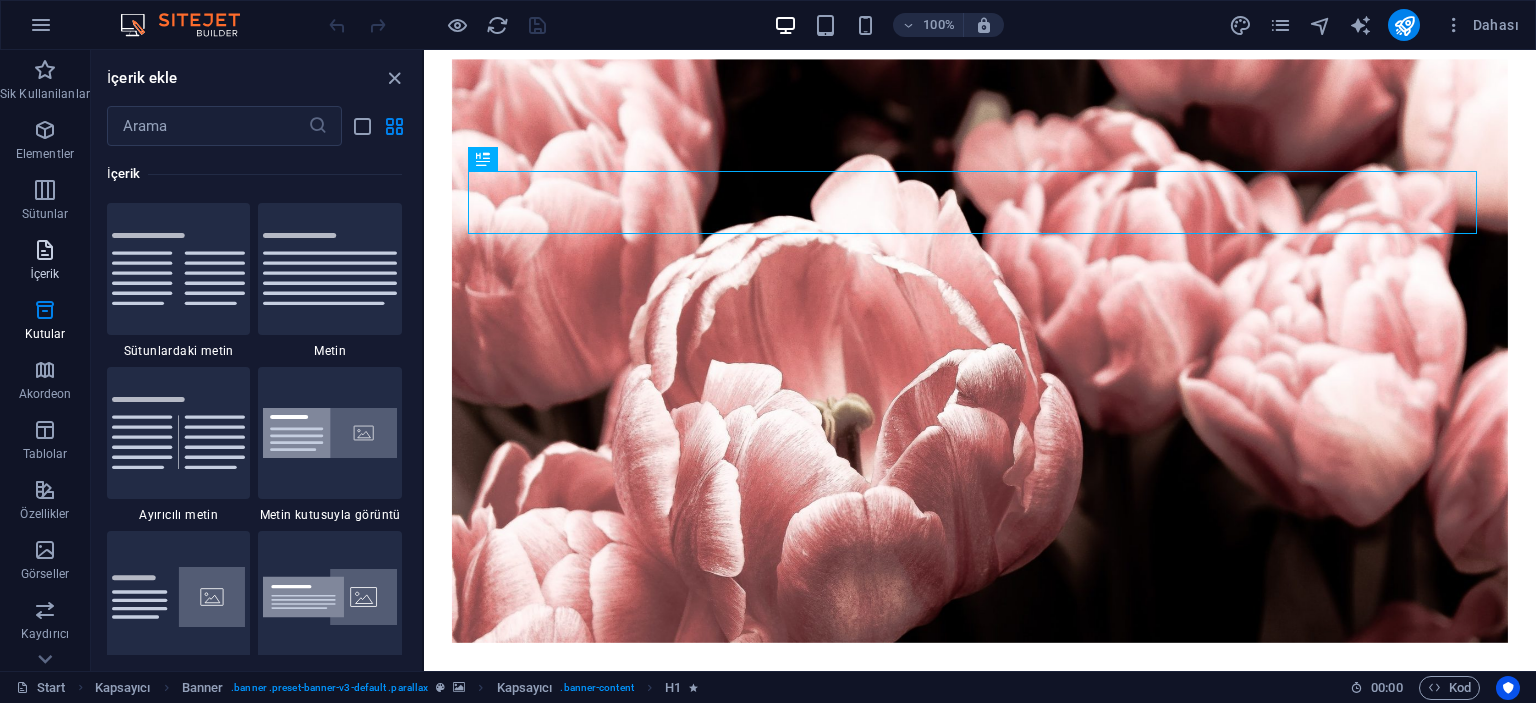 scroll, scrollTop: 3499, scrollLeft: 0, axis: vertical 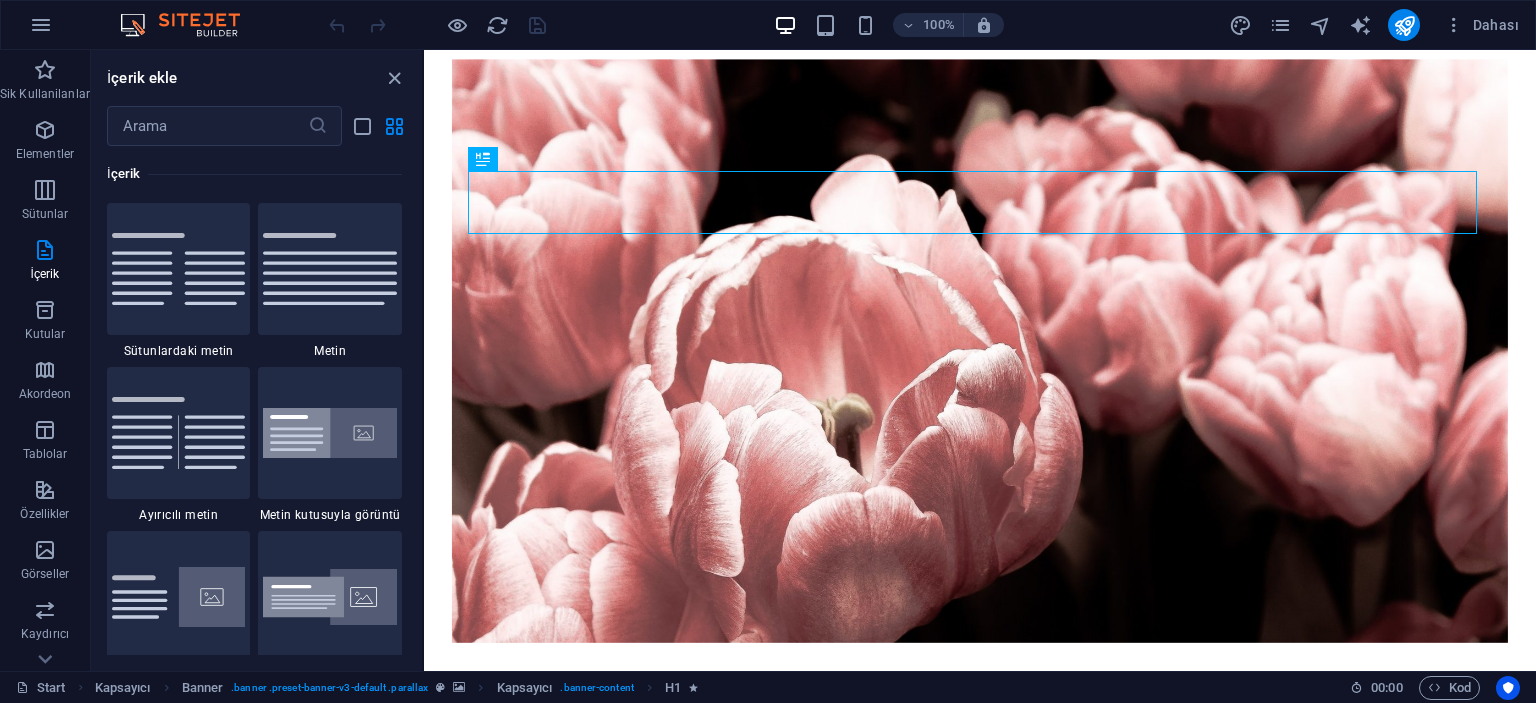 click on "İçerik ekle" at bounding box center (142, 78) 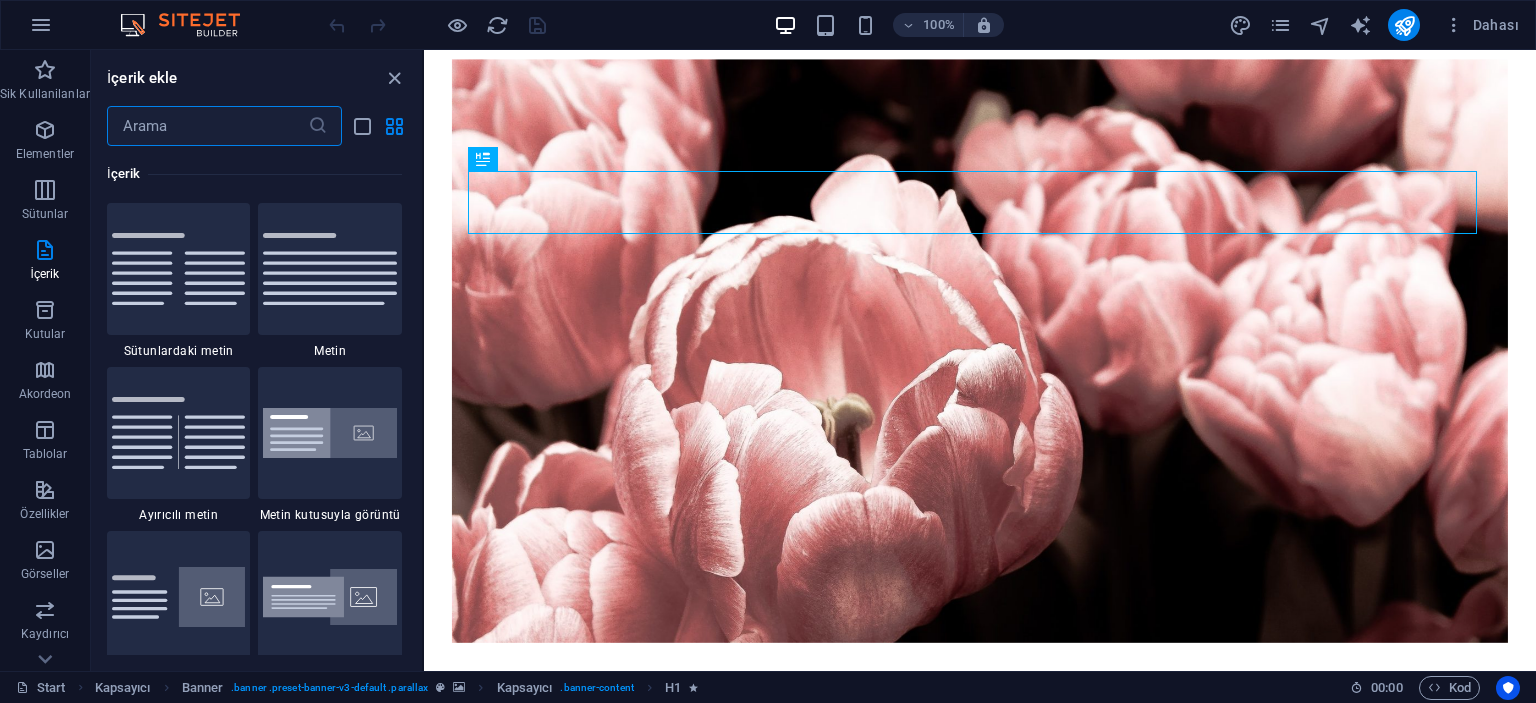click at bounding box center [207, 126] 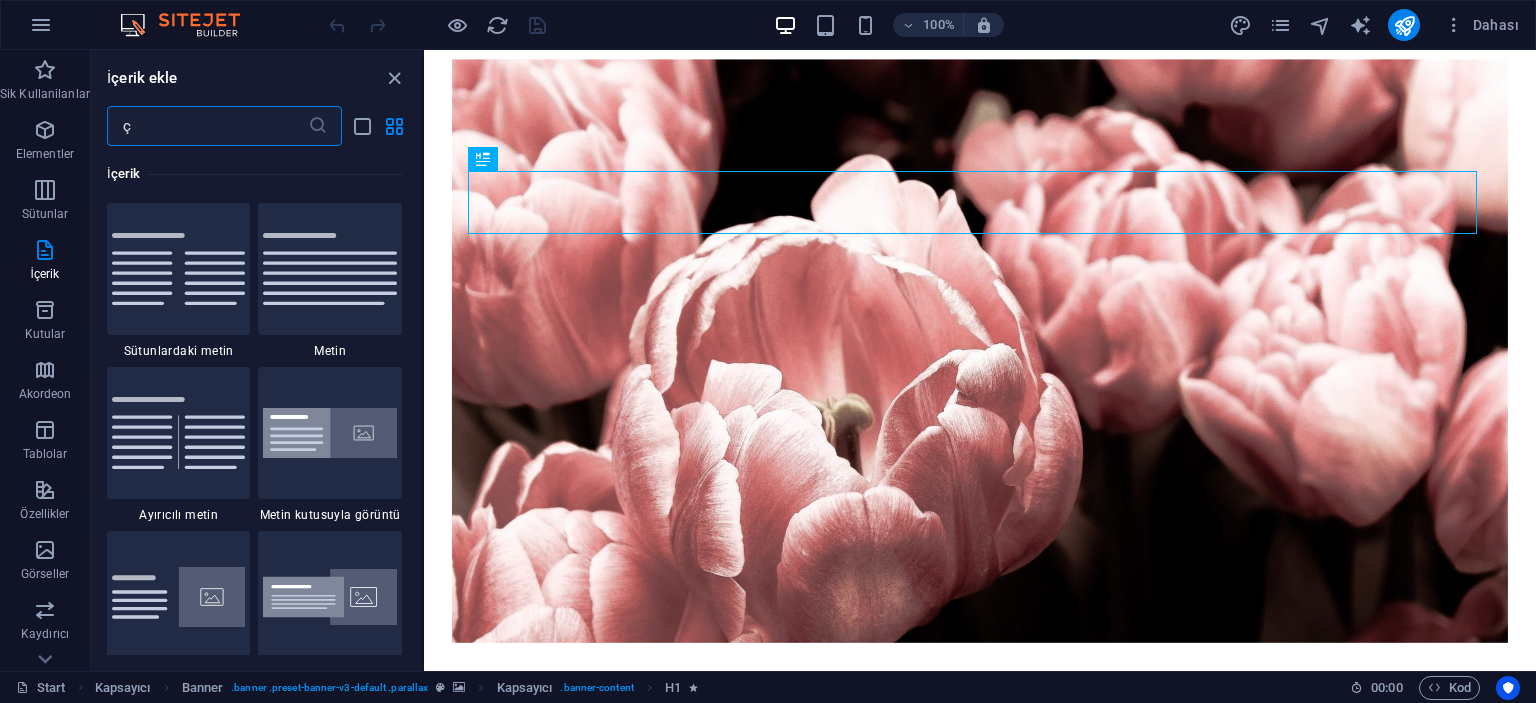 scroll, scrollTop: 0, scrollLeft: 0, axis: both 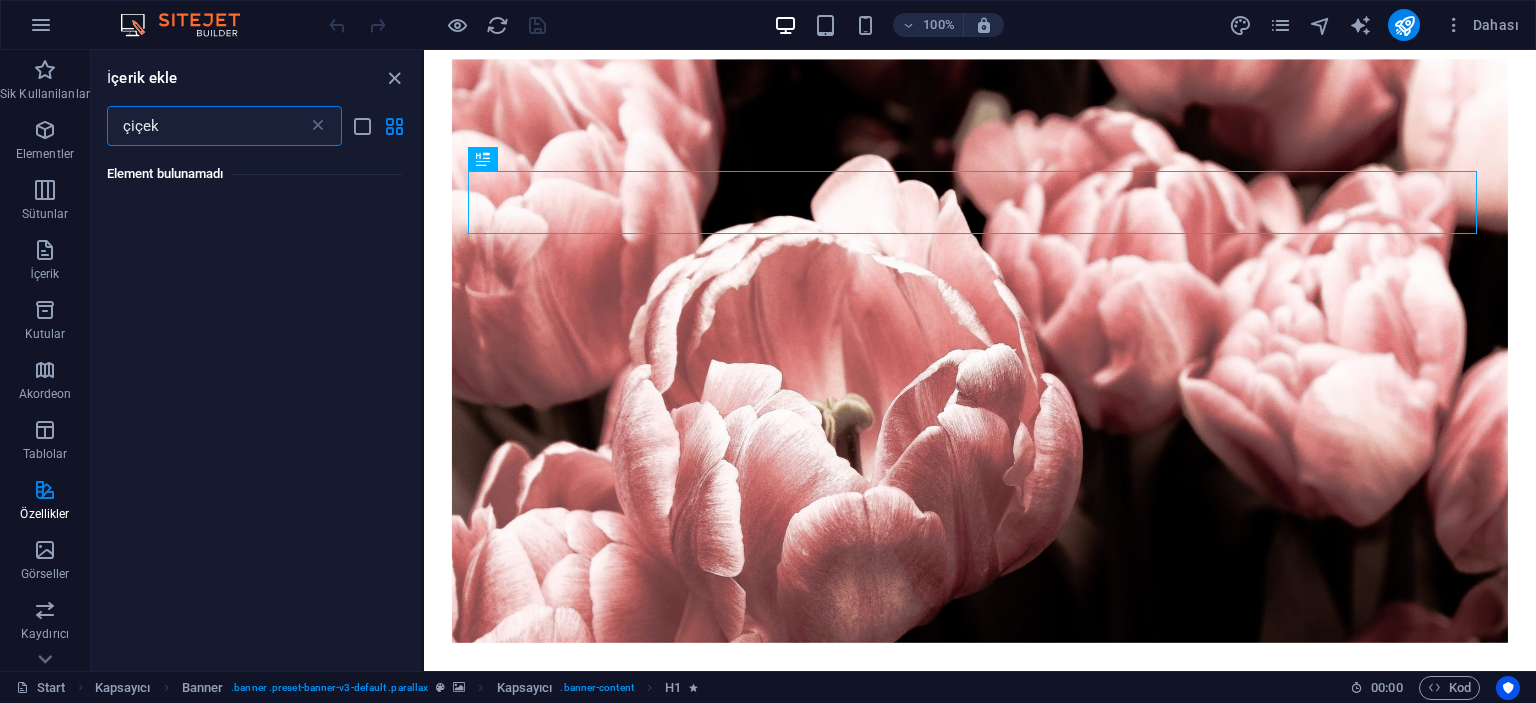 type on "çiçek" 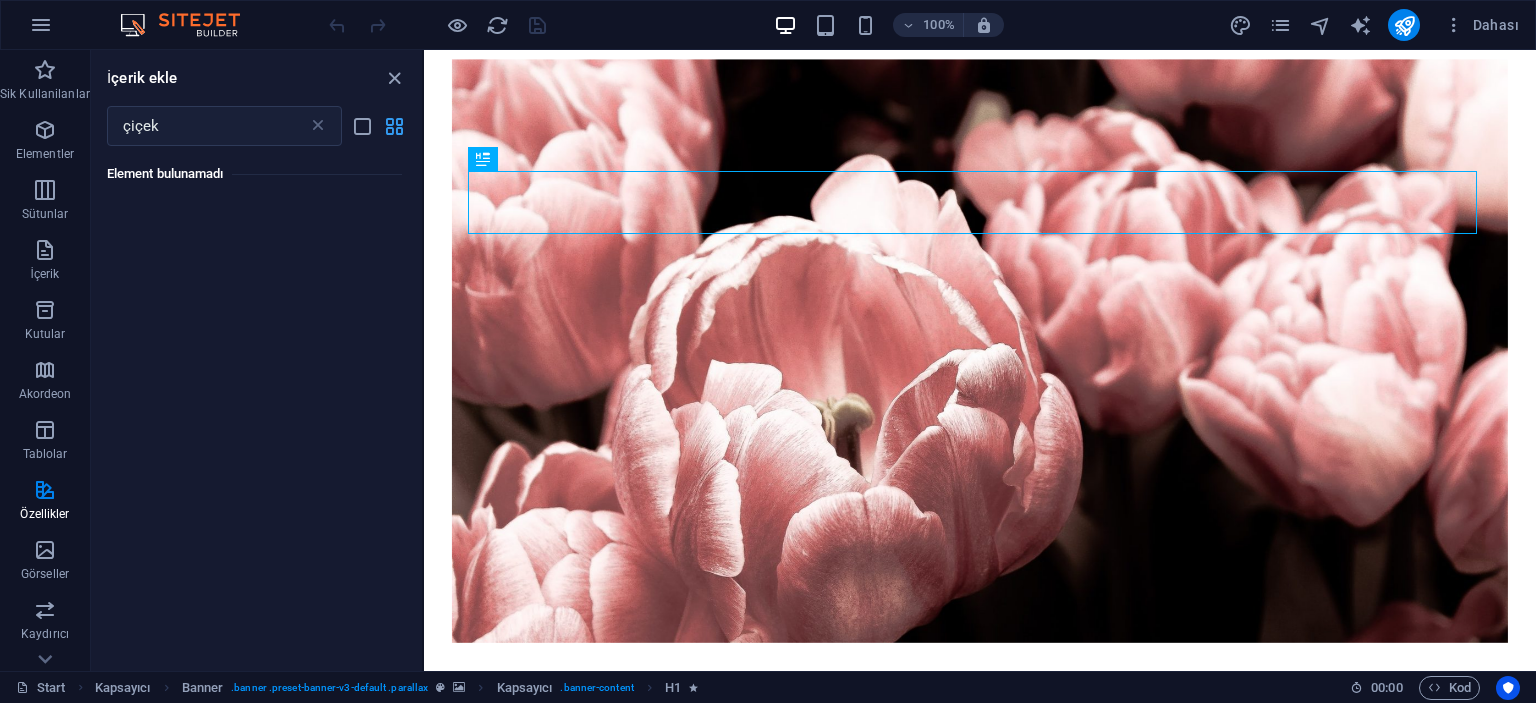 click at bounding box center [394, 126] 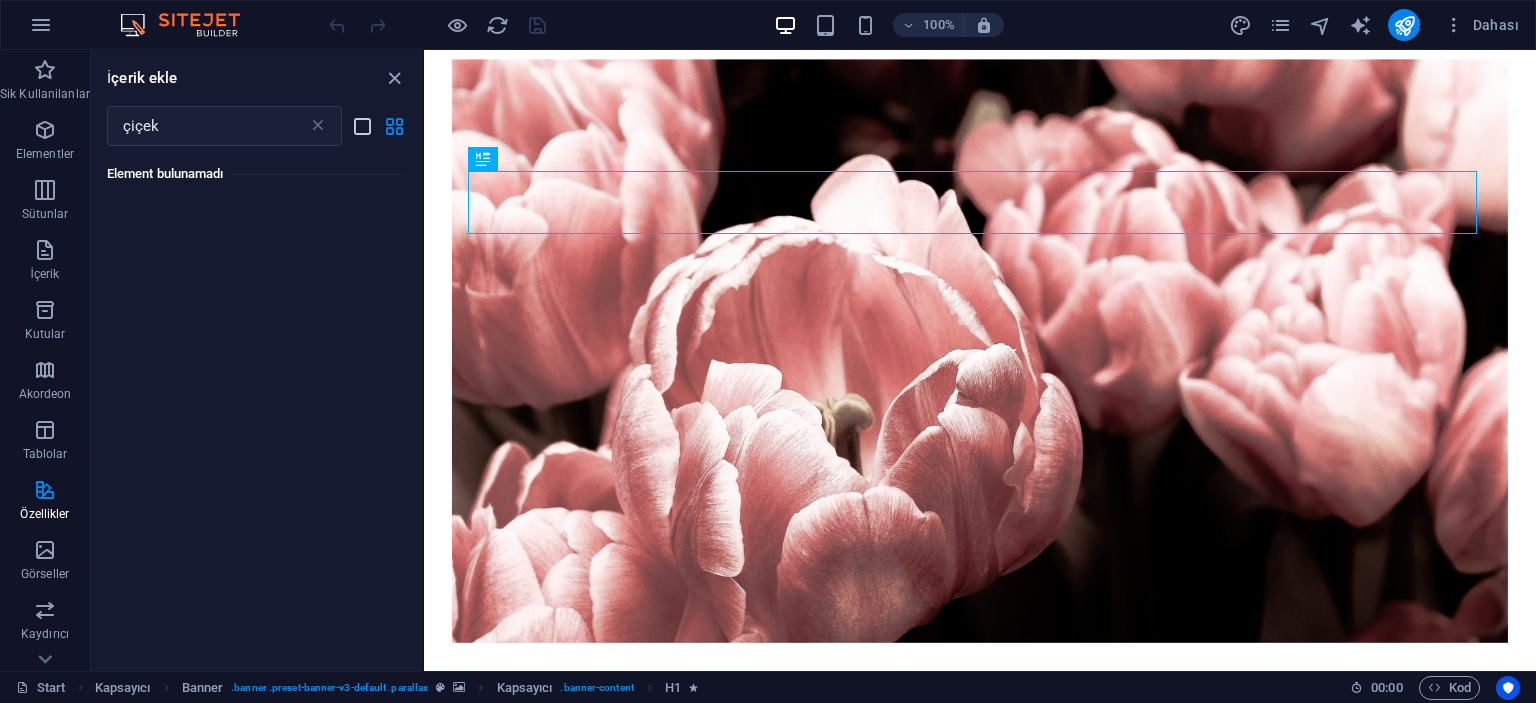 click at bounding box center (362, 126) 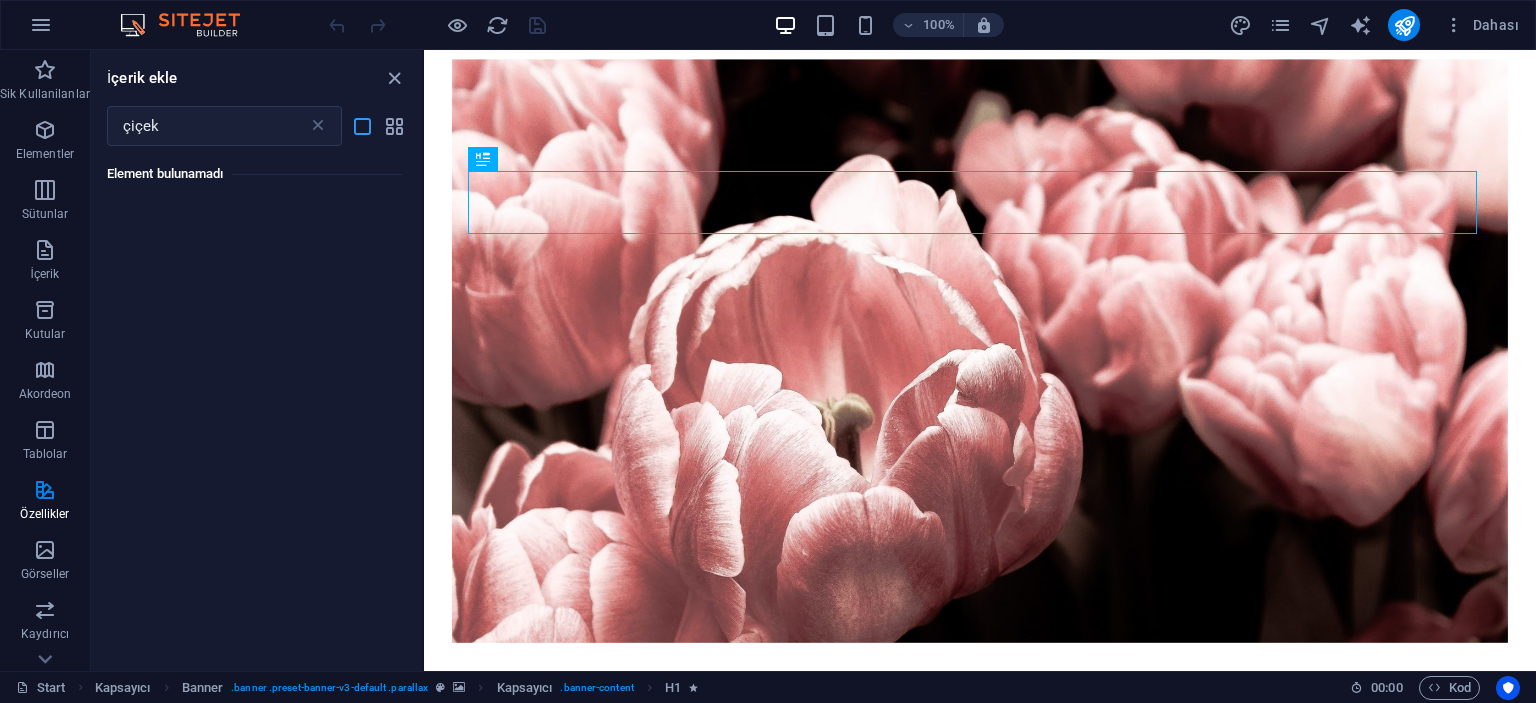 click at bounding box center (362, 126) 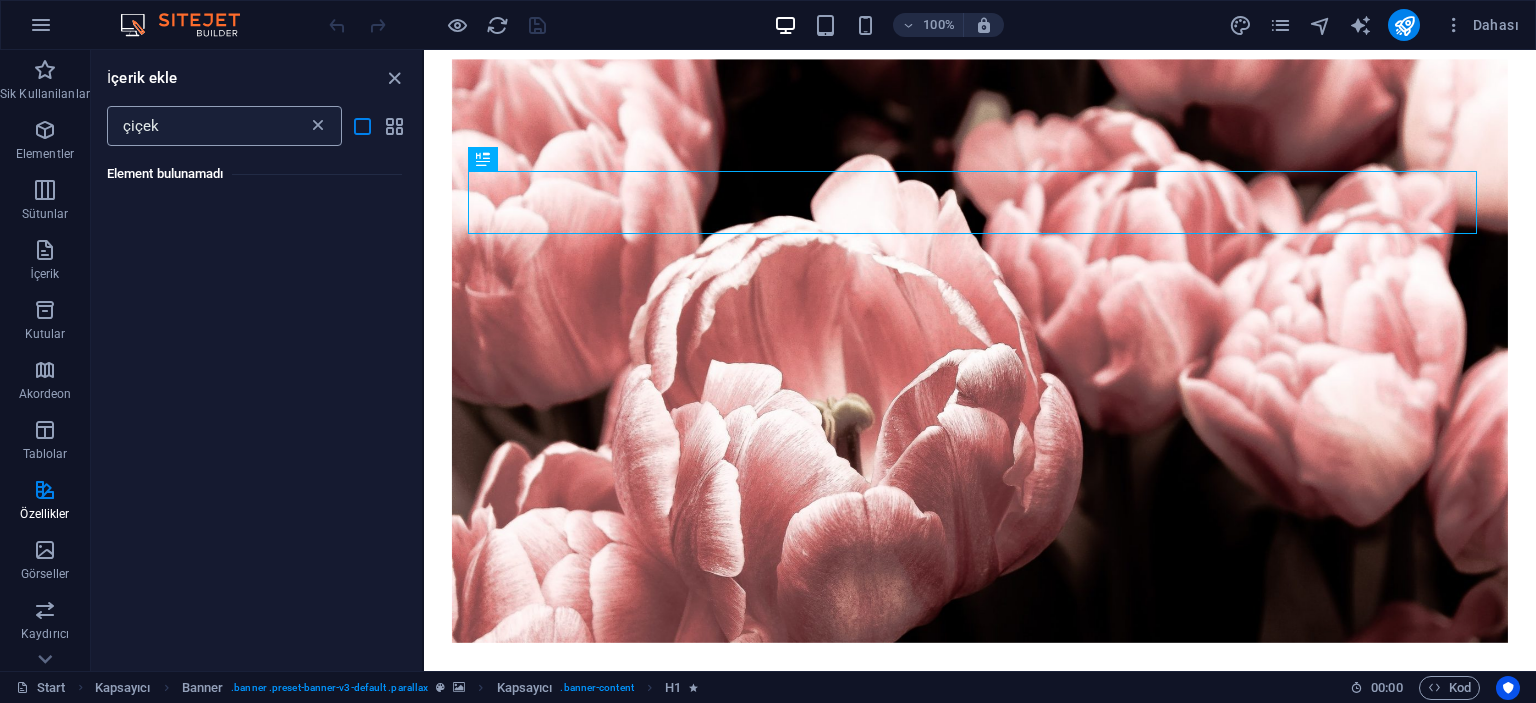 click at bounding box center (318, 126) 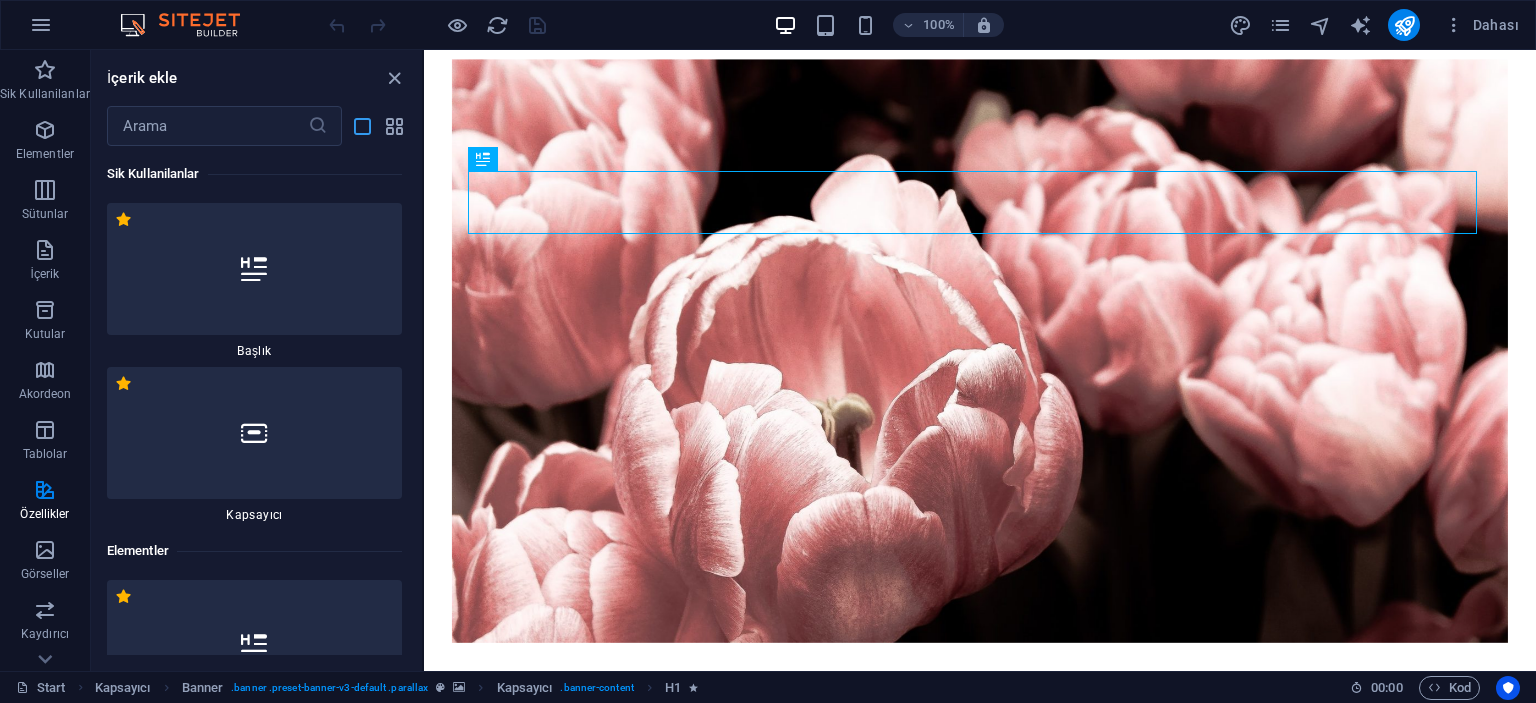 click at bounding box center [362, 126] 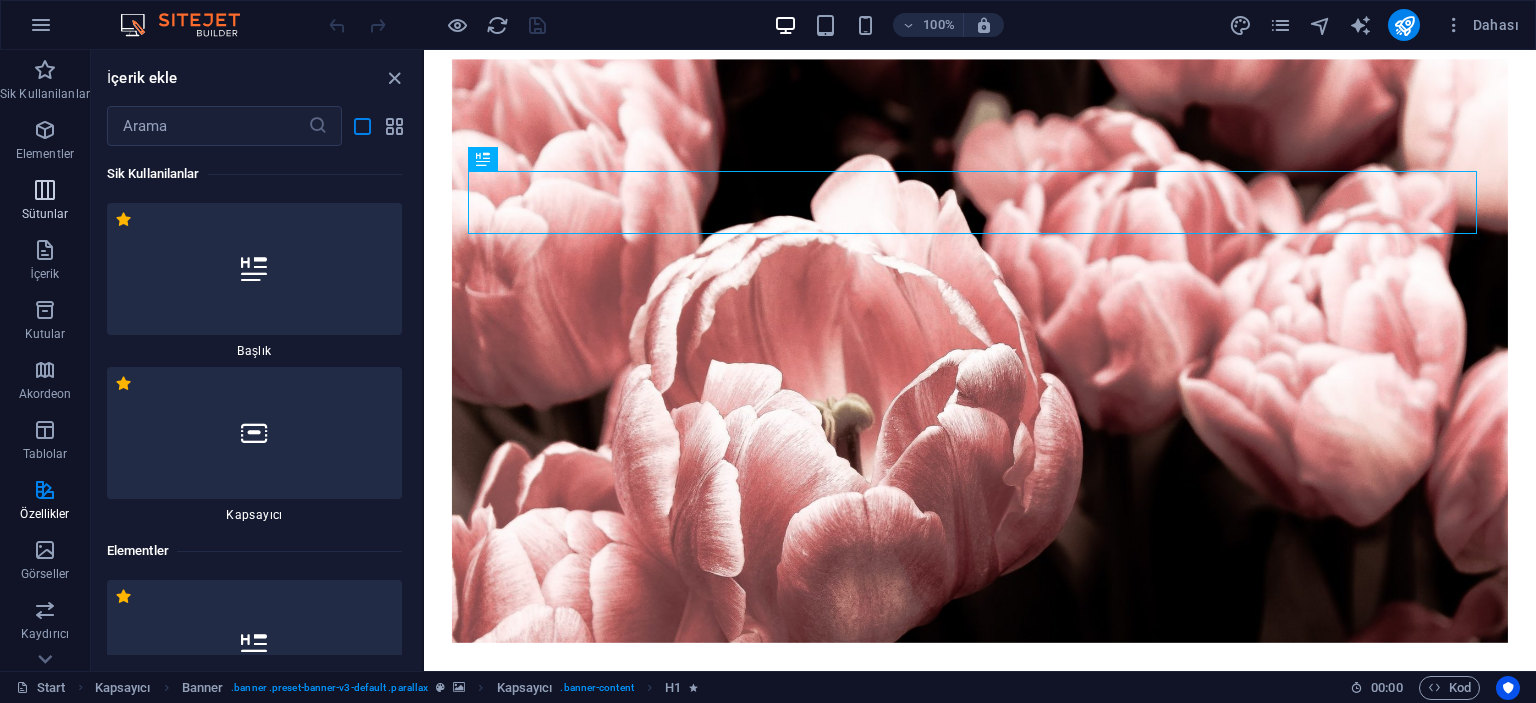 click on "Sütunlar" at bounding box center [45, 202] 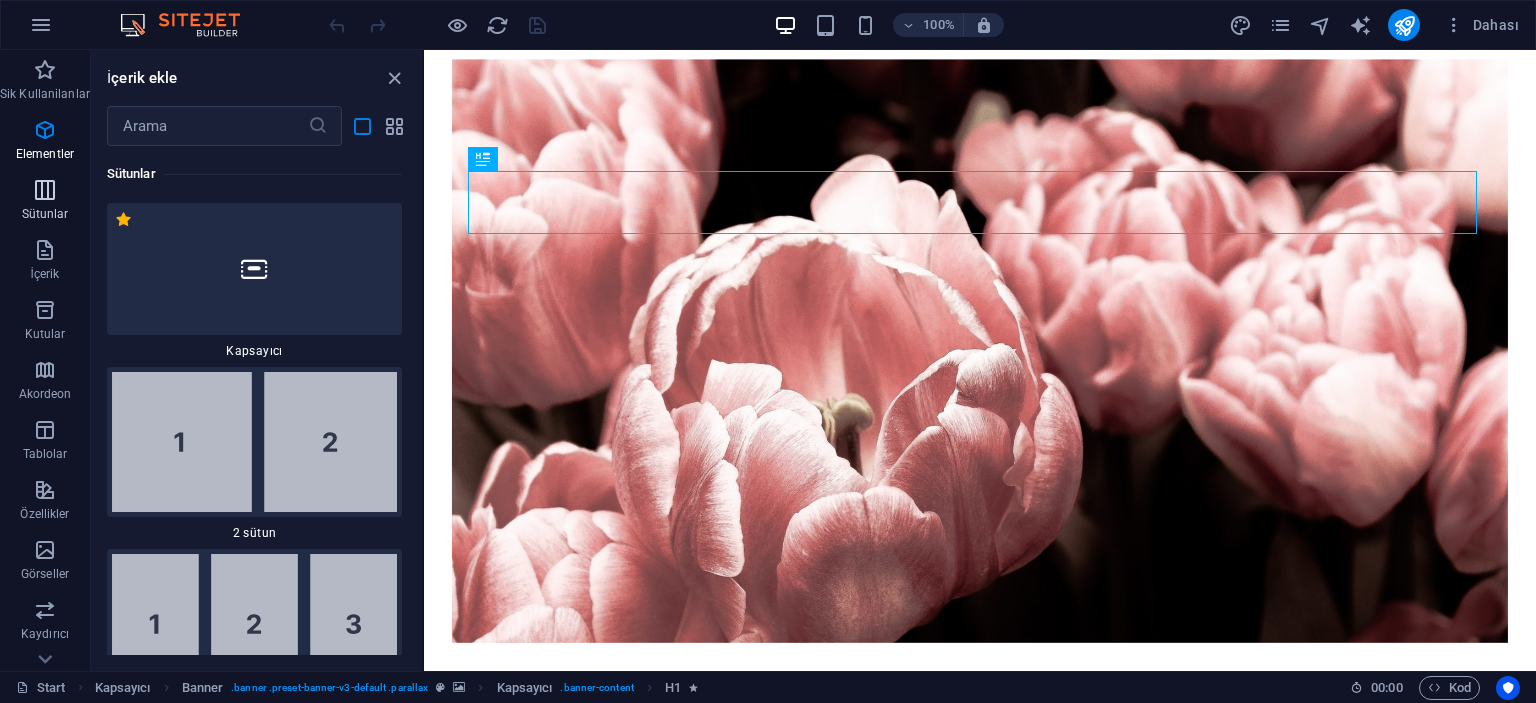 scroll, scrollTop: 4526, scrollLeft: 0, axis: vertical 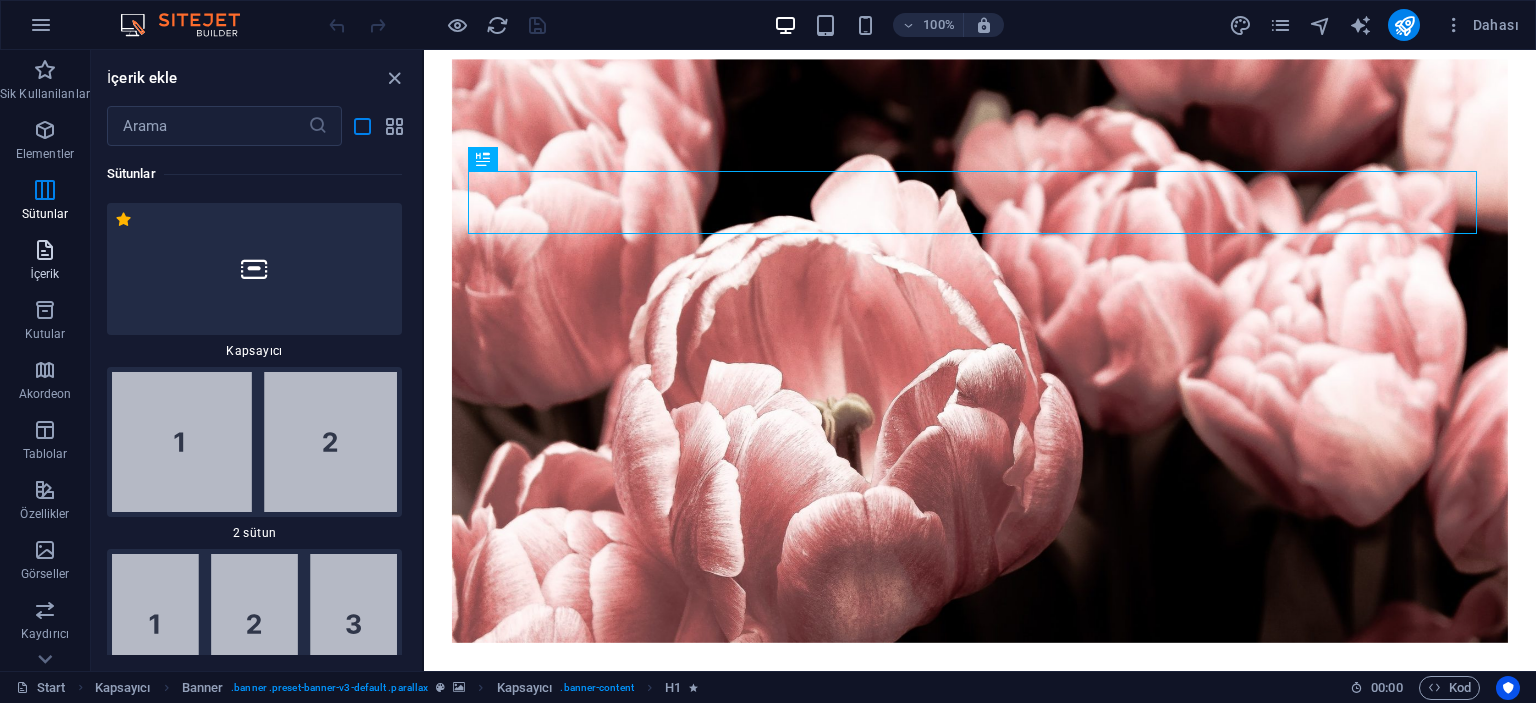 click on "İçerik" at bounding box center (45, 262) 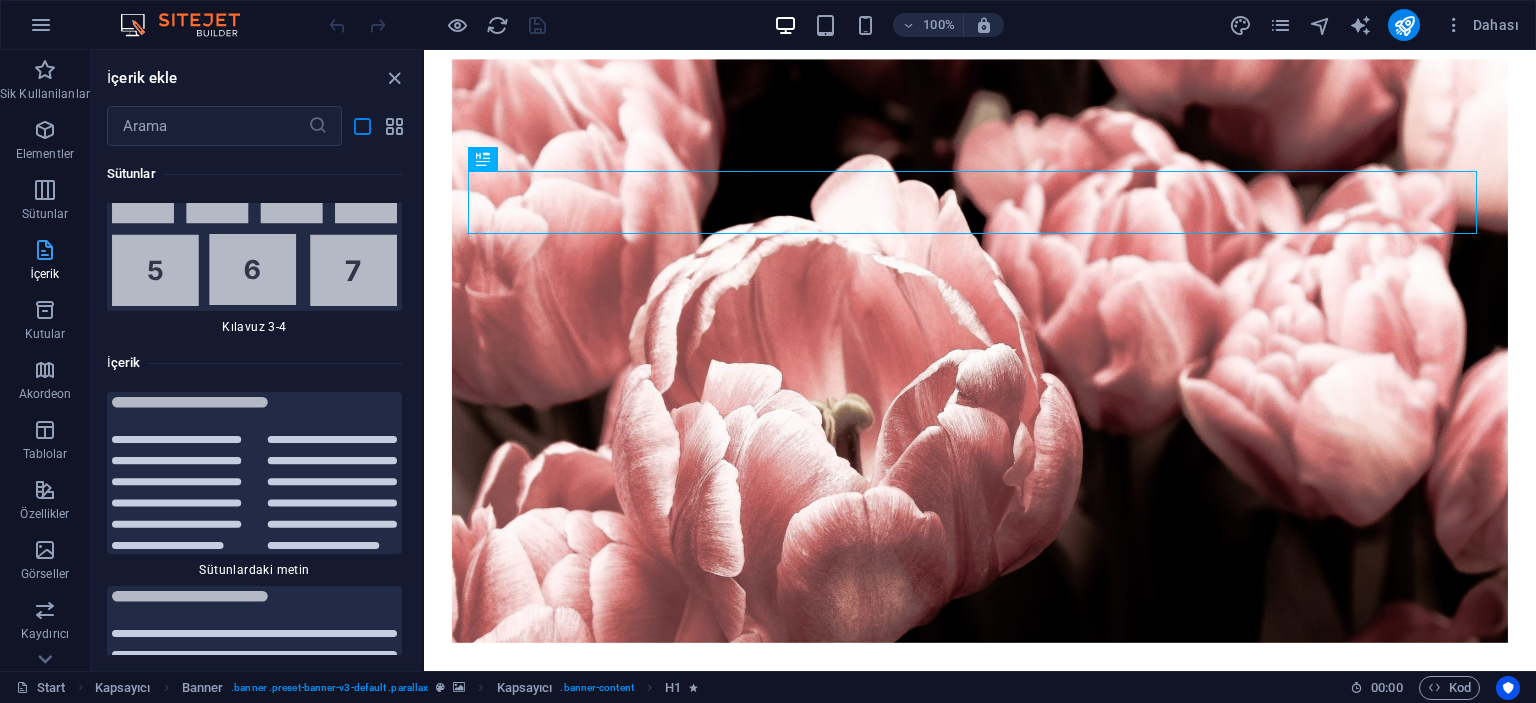 scroll, scrollTop: 10357, scrollLeft: 0, axis: vertical 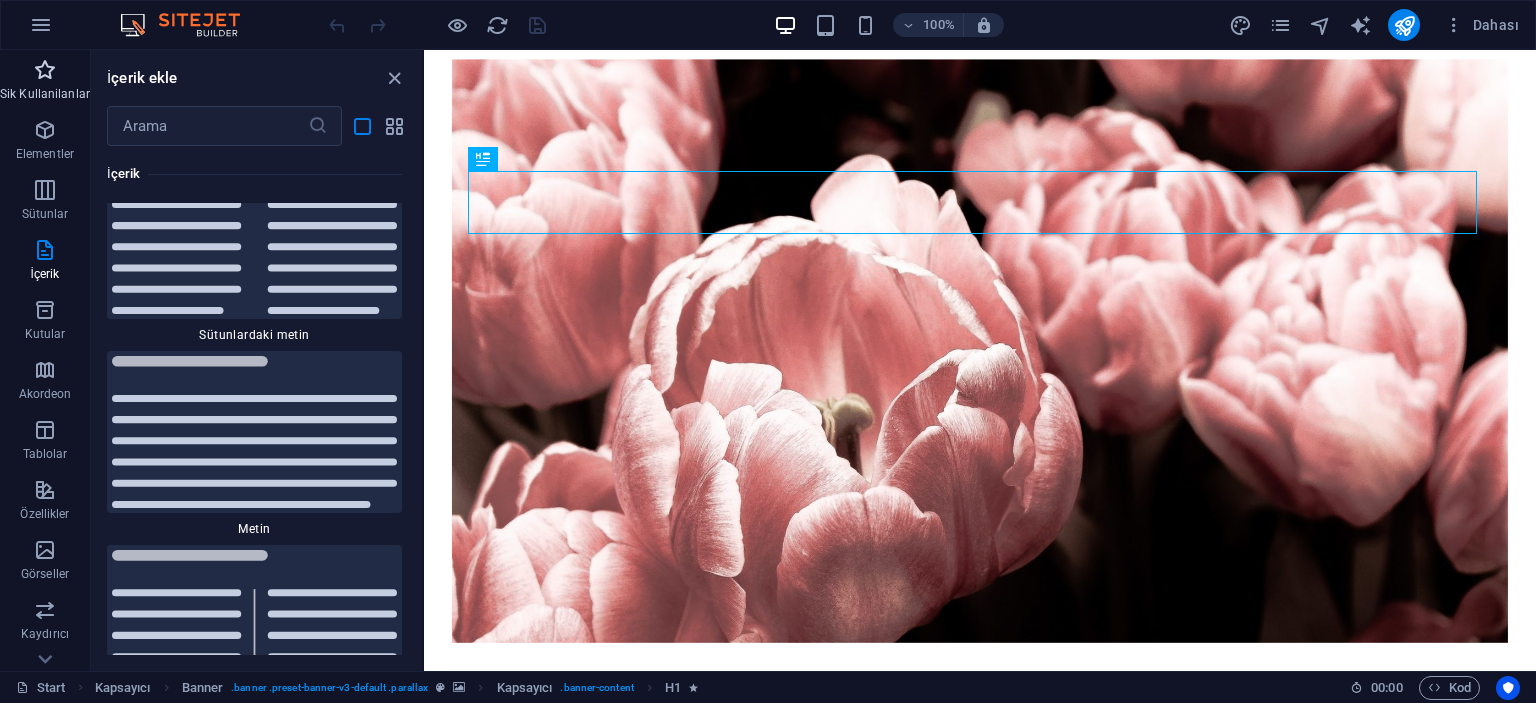 click at bounding box center (45, 70) 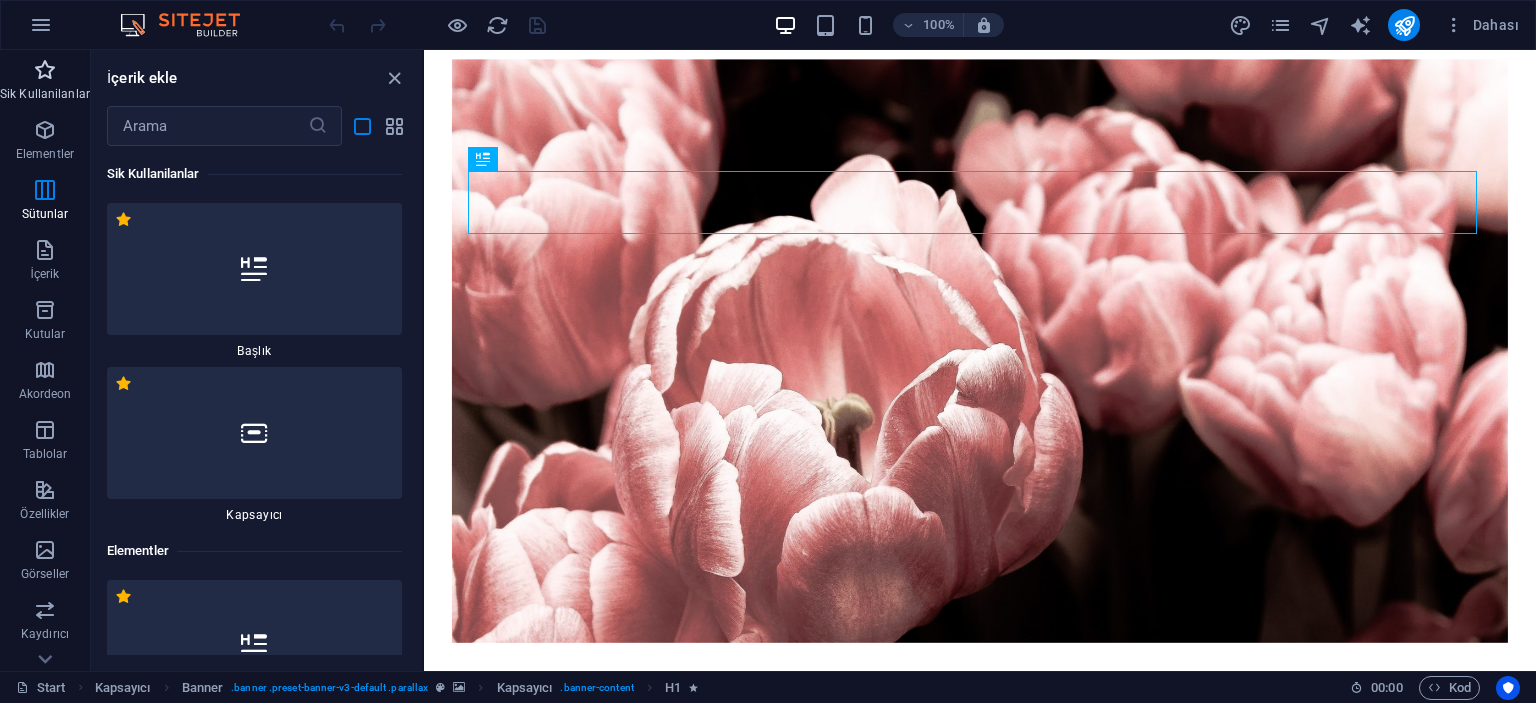 scroll, scrollTop: 0, scrollLeft: 0, axis: both 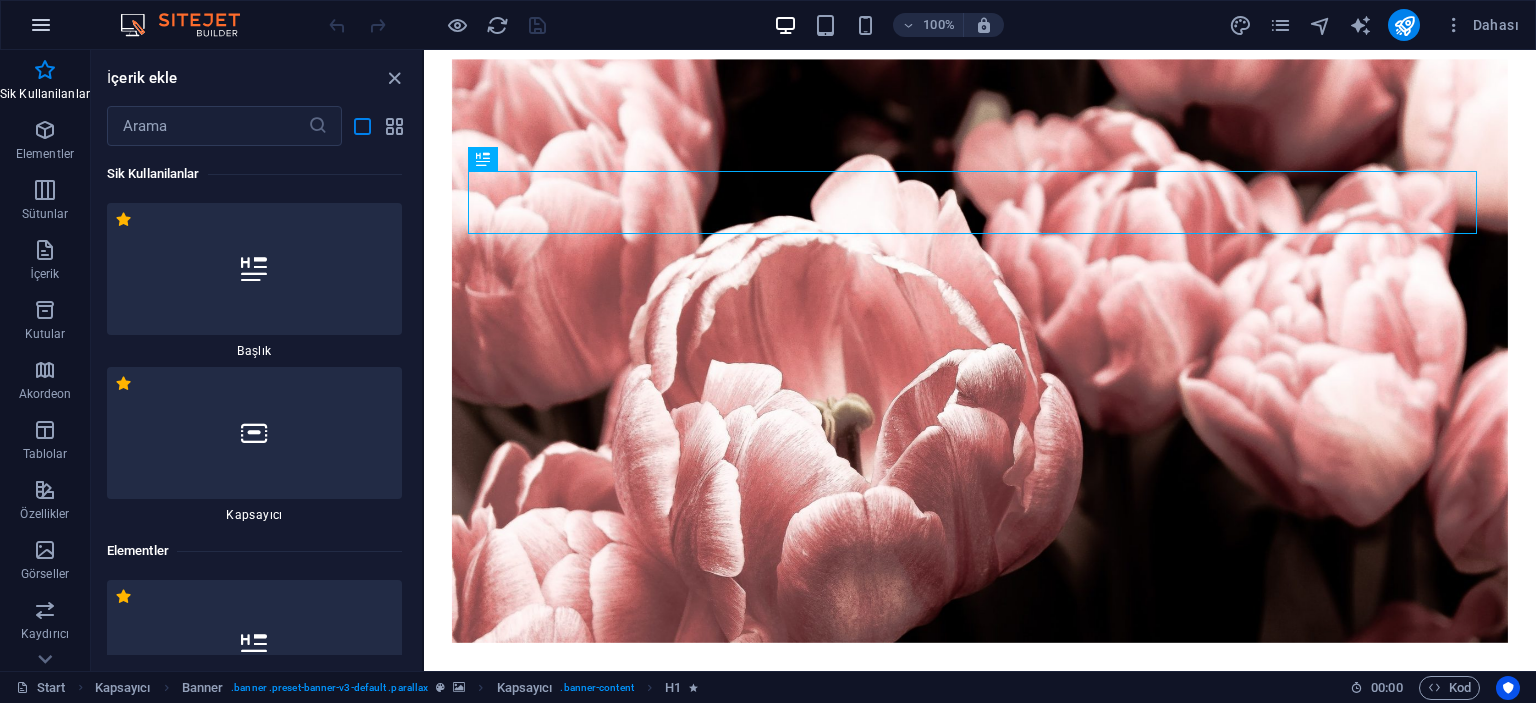 click at bounding box center (41, 25) 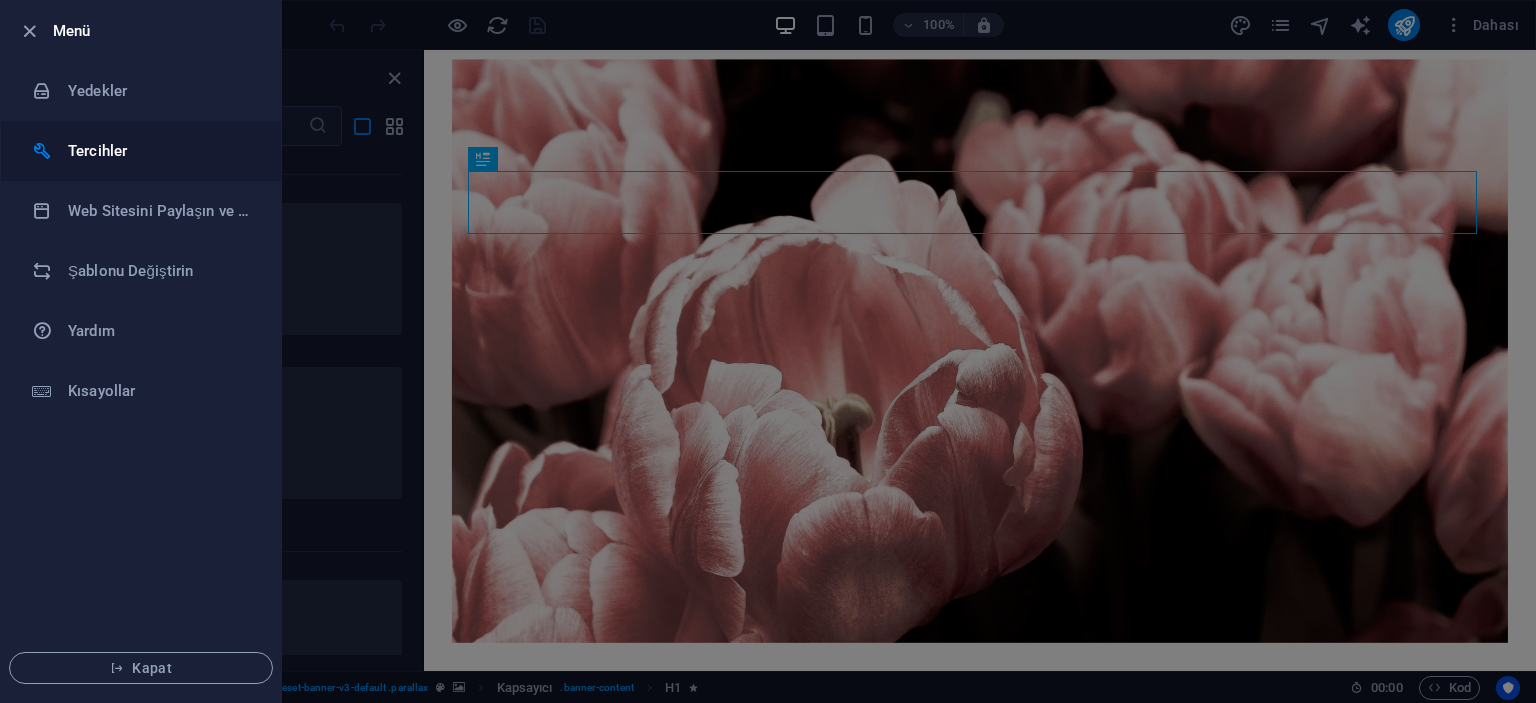 click at bounding box center (42, 151) 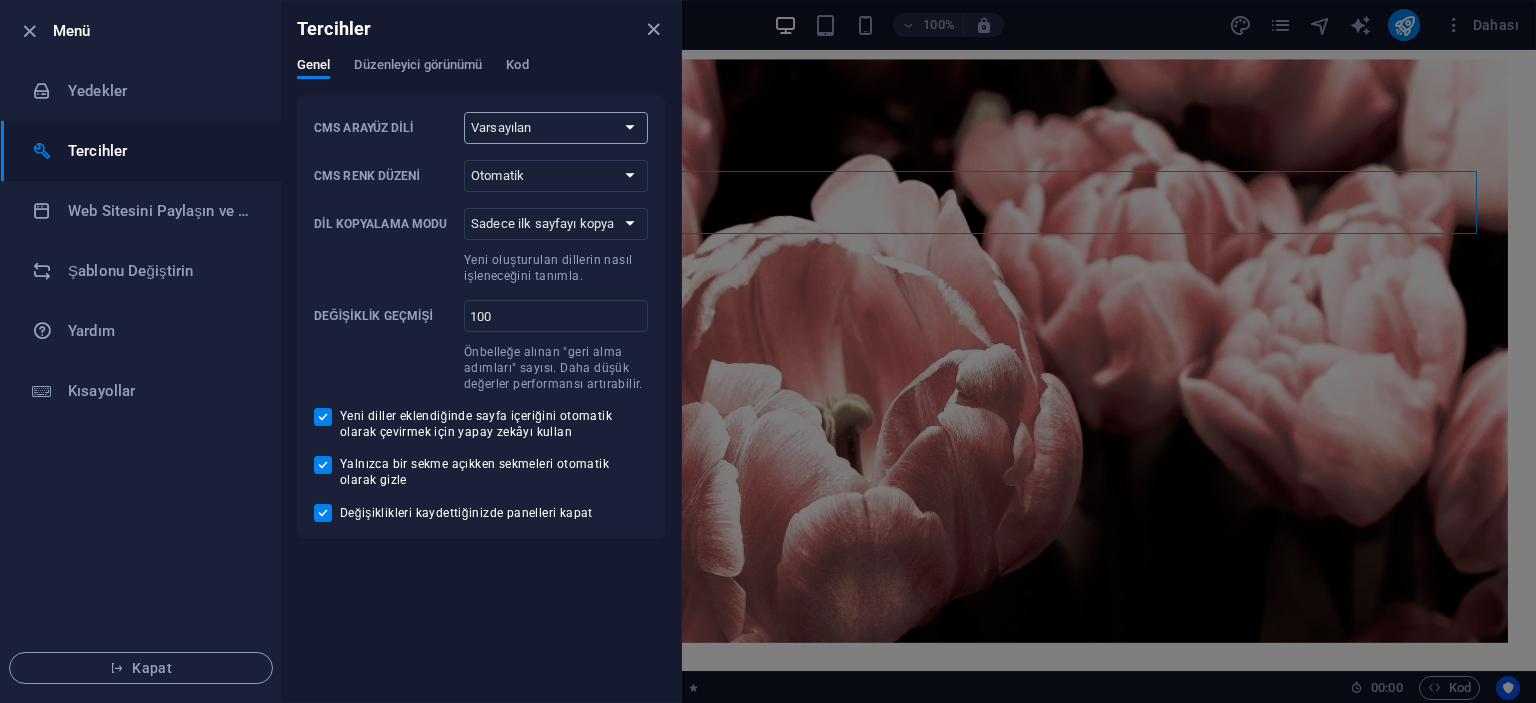 click on "Varsayılan Deutsch English Español Français Magyar Italiano Nederlands Polski Português русский язык Svenska Türkçe 日本語" at bounding box center [556, 128] 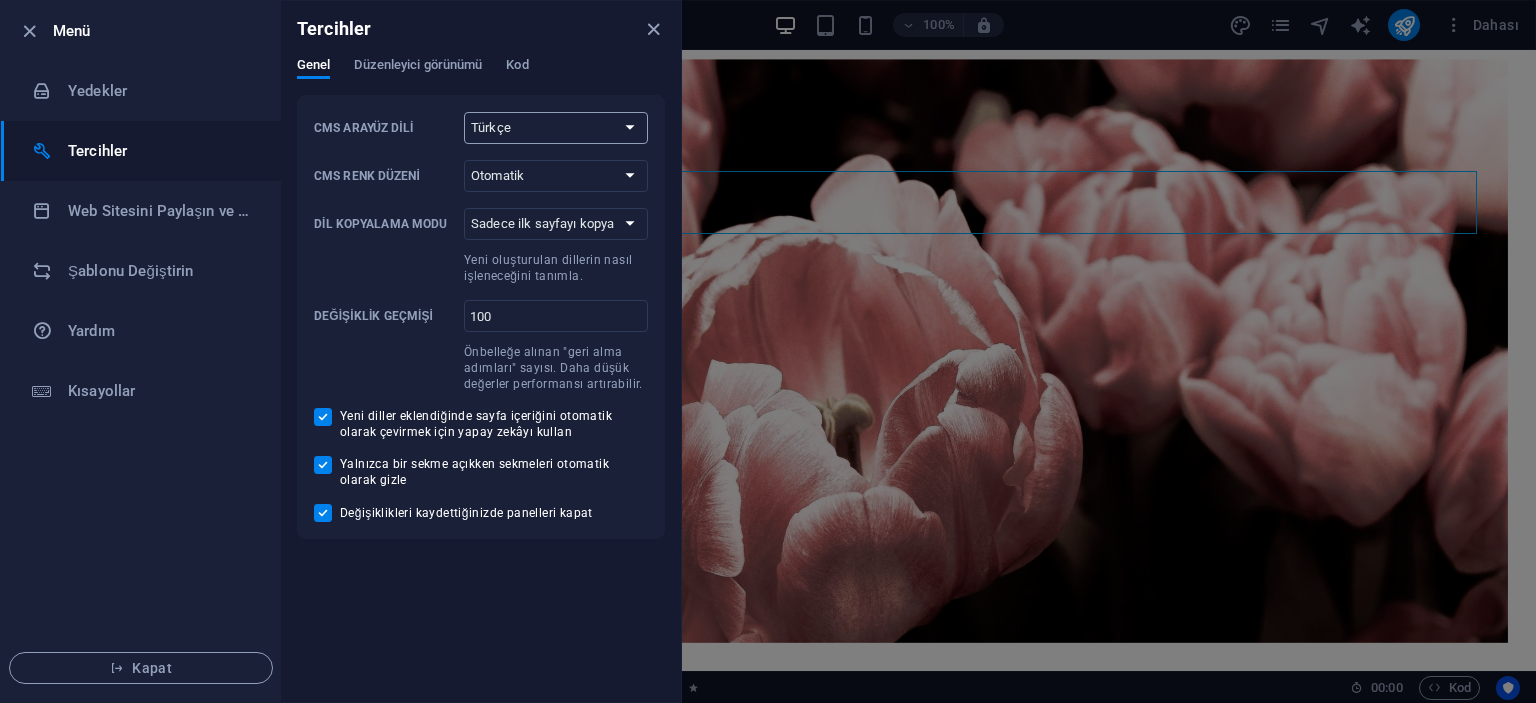 click on "Varsayılan Deutsch English Español Français Magyar Italiano Nederlands Polski Português русский язык Svenska Türkçe 日本語" at bounding box center (556, 128) 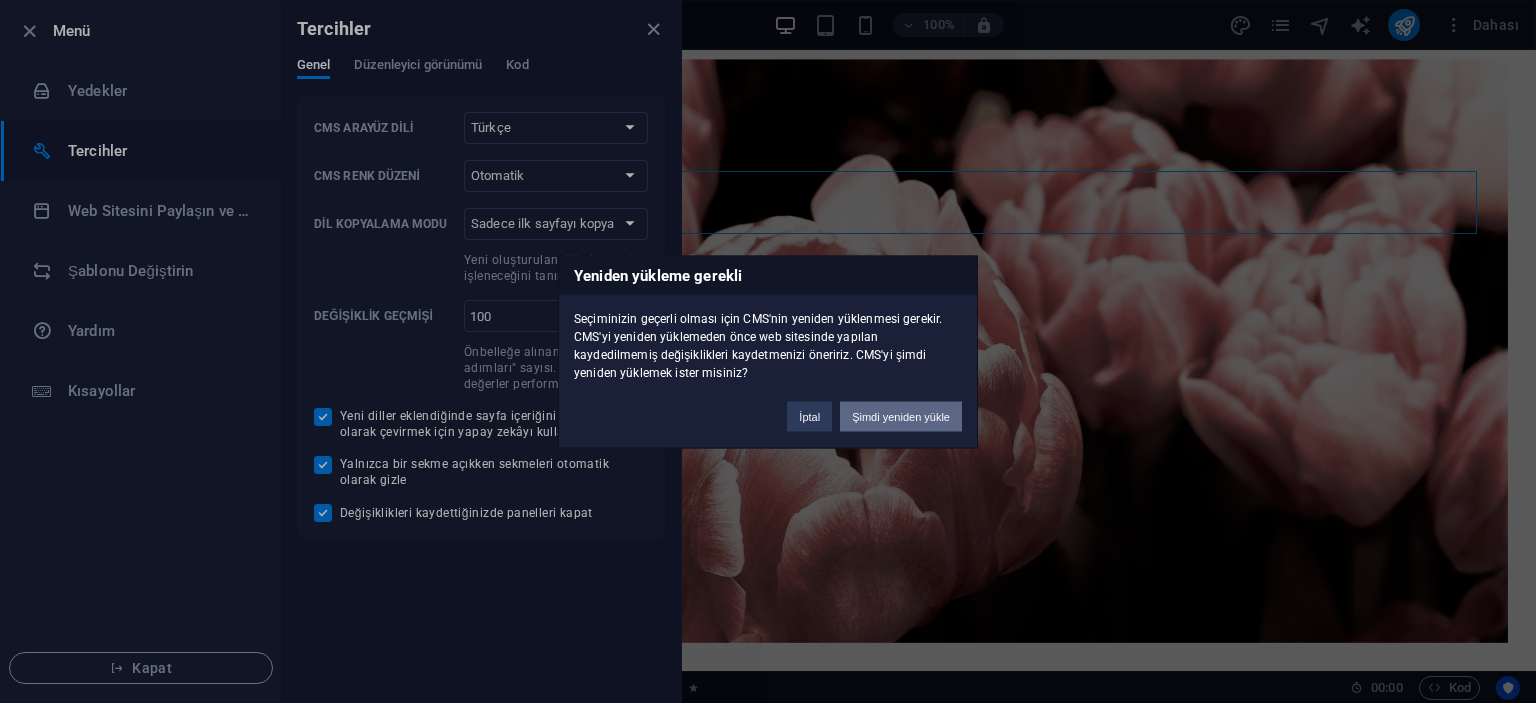 click on "Şimdi yeniden yükle" at bounding box center [901, 416] 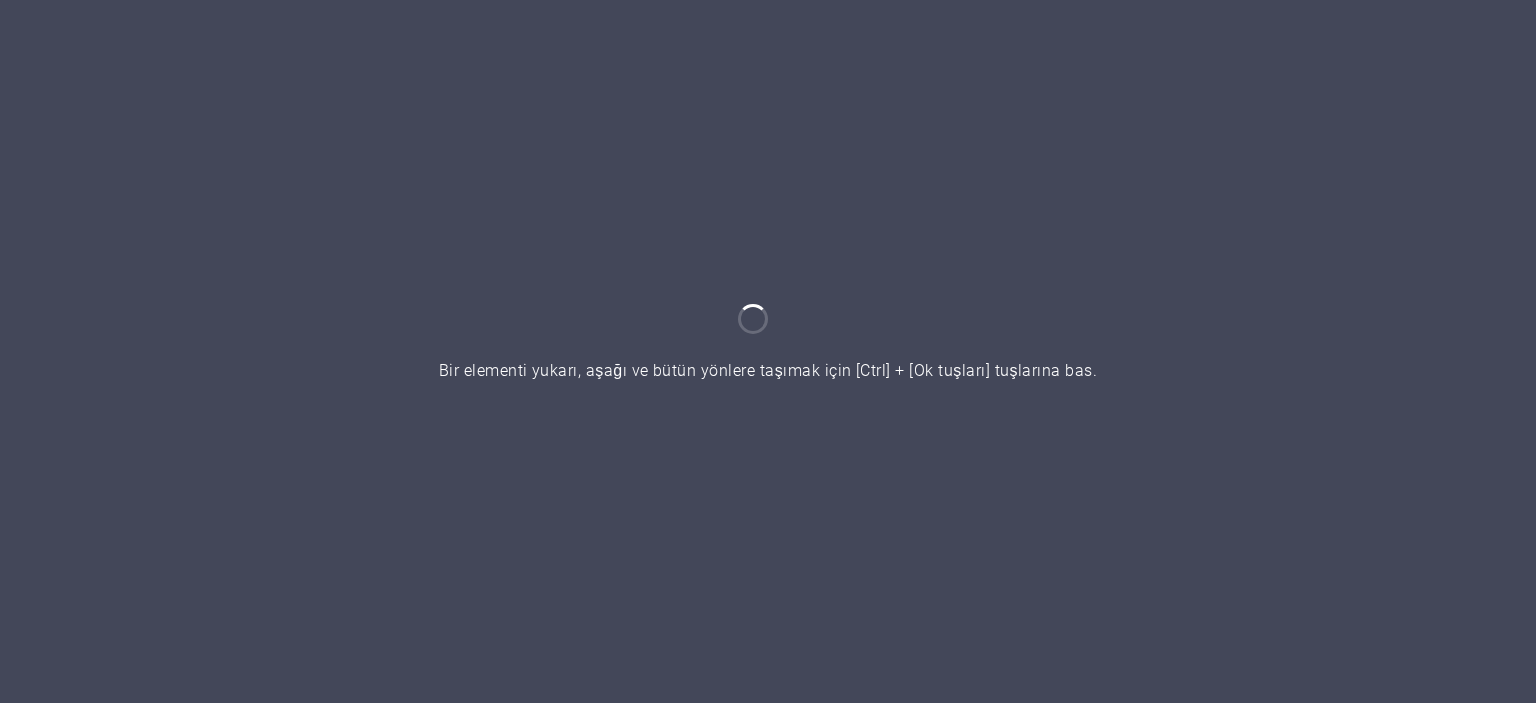 scroll, scrollTop: 0, scrollLeft: 0, axis: both 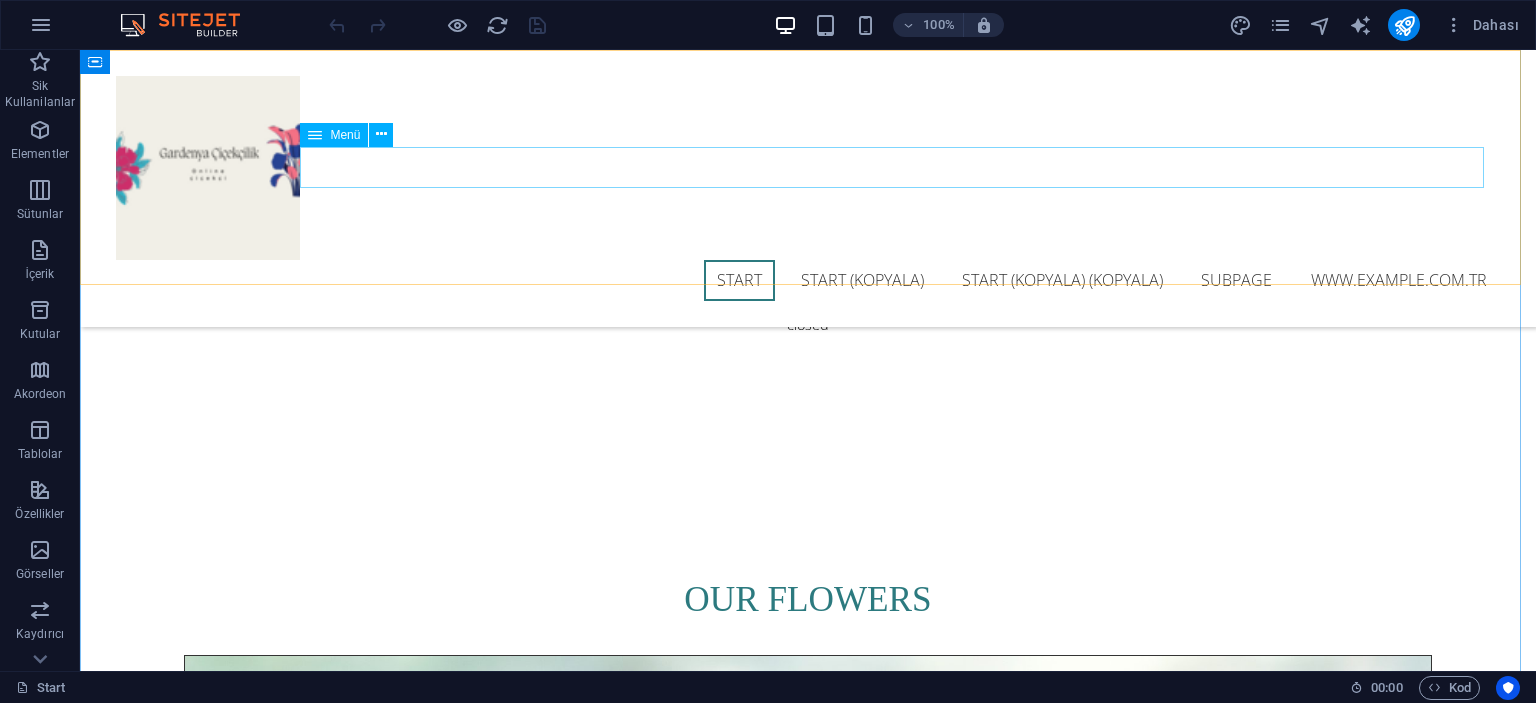 click on "Menü" at bounding box center (345, 135) 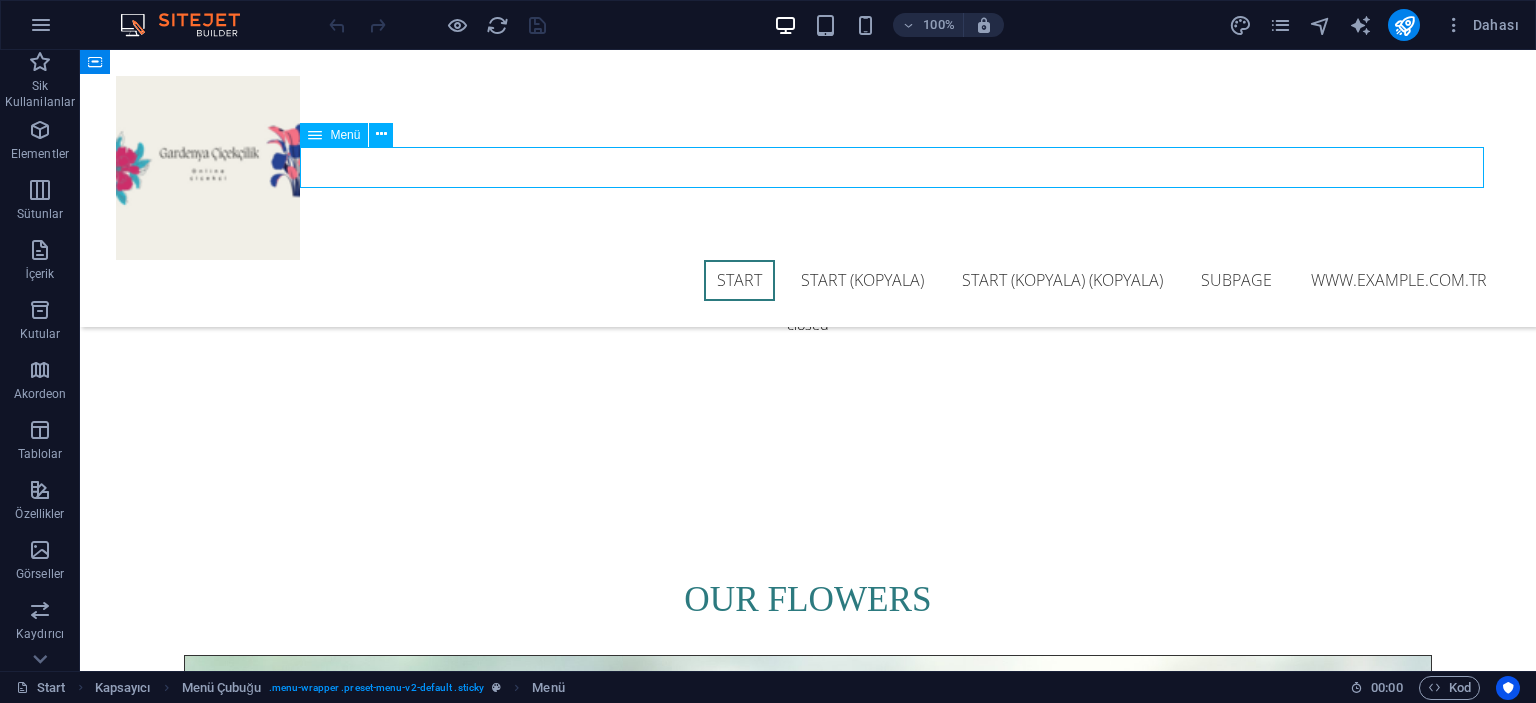 click at bounding box center [315, 135] 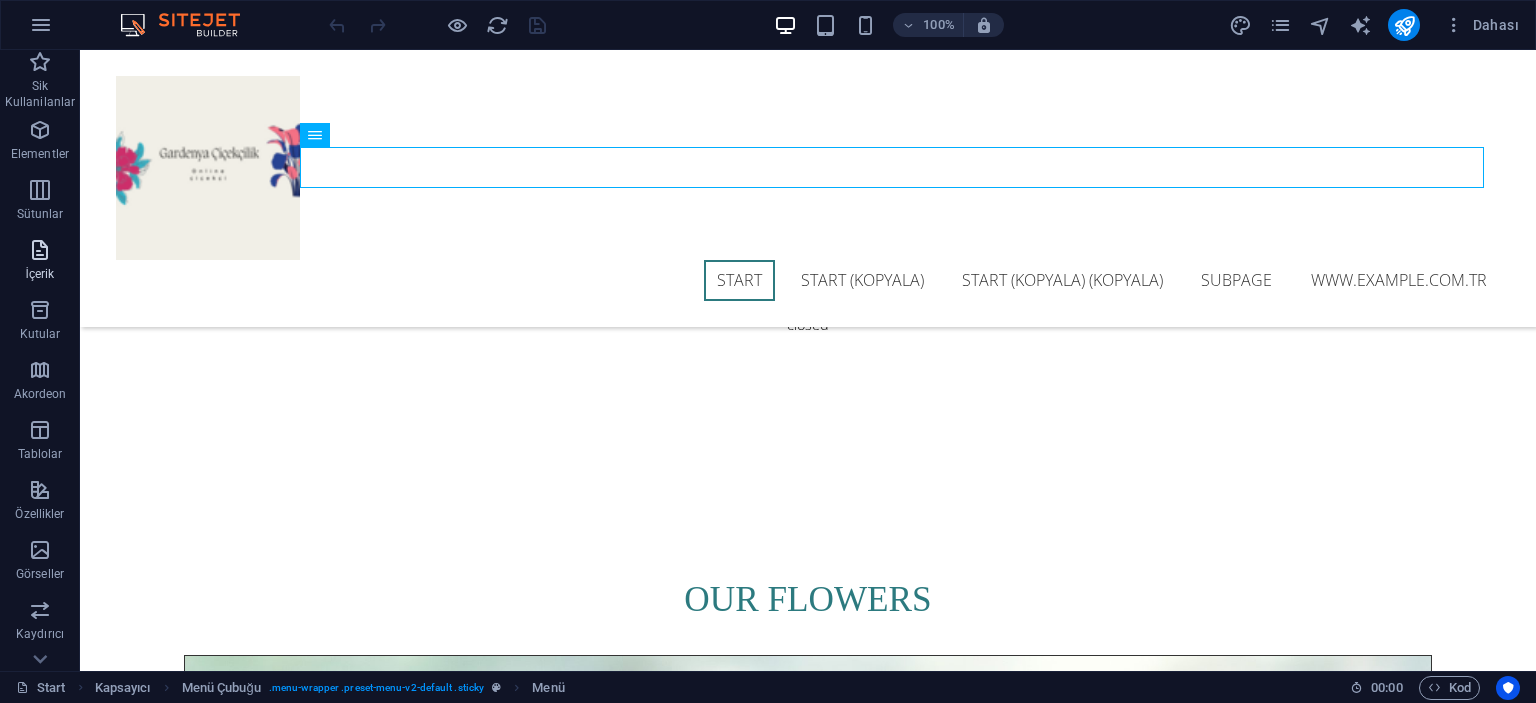 click at bounding box center [40, 250] 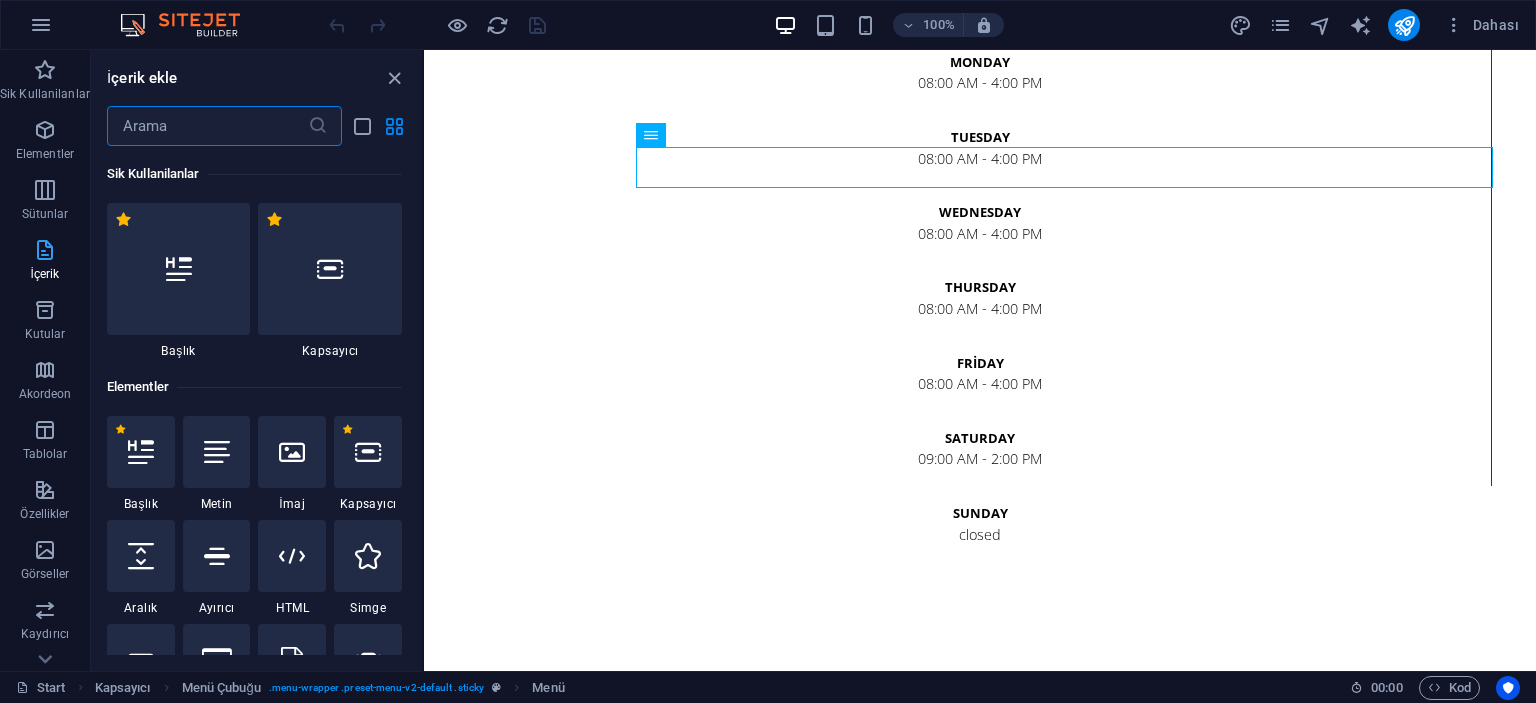scroll, scrollTop: 0, scrollLeft: 0, axis: both 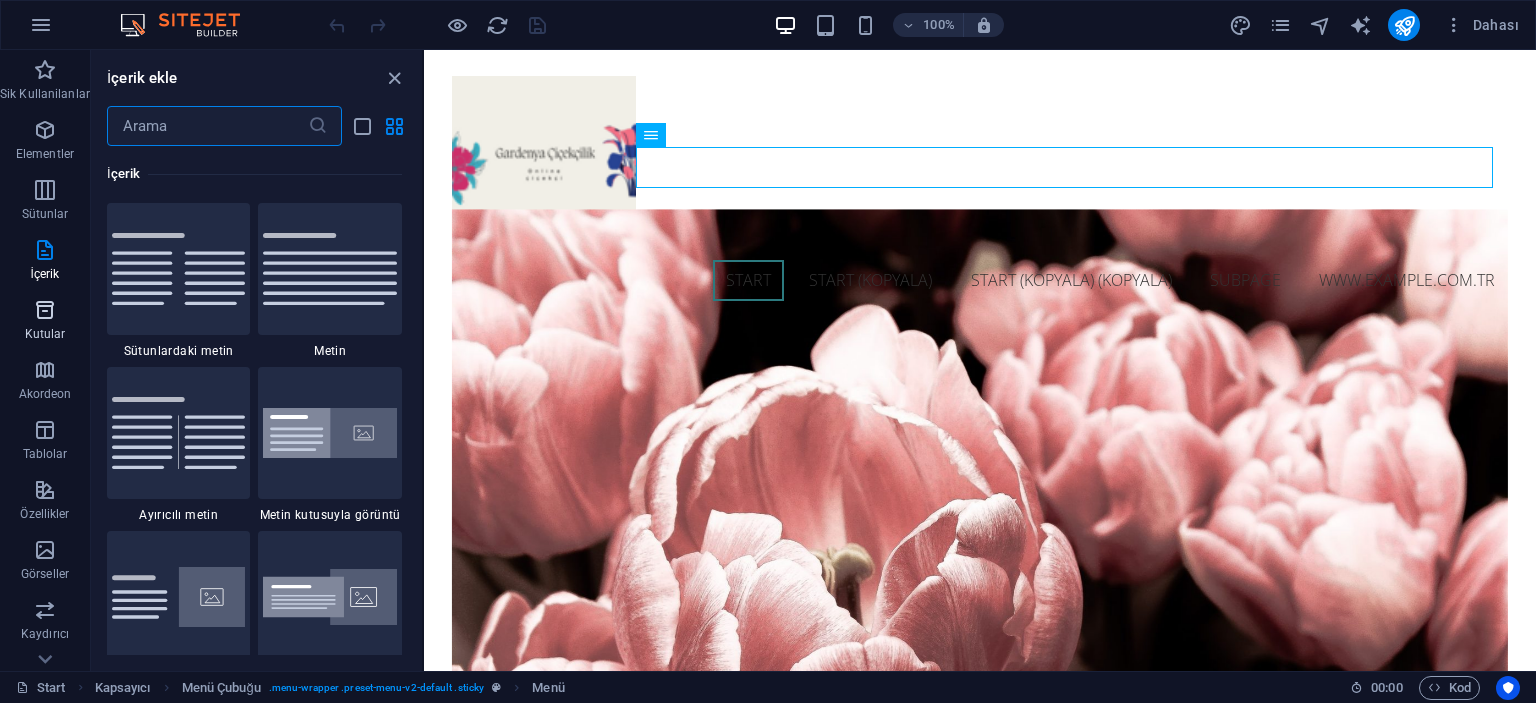 click at bounding box center (45, 310) 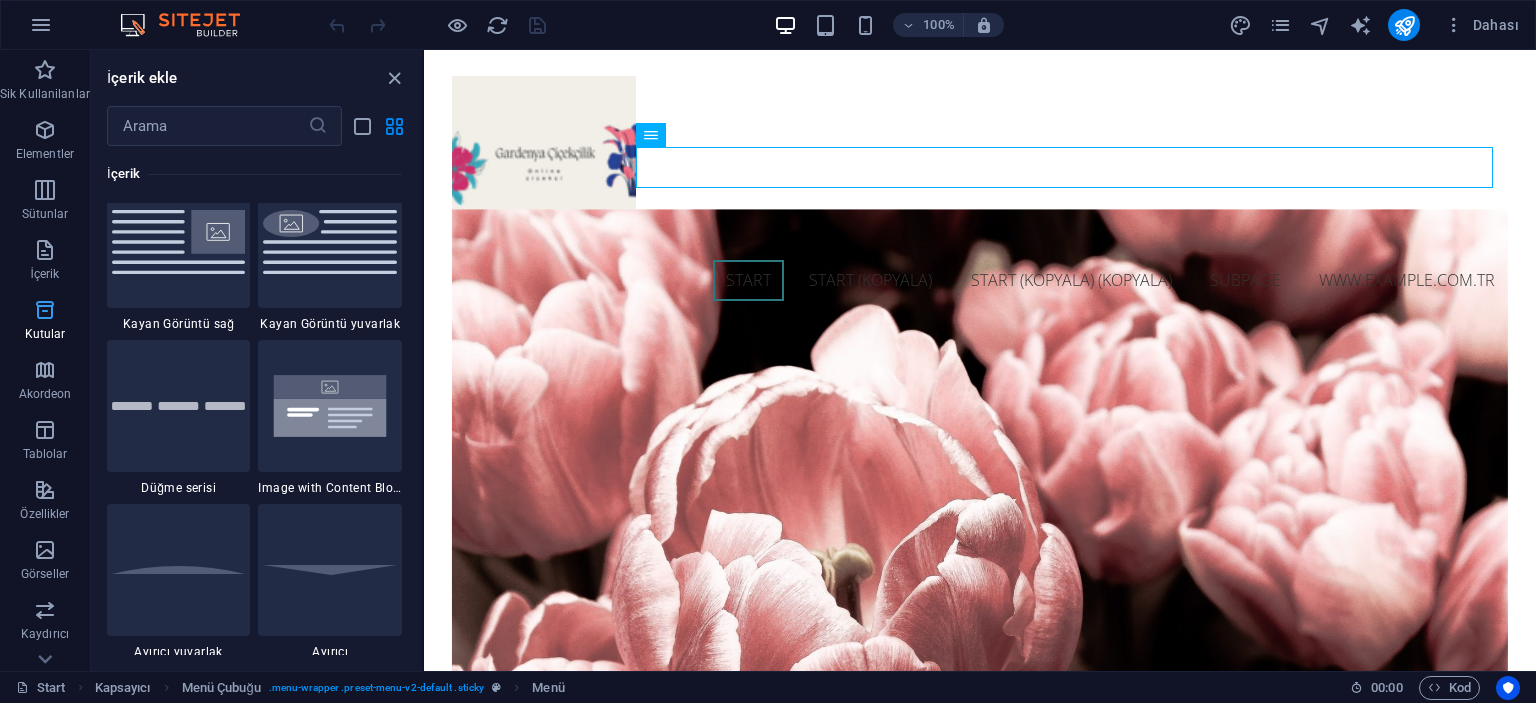 scroll, scrollTop: 5516, scrollLeft: 0, axis: vertical 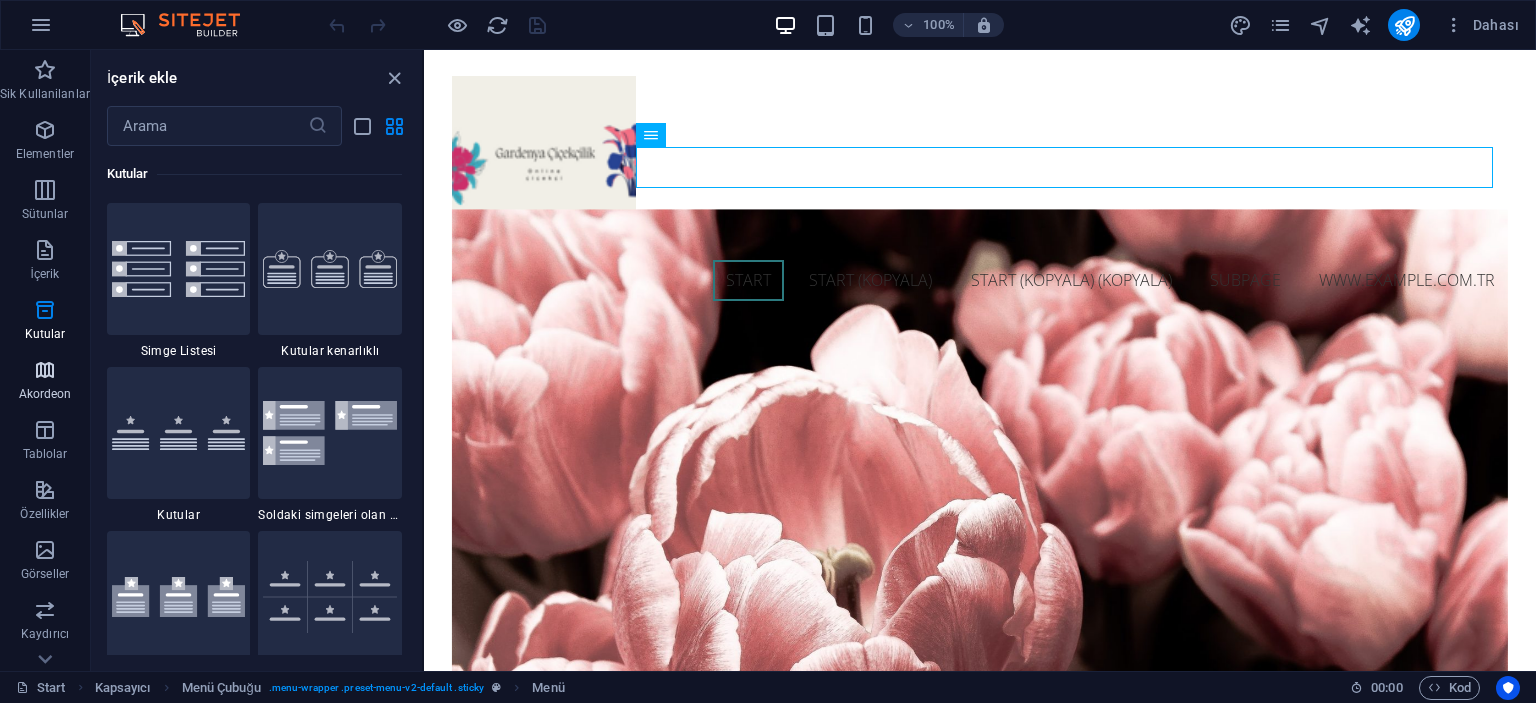 click at bounding box center (45, 370) 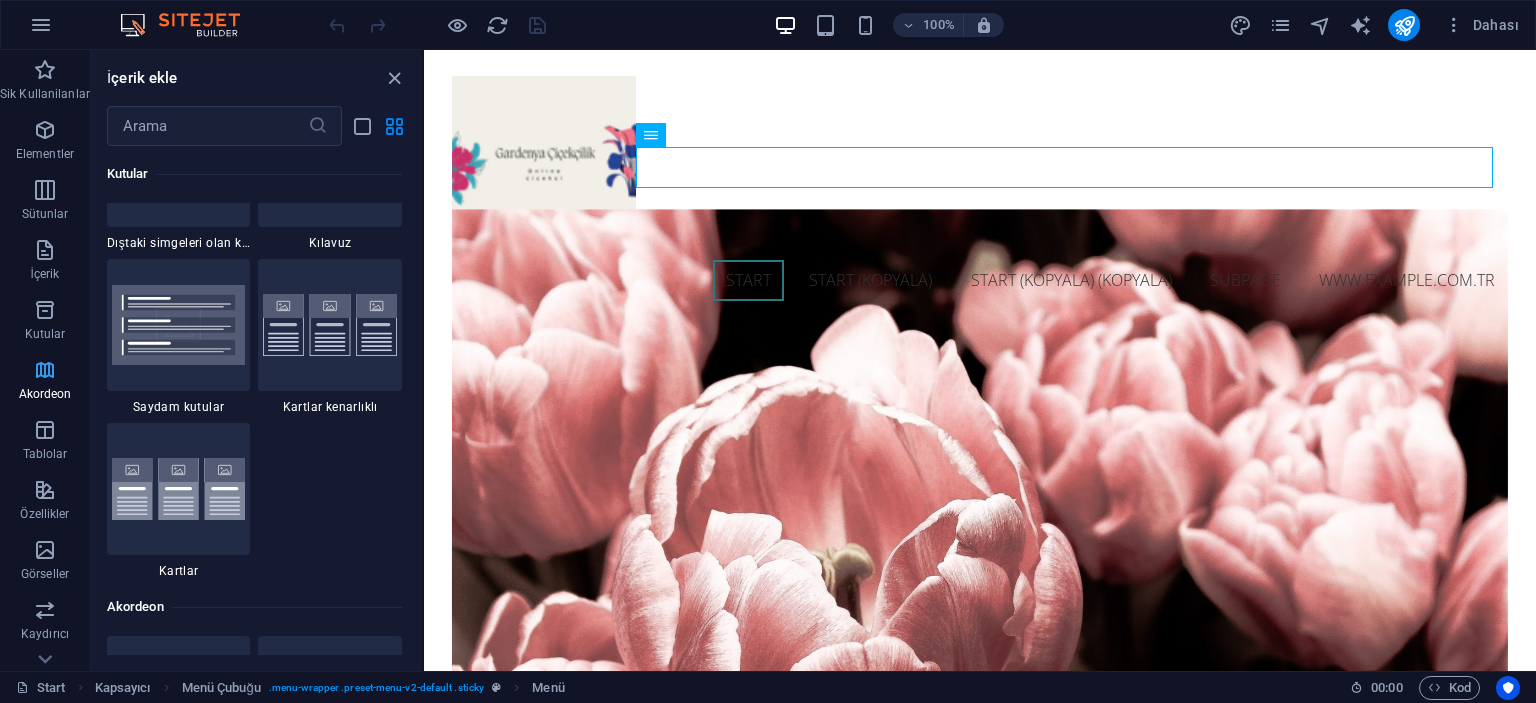 scroll, scrollTop: 6384, scrollLeft: 0, axis: vertical 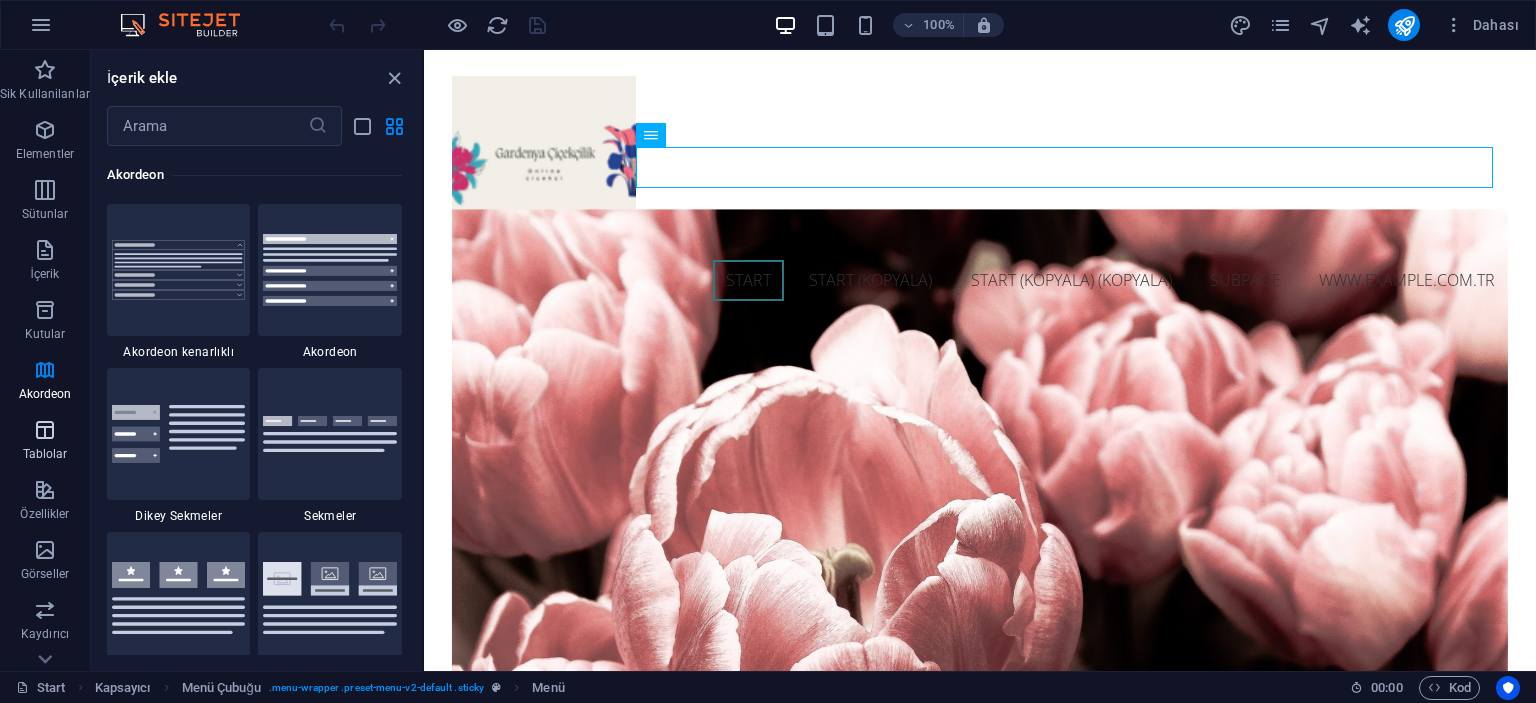 click at bounding box center [45, 430] 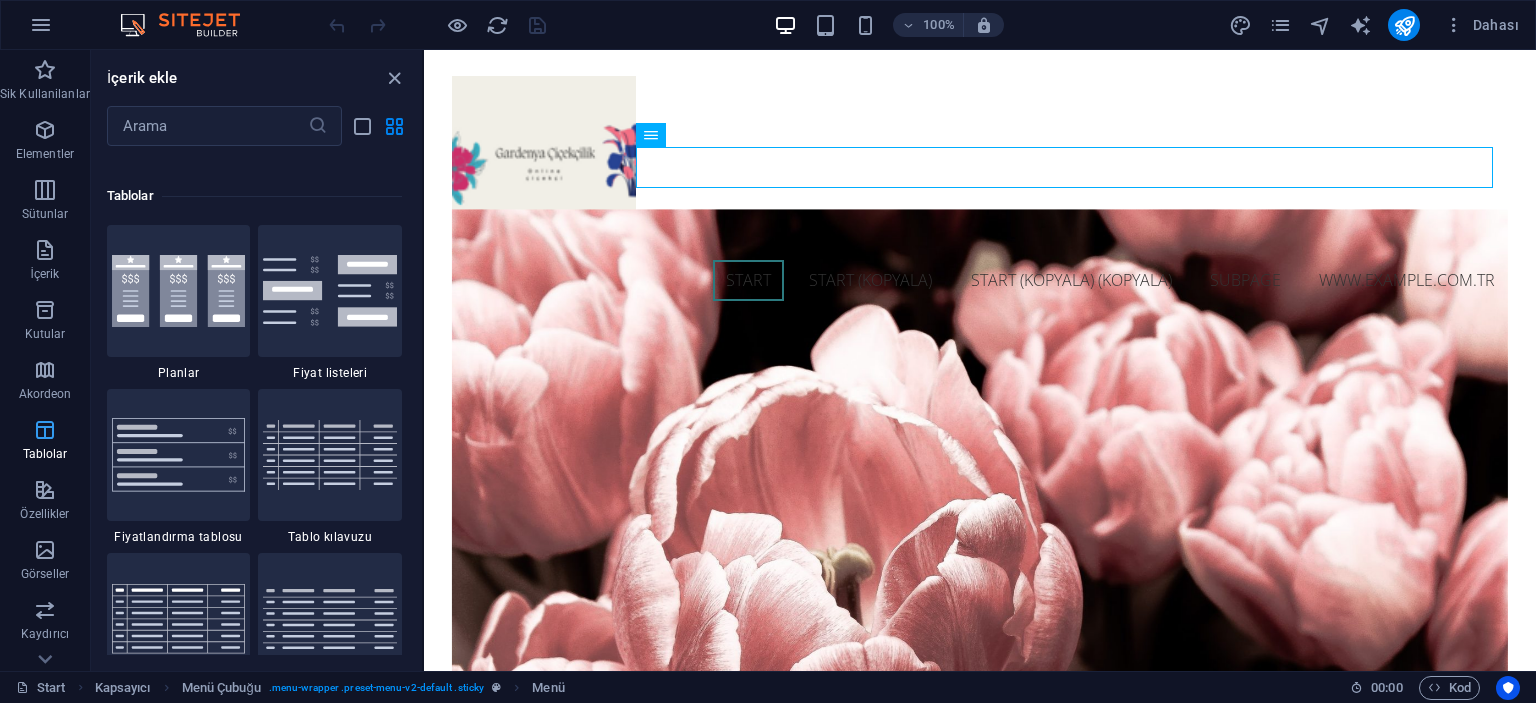 scroll, scrollTop: 6925, scrollLeft: 0, axis: vertical 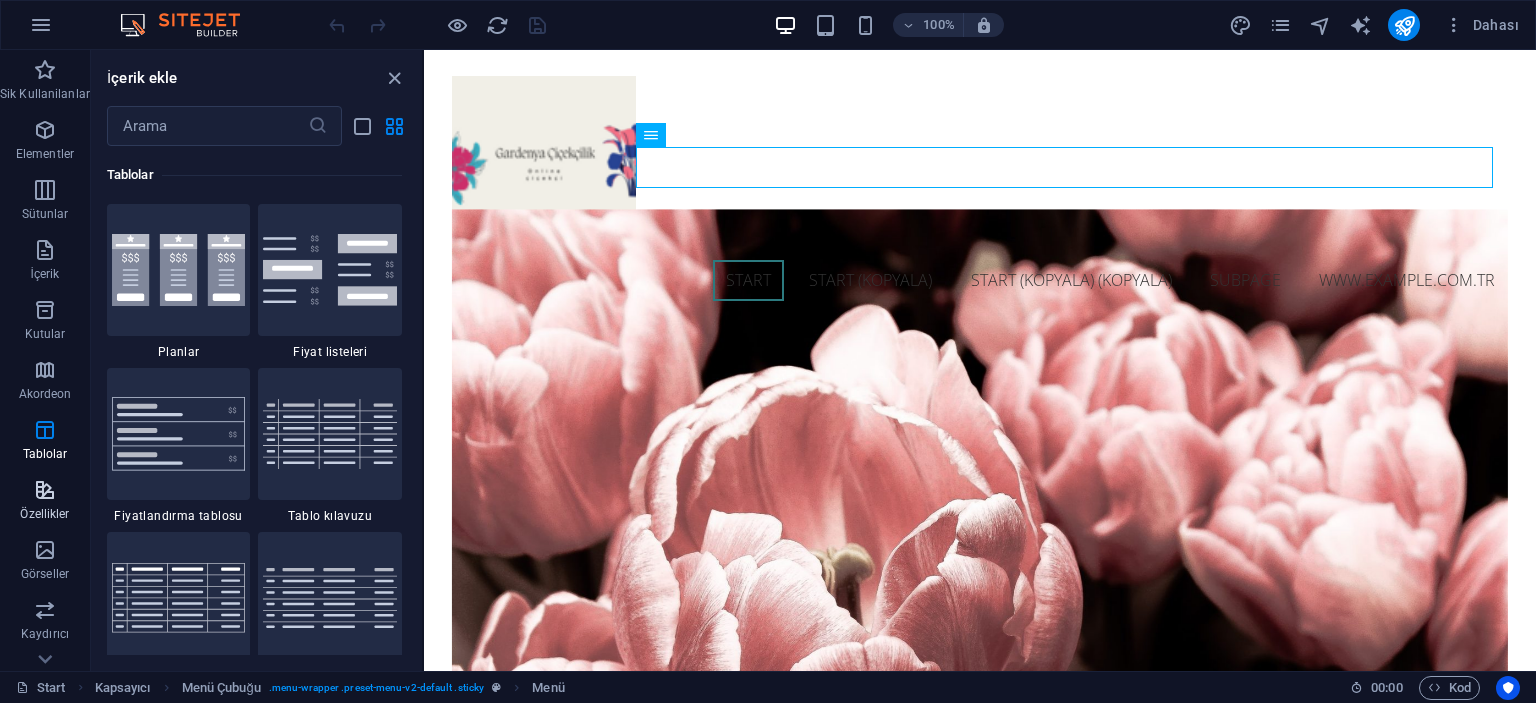 click at bounding box center [45, 490] 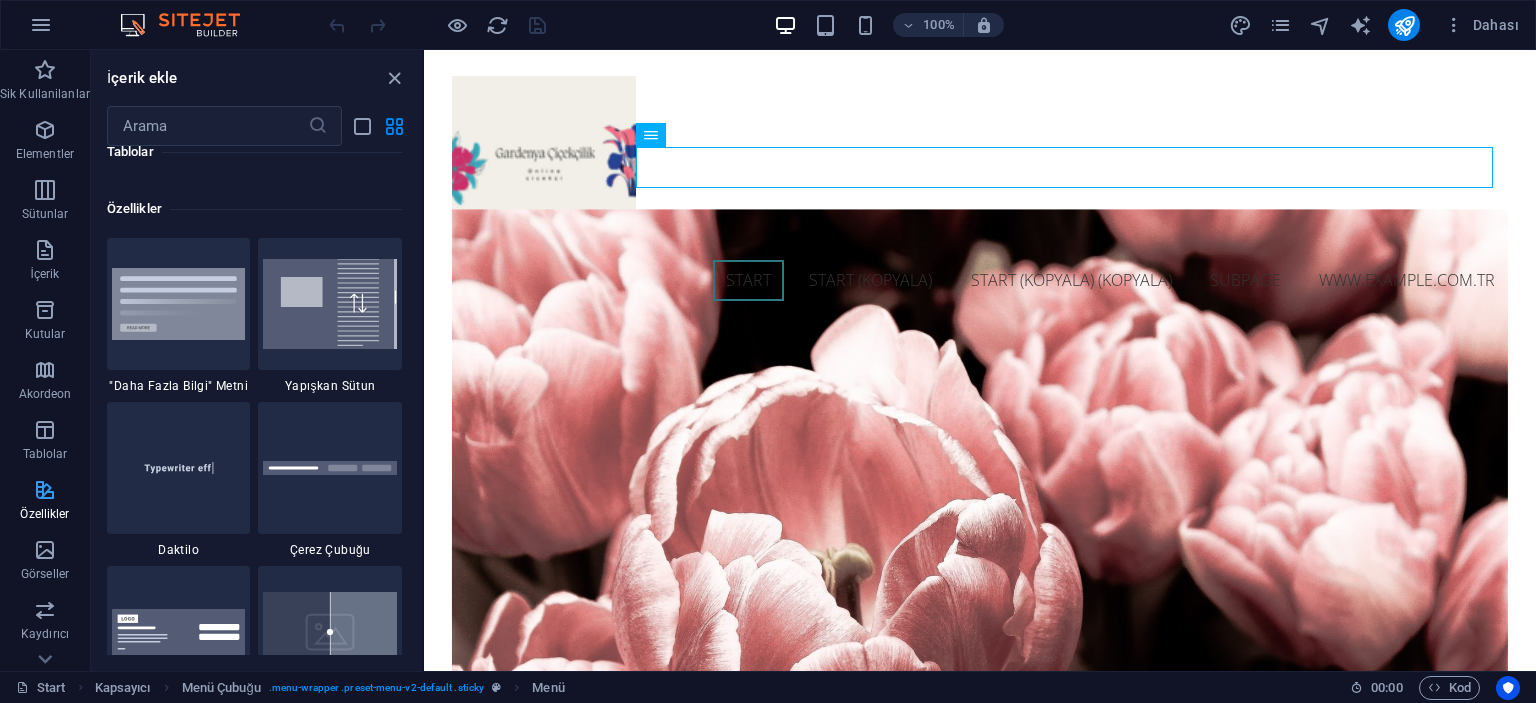 scroll, scrollTop: 7794, scrollLeft: 0, axis: vertical 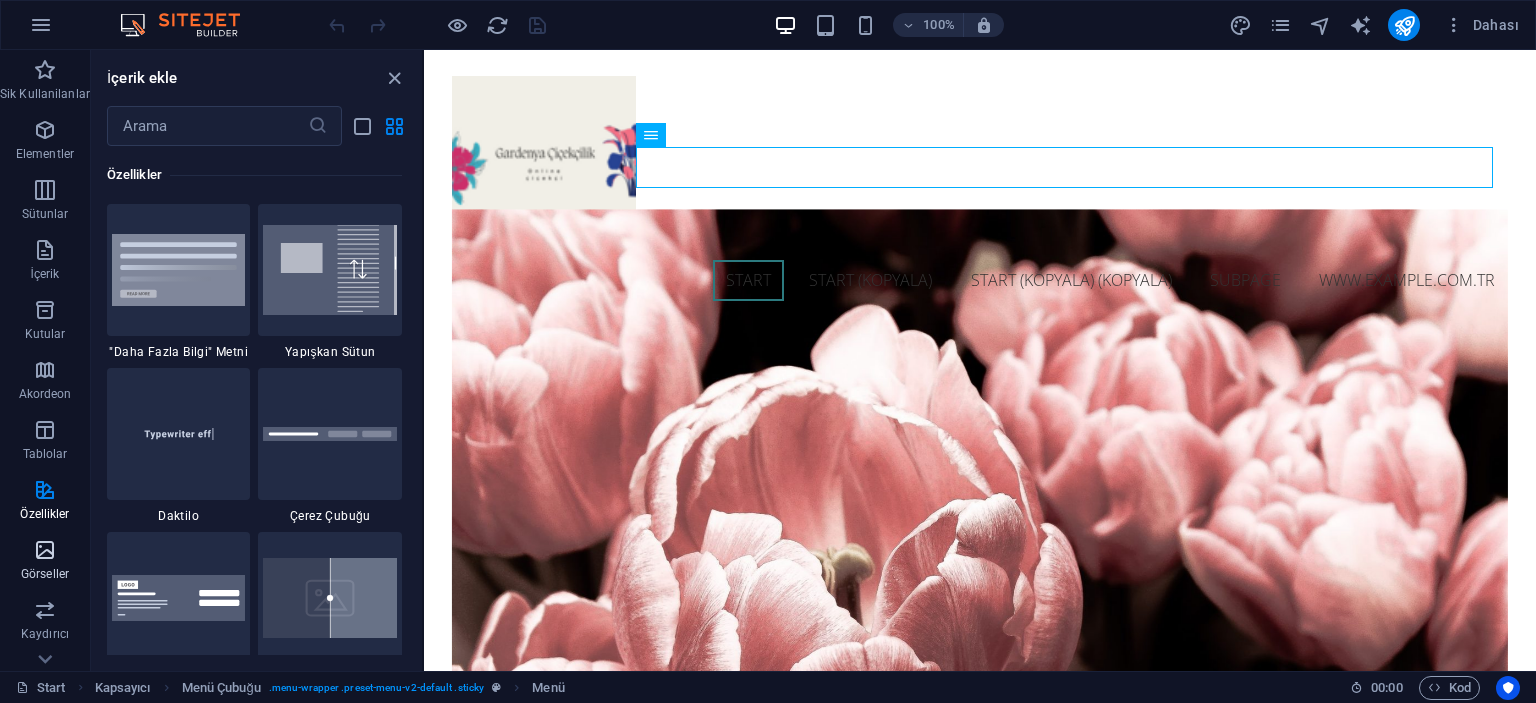 click on "Görseller" at bounding box center [45, 574] 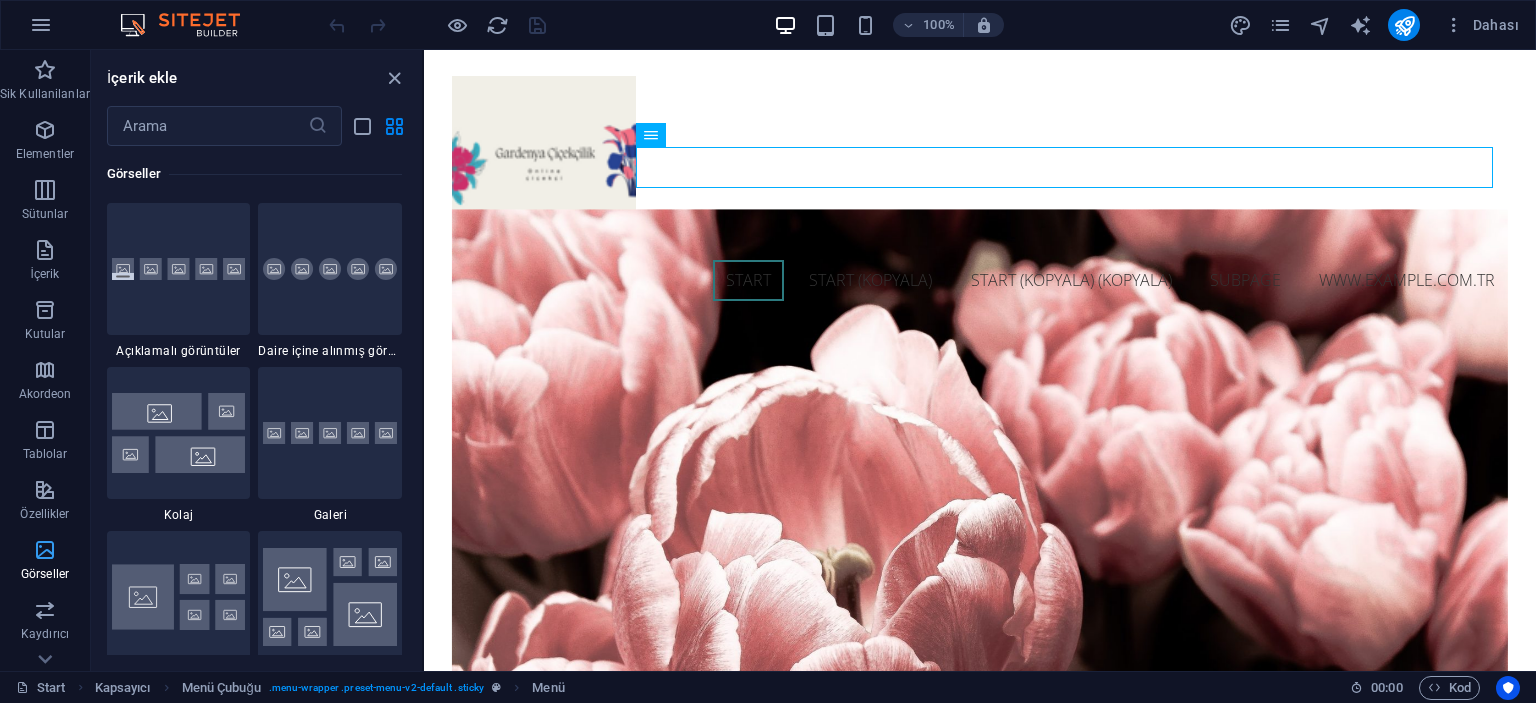 scroll, scrollTop: 10140, scrollLeft: 0, axis: vertical 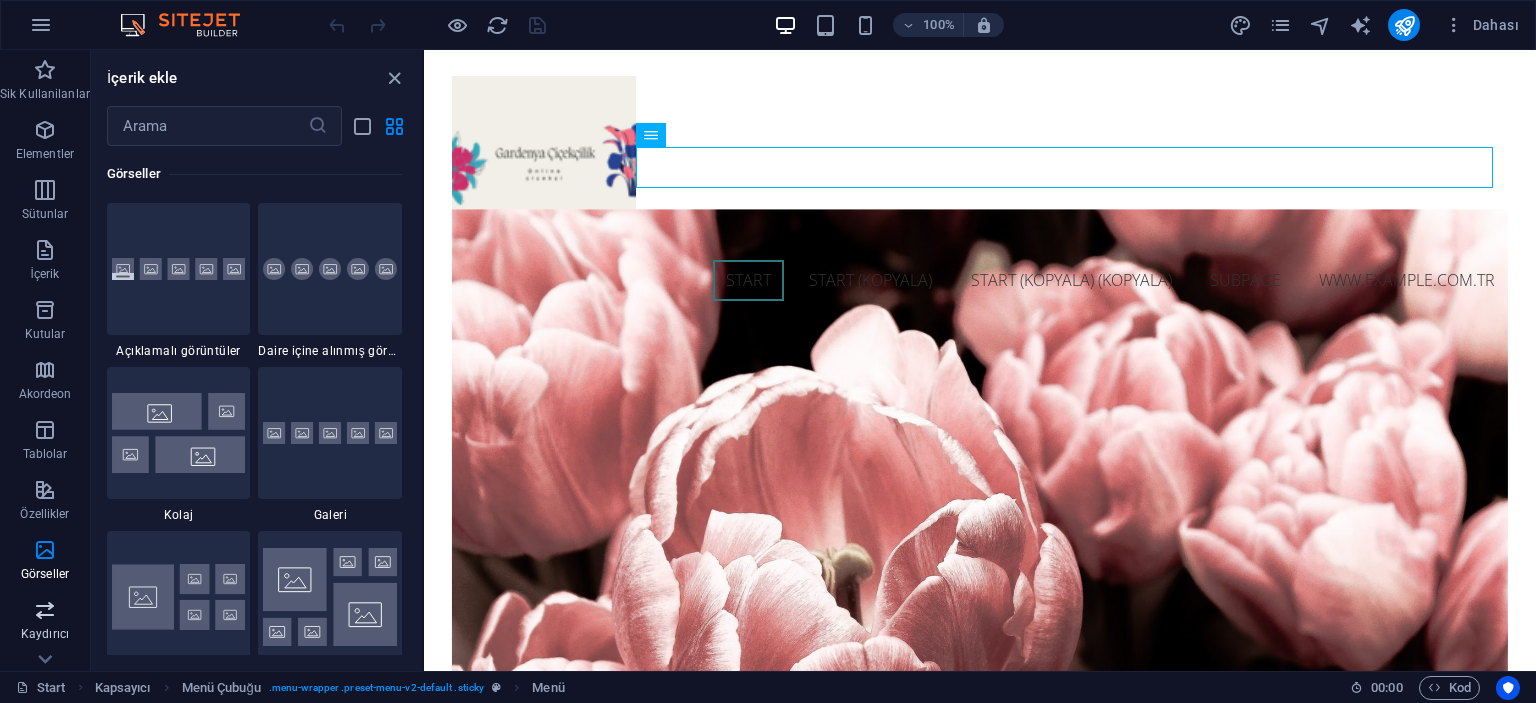 click on "Kaydırıcı" at bounding box center [45, 634] 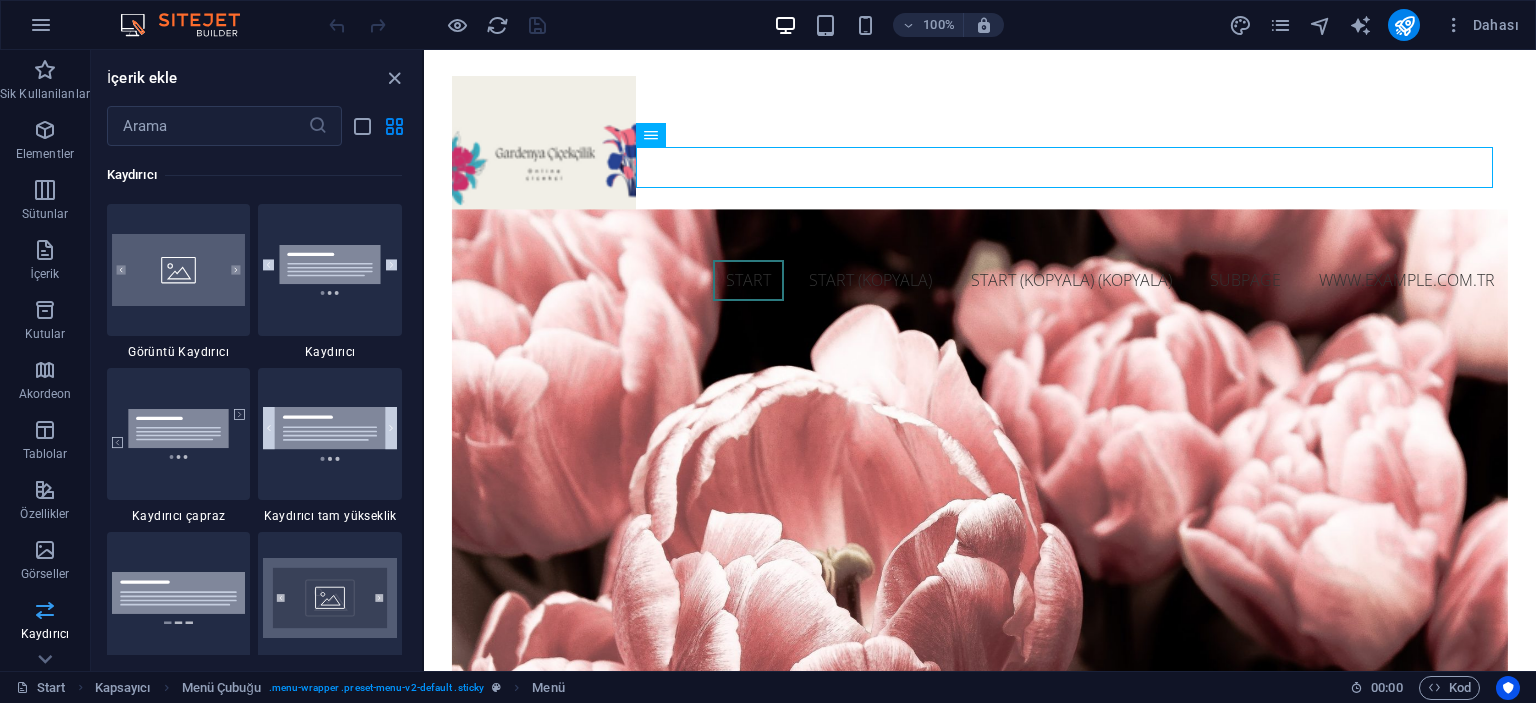 scroll, scrollTop: 11336, scrollLeft: 0, axis: vertical 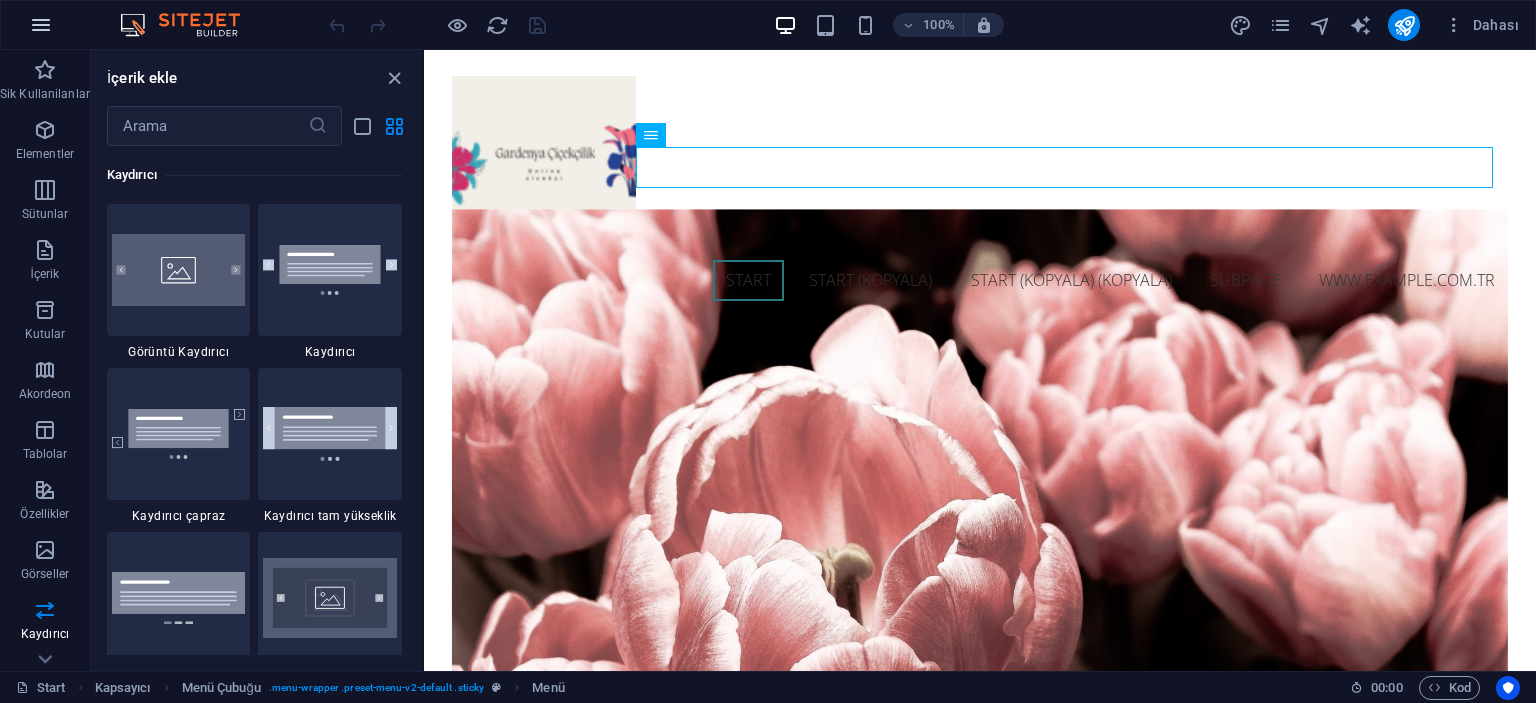 click at bounding box center [41, 25] 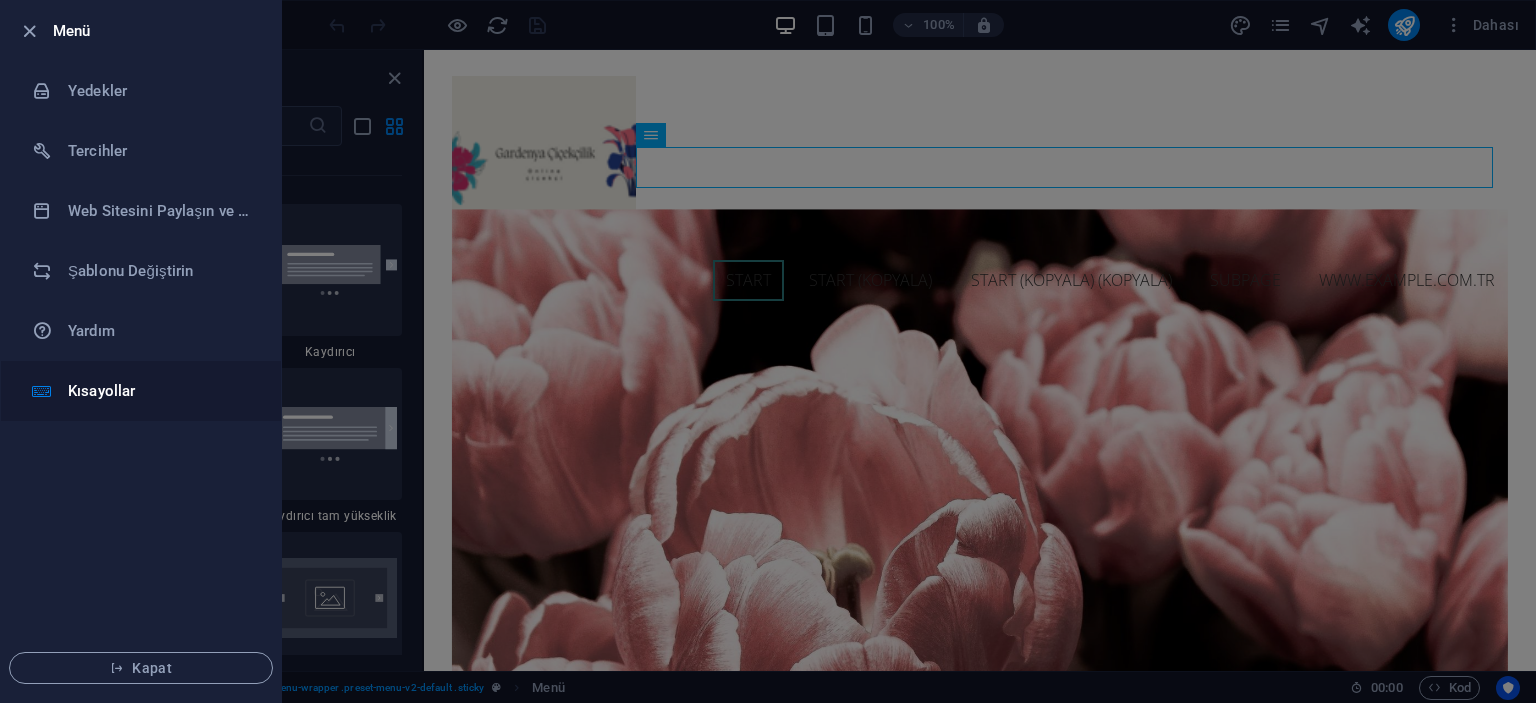 click on "Kısayollar" at bounding box center (160, 391) 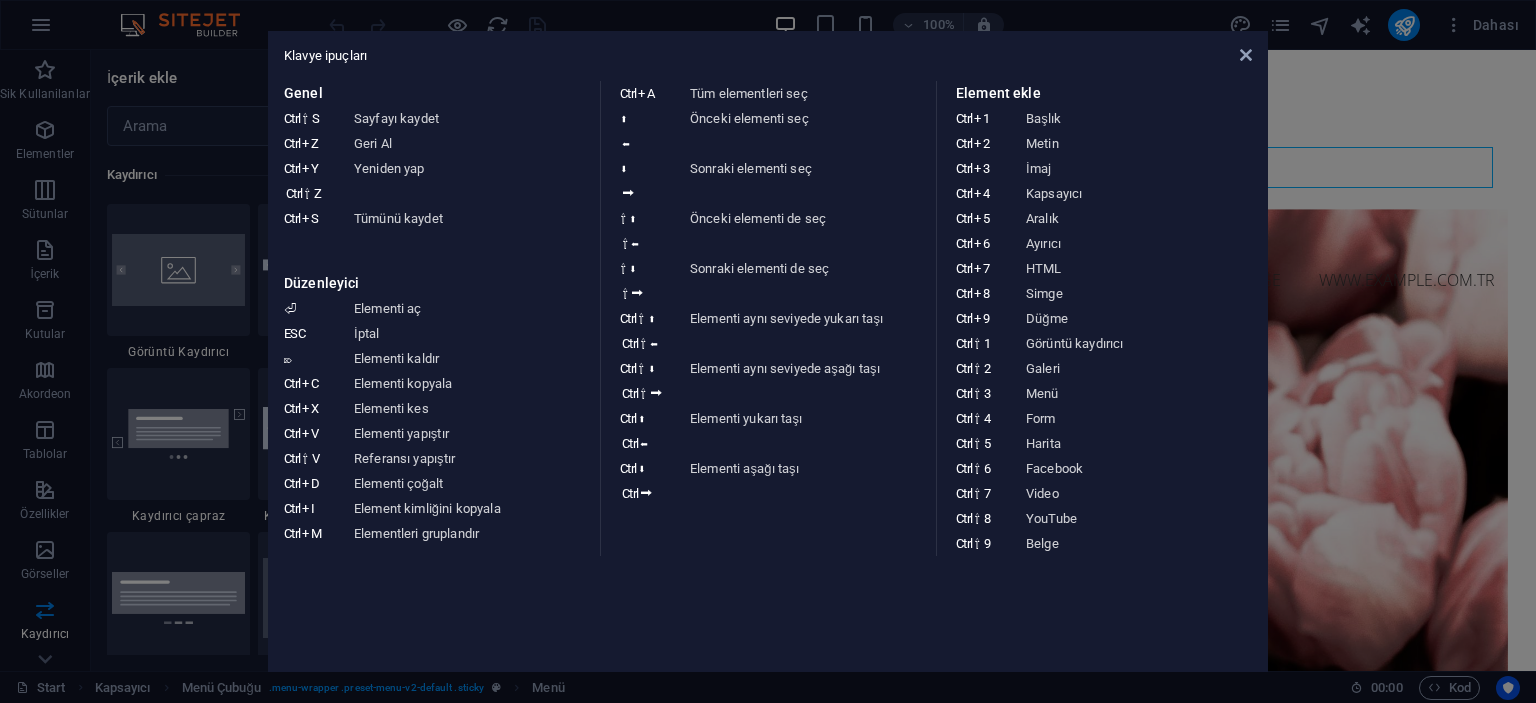 click on "Klavye ipuçları Genel Ctrl ⇧ S Sayfayı kaydet Ctrl Z Geri Al Ctrl Y Ctrl ⇧ Z Yeniden yap Ctrl S Tümünü kaydet Düzenleyici ⏎ Elementi aç ESC İptal ⌦ Elementi kaldır Ctrl C Elementi kopyala Ctrl X Elementi kes Ctrl V Elementi yapıştır Ctrl ⇧ V Referansı yapıştır Ctrl D Elementi çoğalt Ctrl I Element kimliğini kopyala Ctrl M Elementleri gruplandır Ctrl A Tüm elementleri seç ⬆ ⬅ Önceki elementi seç ⬇ ⮕ Sonraki elementi seç ⇧ ⬆ ⇧ ⬅ Önceki elementi de seç ⇧ ⬇ ⇧ ⮕ Sonraki elementi de seç Ctrl ⇧ ⬆ Ctrl ⇧ ⬅ Elementi aynı seviyede yukarı taşı Ctrl ⇧ ⬇ Ctrl ⇧ ⮕ Elementi aynı seviyede aşağı taşı Ctrl ⬆ Ctrl ⬅ Elementi yukarı taşı Ctrl ⬇ Ctrl ⮕ Elementi aşağı taşı Element ekle Ctrl 1 Başlık Ctrl 2 Metin Ctrl 3 İmaj Ctrl 4 Kapsayıcı Ctrl 5 Aralık Ctrl 6 Ayırıcı Ctrl 7 HTML Ctrl 8 Simge Ctrl 9 Düğme Ctrl ⇧ 1 Görüntü kaydırıcı Ctrl ⇧ 2 Galeri Ctrl ⇧ 3 Menü Ctrl ⇧ 4 Form Ctrl ⇧ 5 Harita Ctrl ⇧" at bounding box center (768, 351) 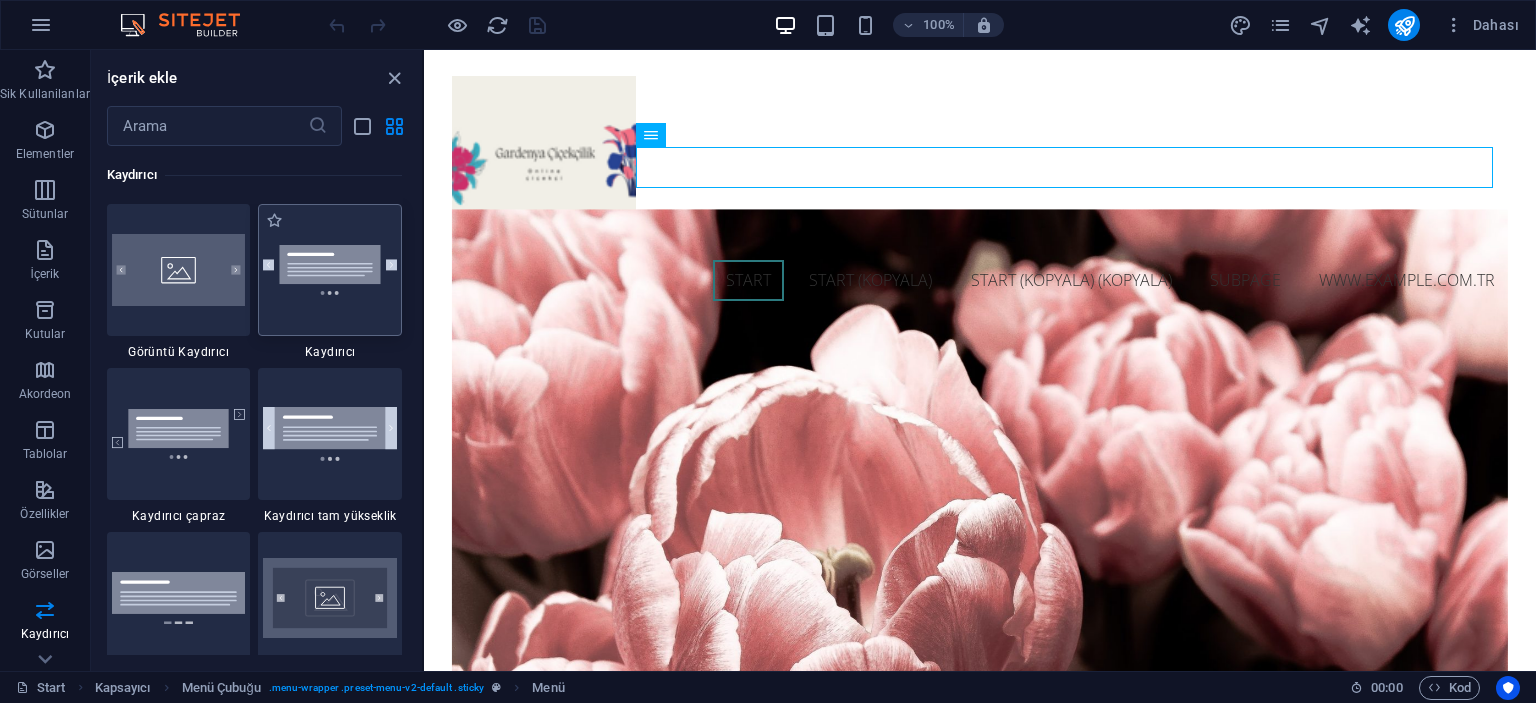 click at bounding box center (330, 270) 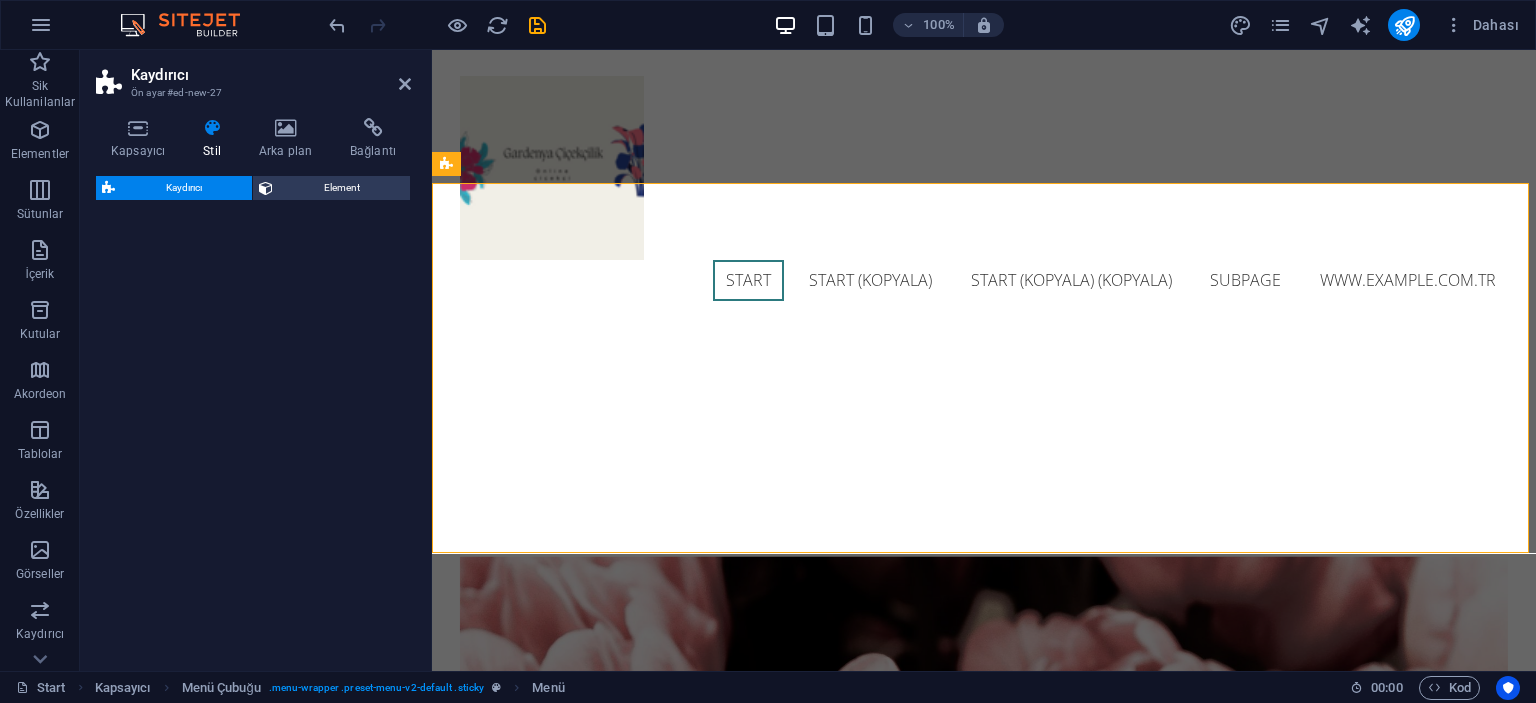 select on "rem" 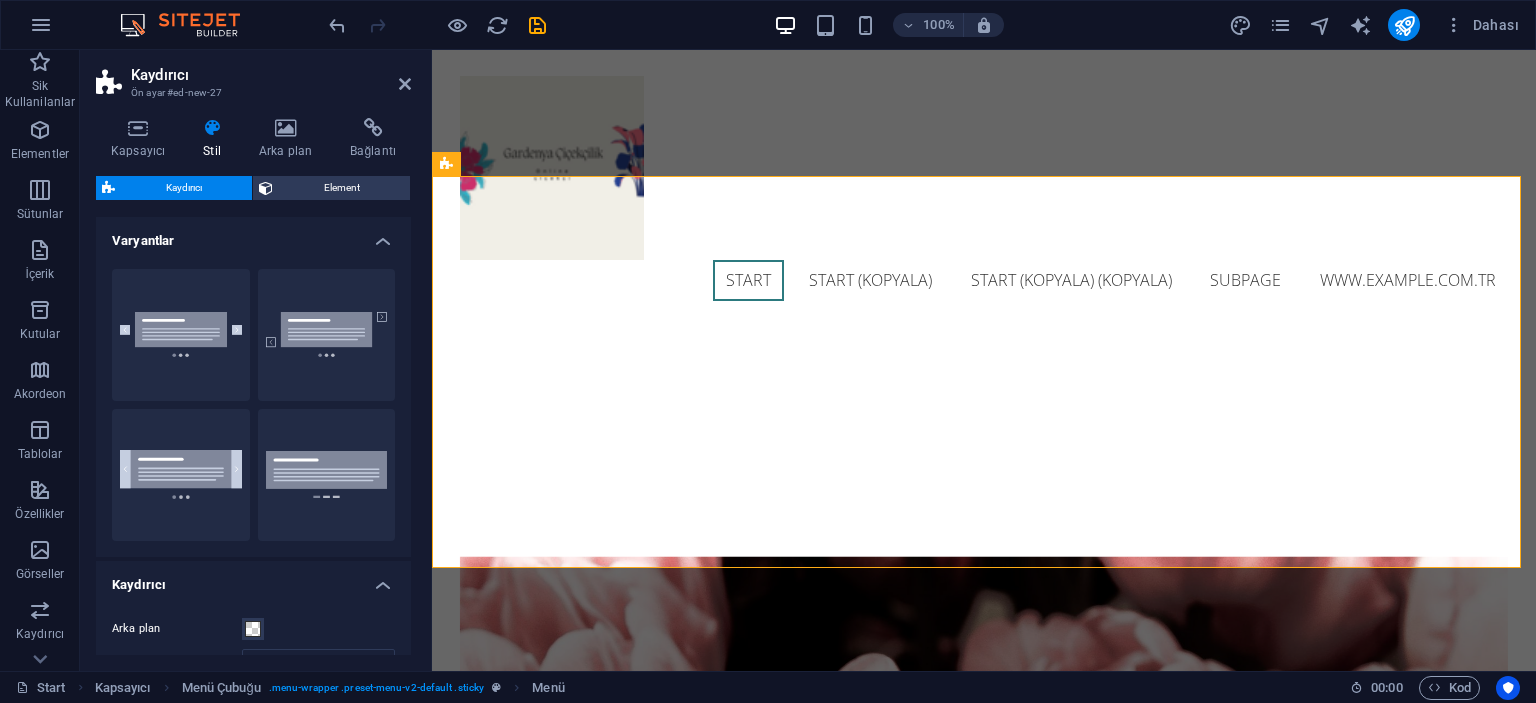 scroll, scrollTop: 8603, scrollLeft: 0, axis: vertical 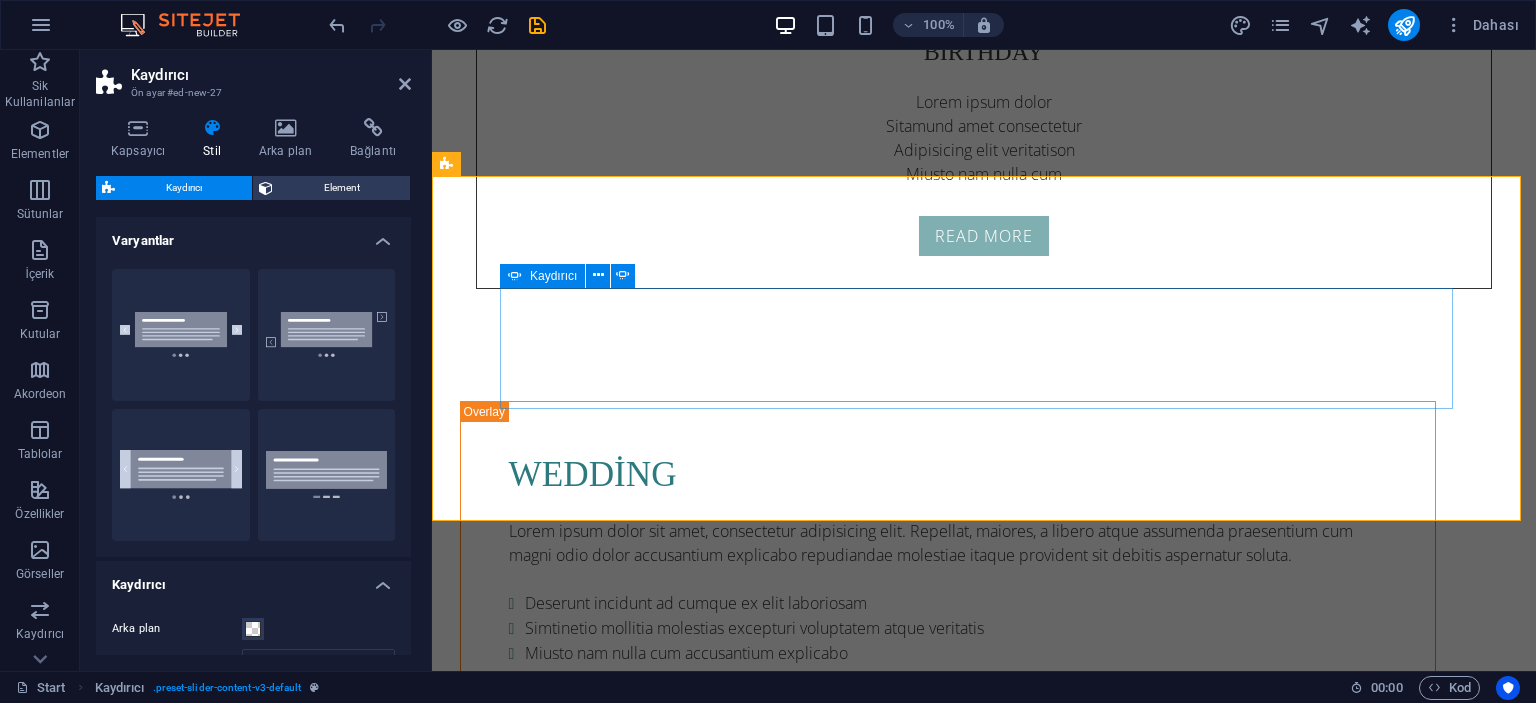 click at bounding box center [984, 6628] 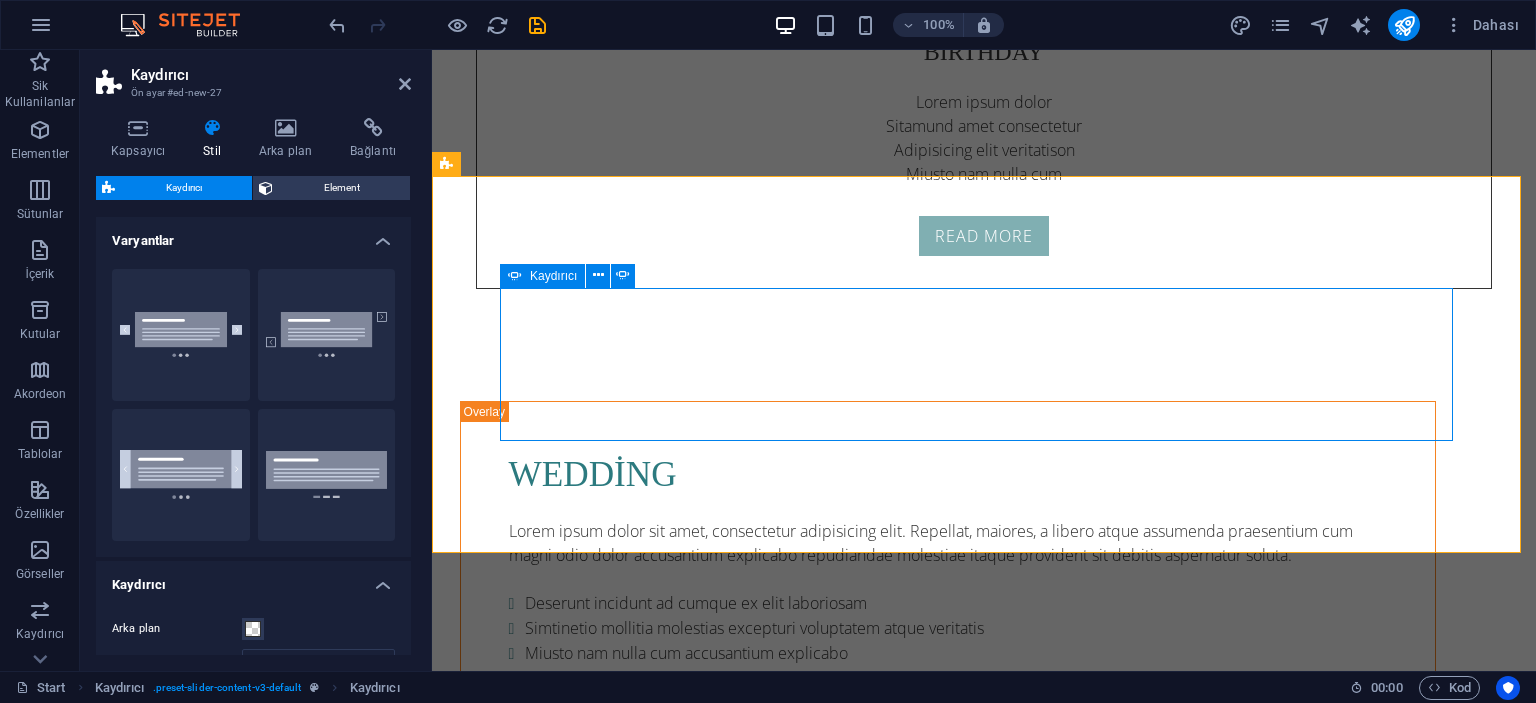 click at bounding box center [984, 6467] 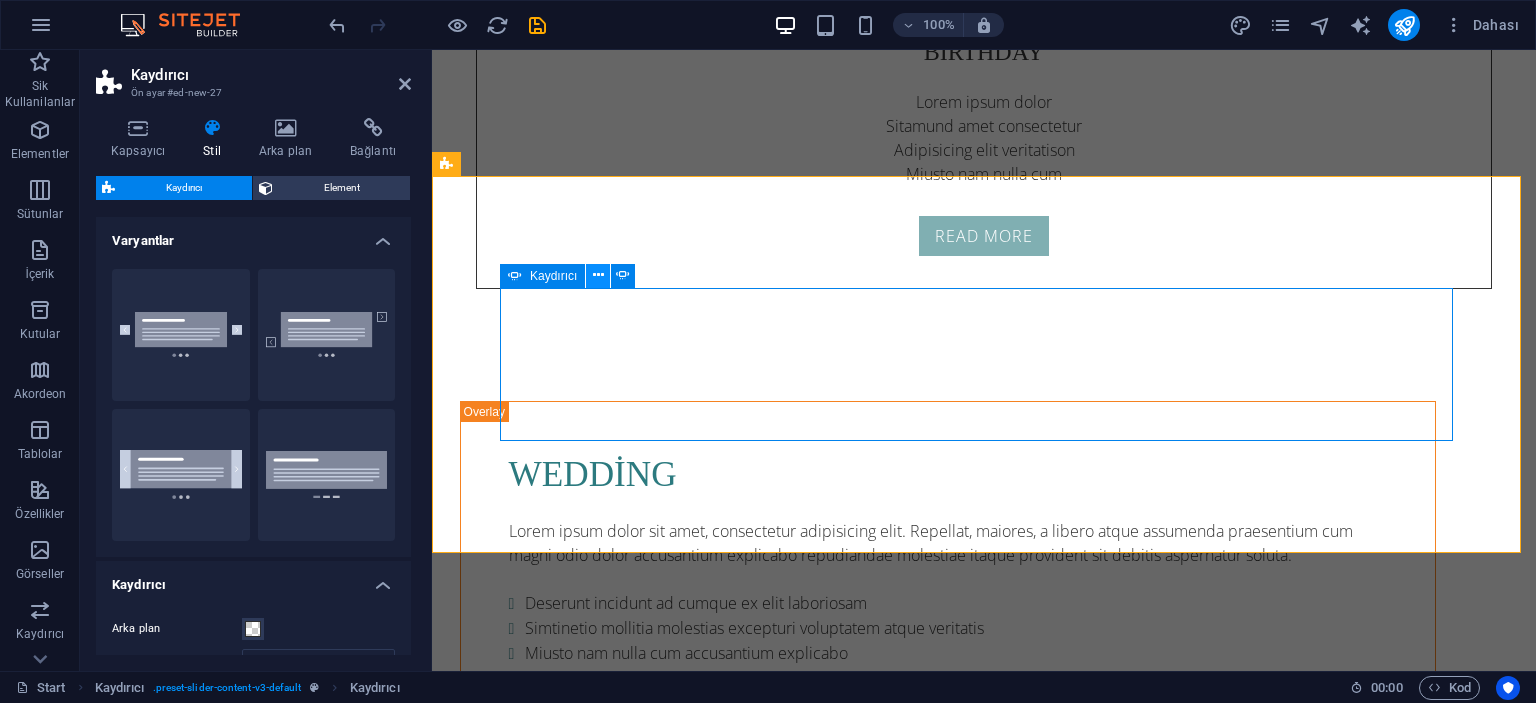 click at bounding box center [598, 275] 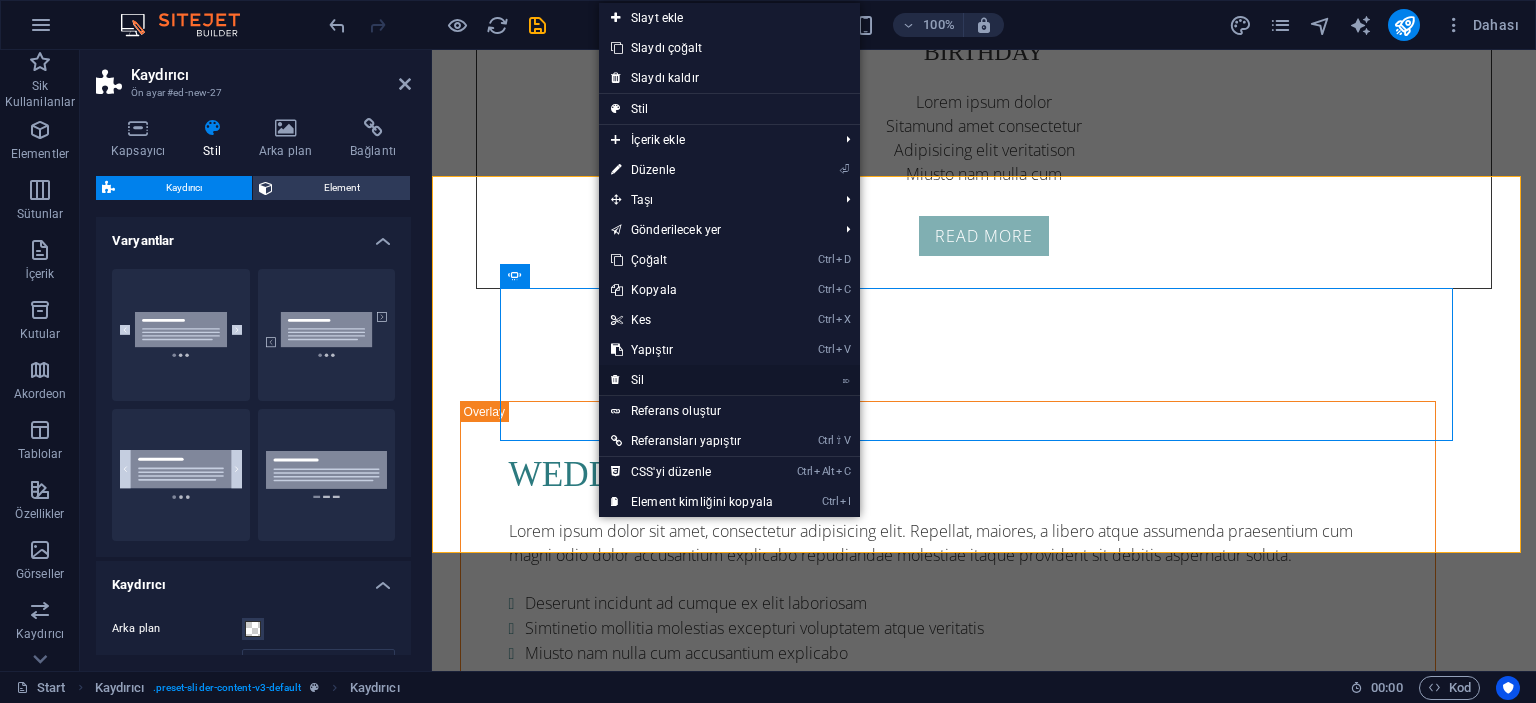 click on "⌦  Sil" at bounding box center (692, 380) 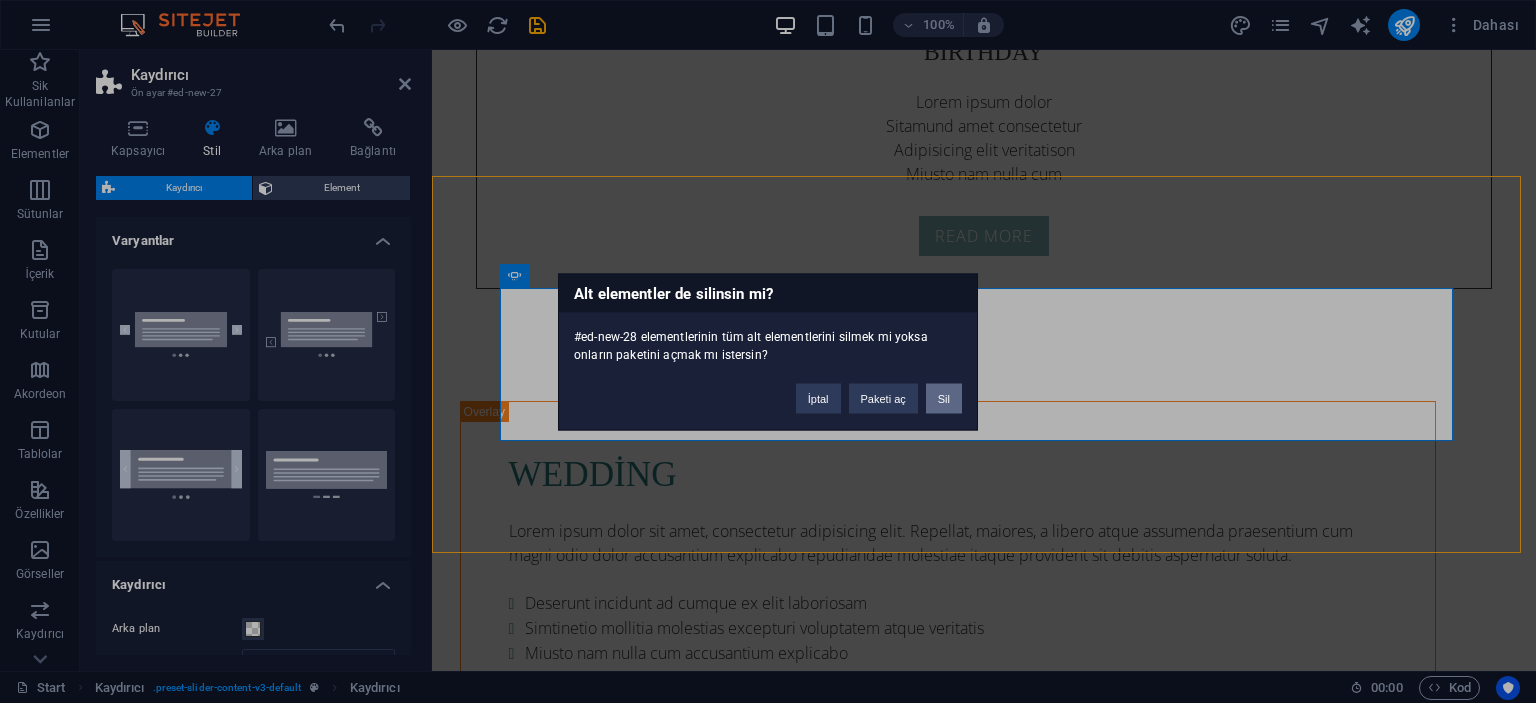 click on "Sil" at bounding box center (944, 398) 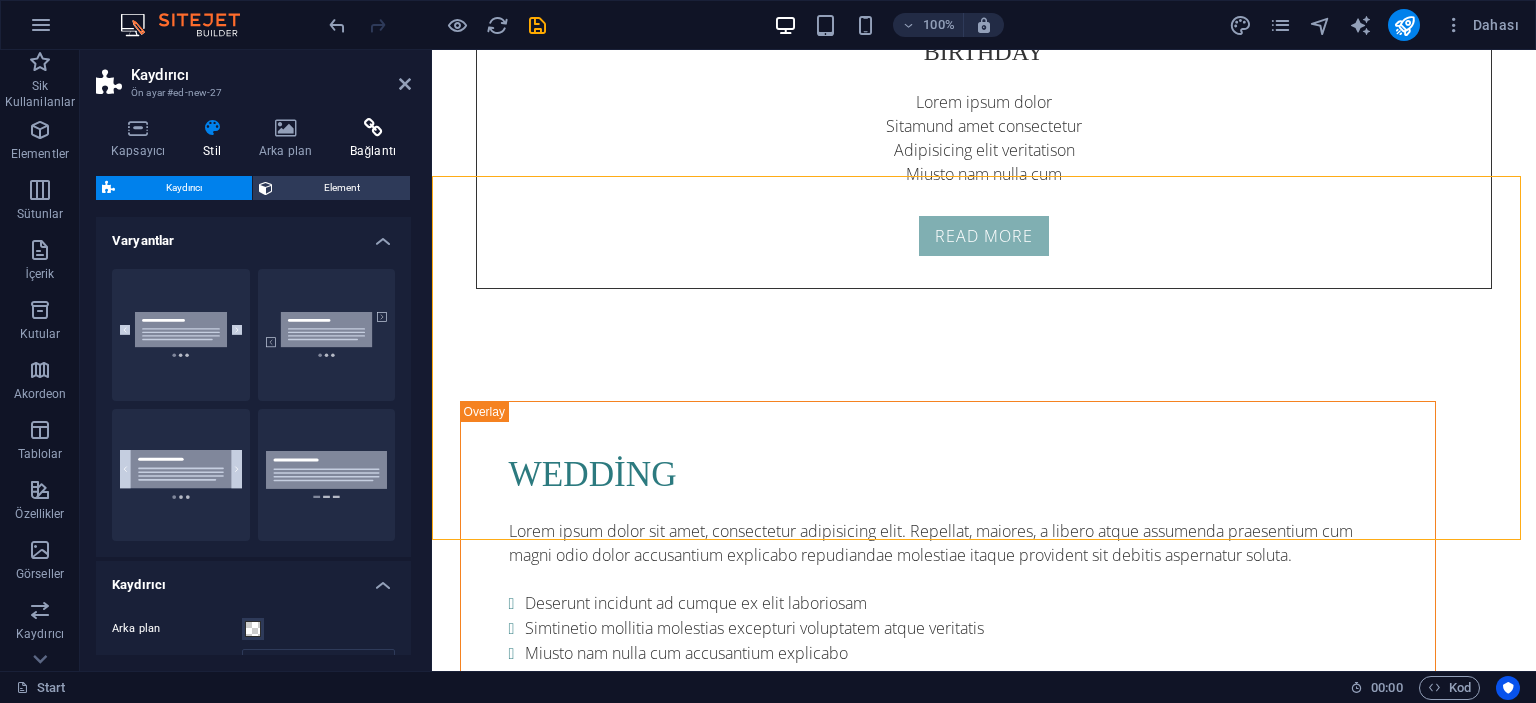 click at bounding box center (373, 128) 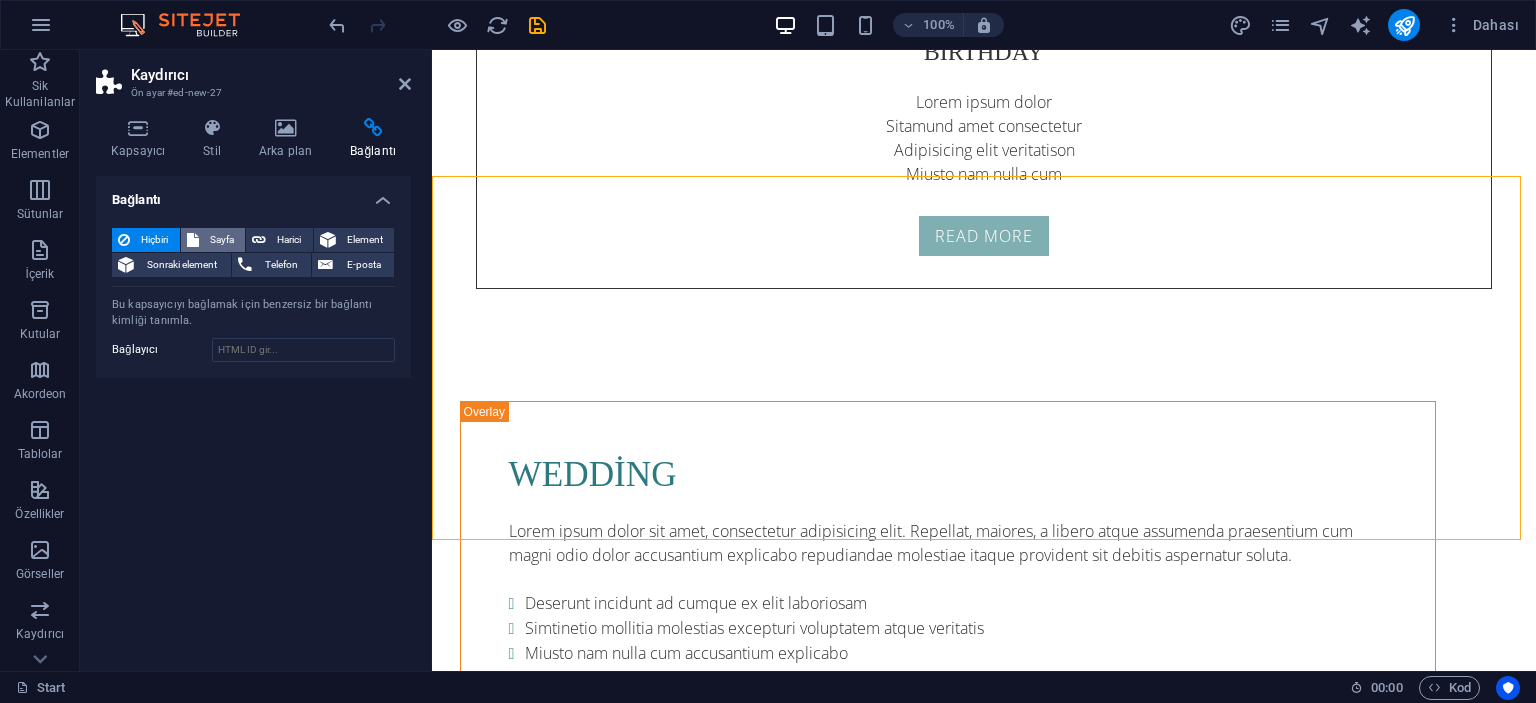 click on "Sayfa" at bounding box center [222, 240] 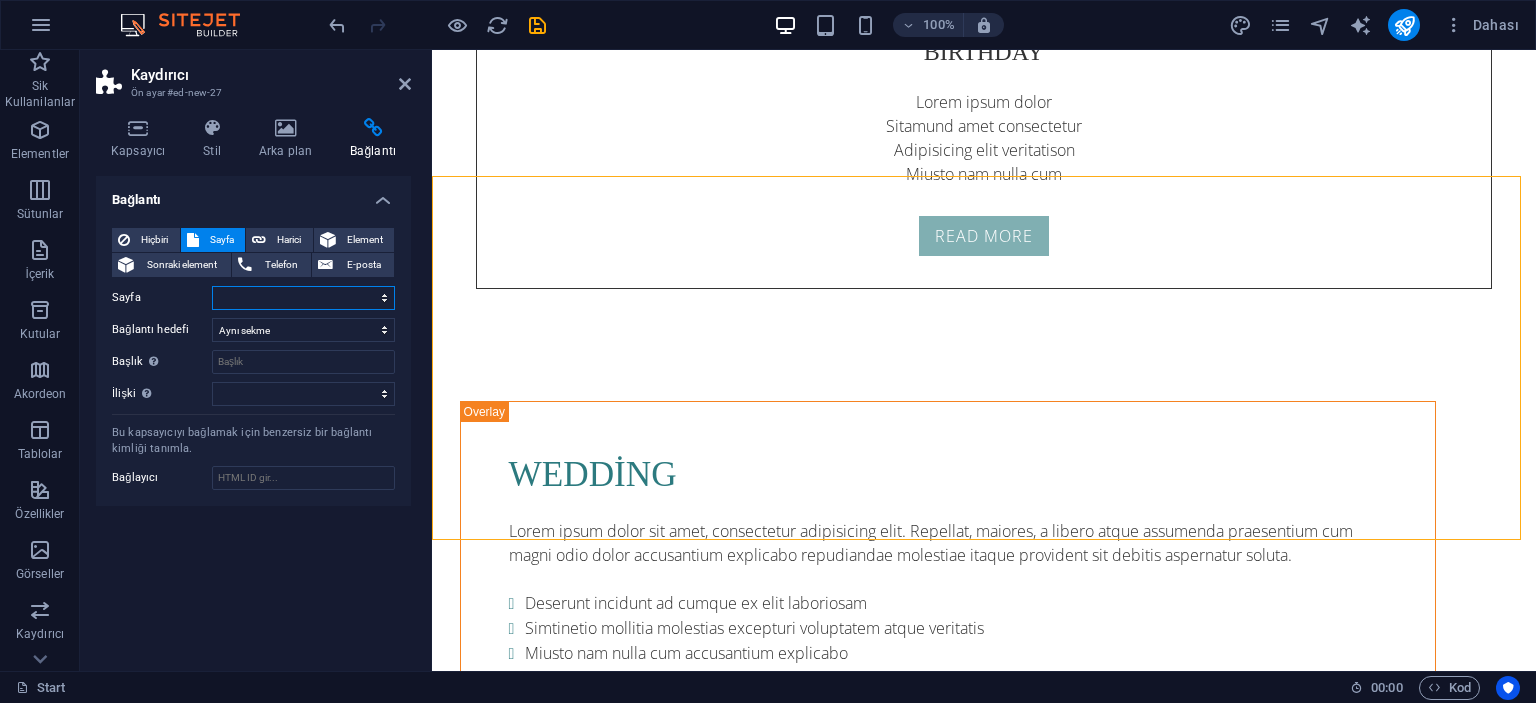 click on "Start Start (Kopyala) Start (Kopyala) (Kopyala) Subpage Legal Notice Privacy www.example.com.tr" at bounding box center [303, 298] 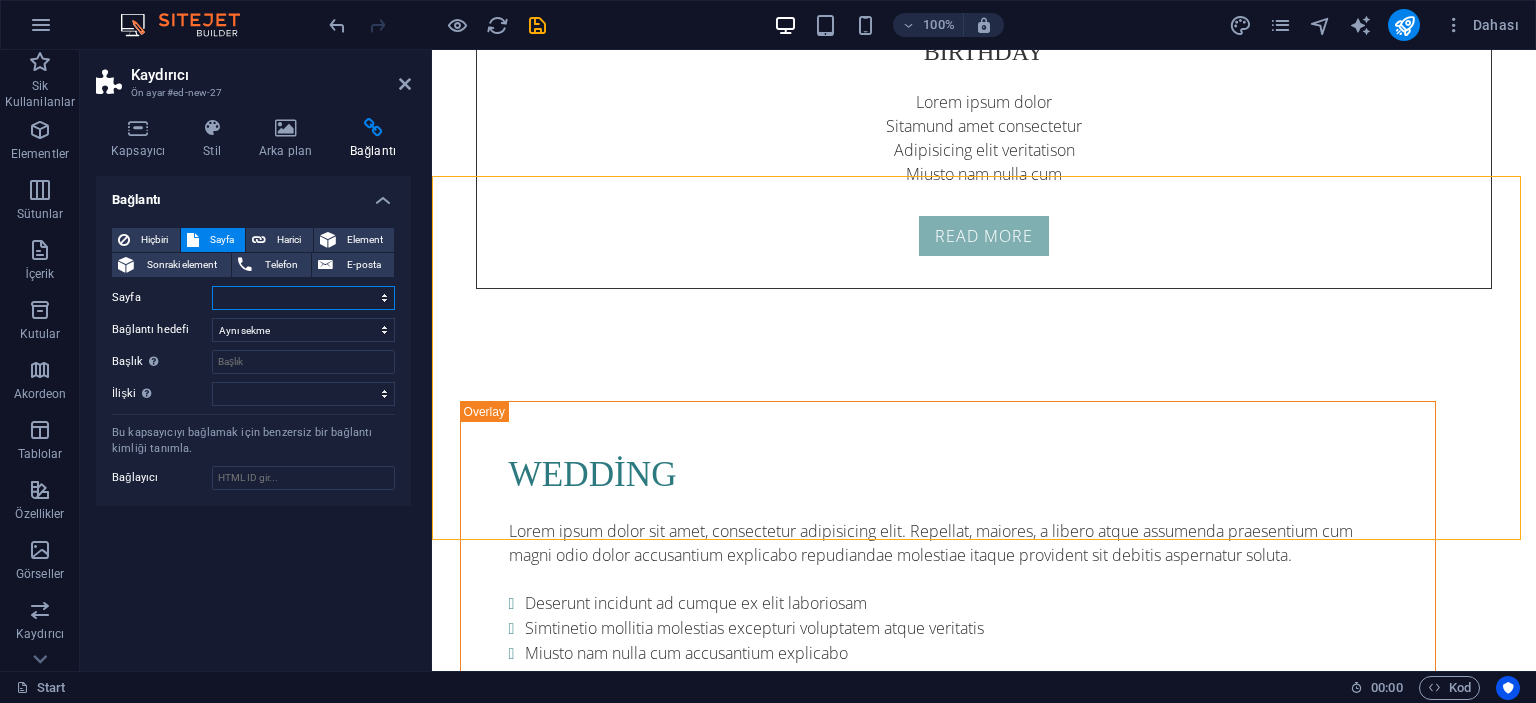 select on "6" 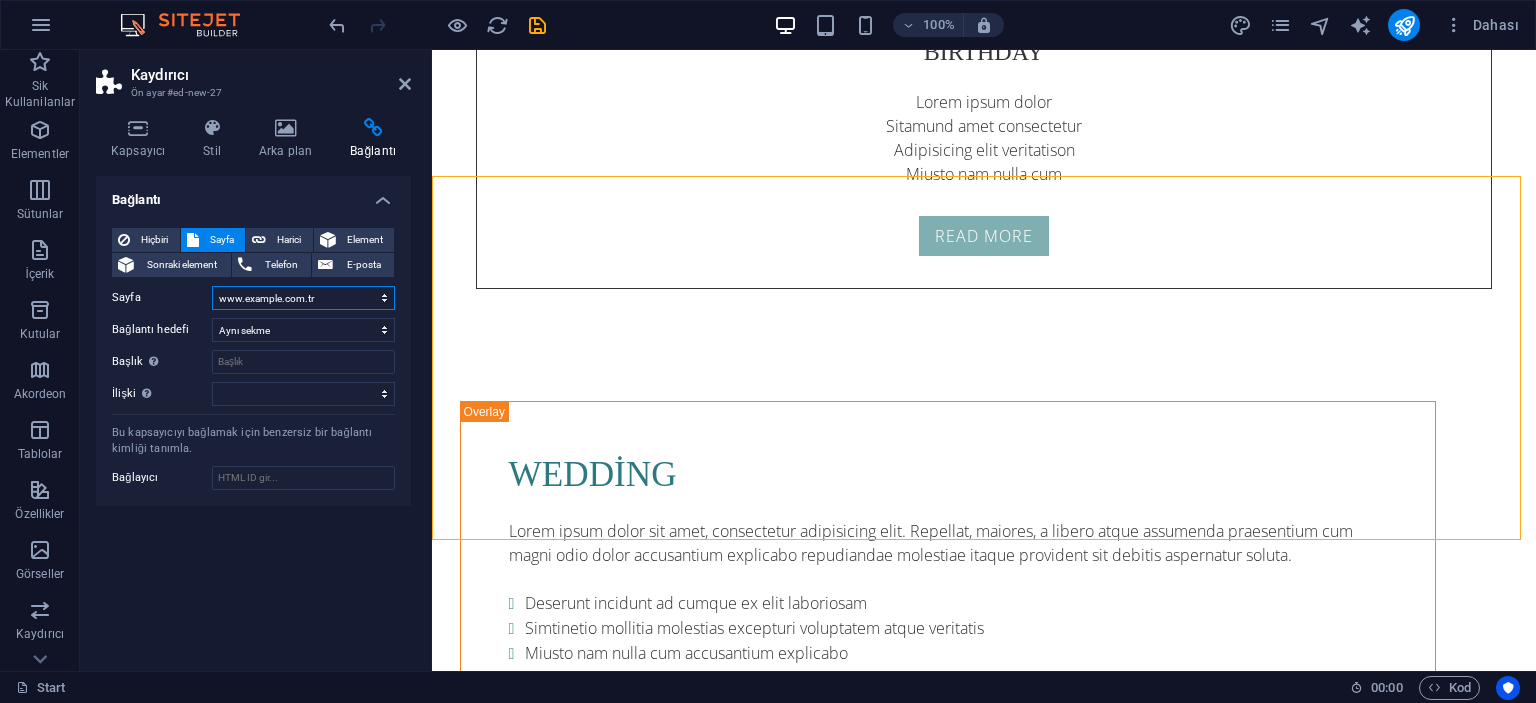 click on "Start Start (Kopyala) Start (Kopyala) (Kopyala) Subpage Legal Notice Privacy www.example.com.tr" at bounding box center [303, 298] 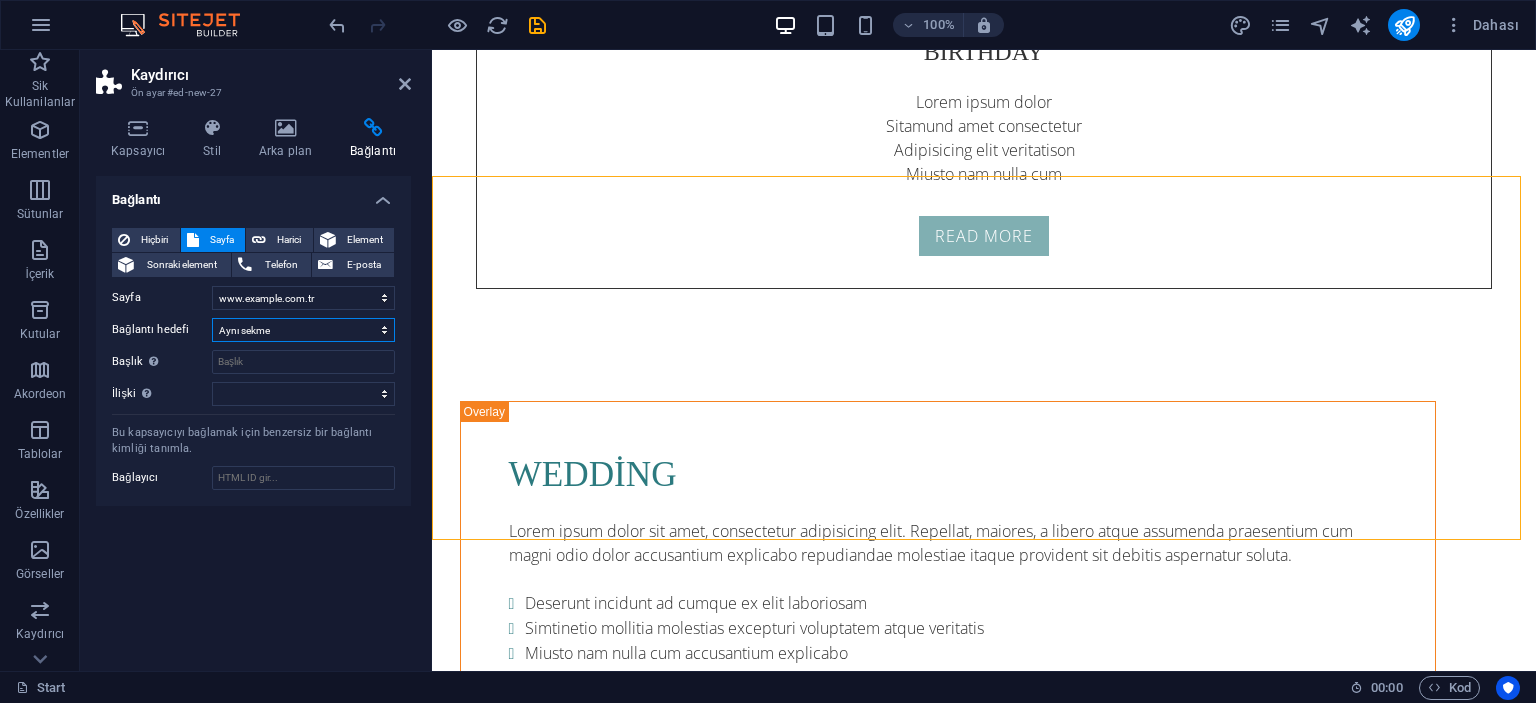 click on "Yeni sekme Aynı sekme Kaplama" at bounding box center (303, 330) 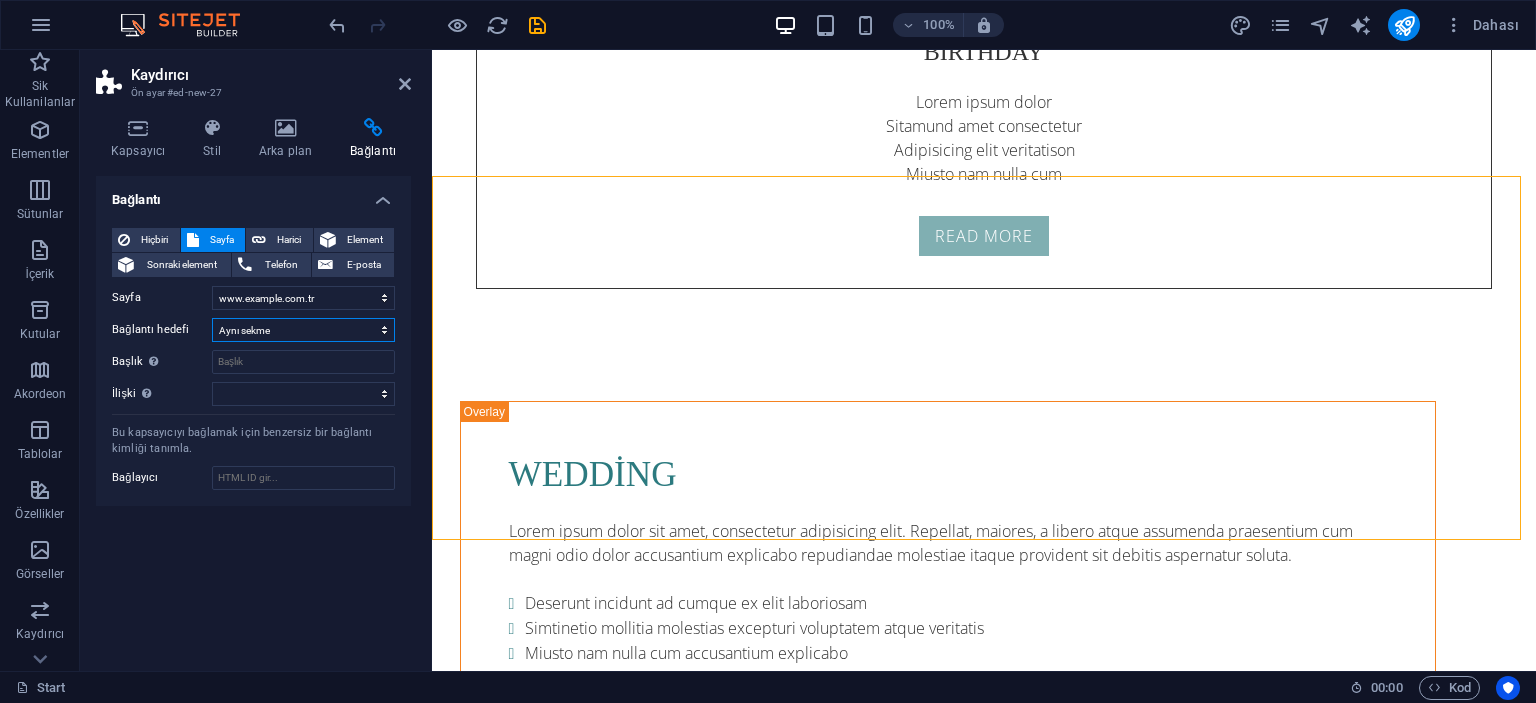 click on "Yeni sekme Aynı sekme Kaplama" at bounding box center [303, 330] 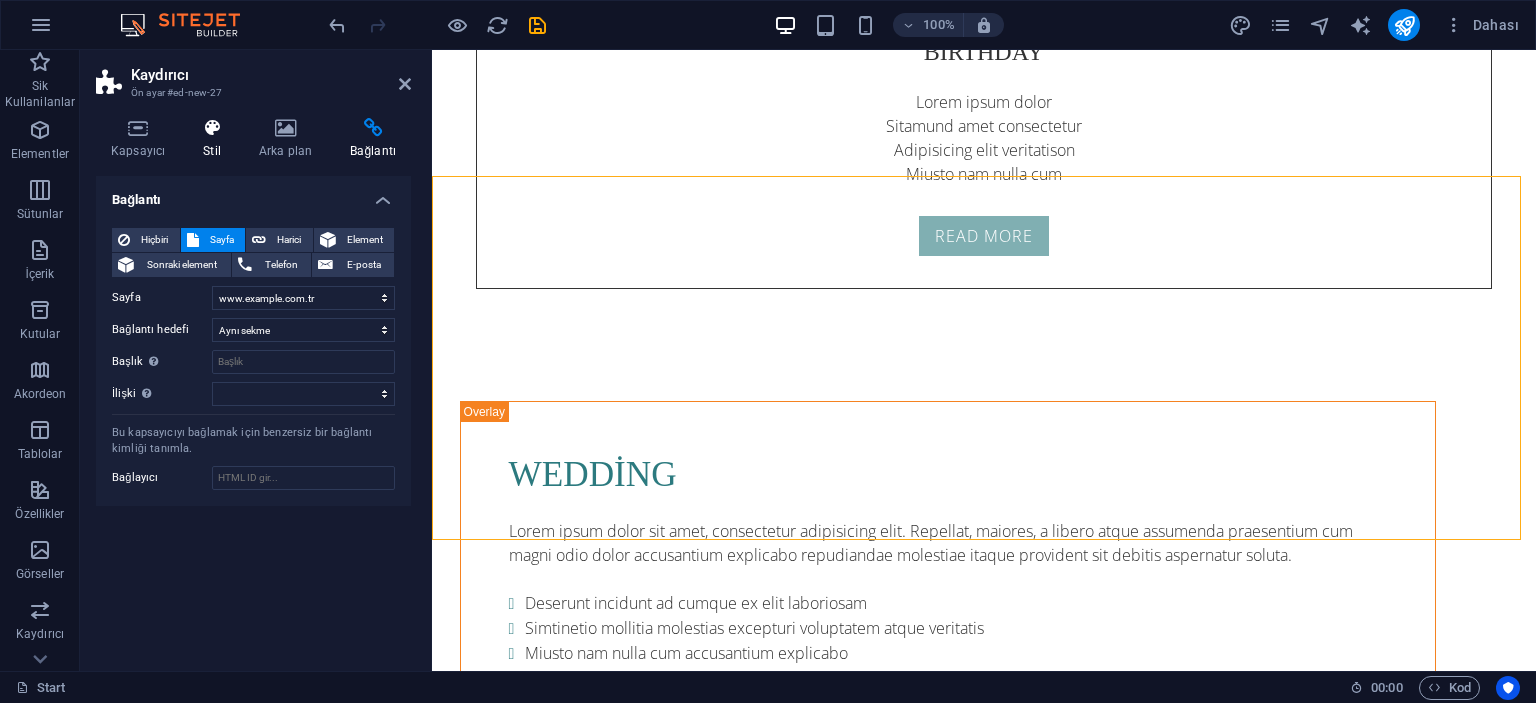 click at bounding box center (212, 128) 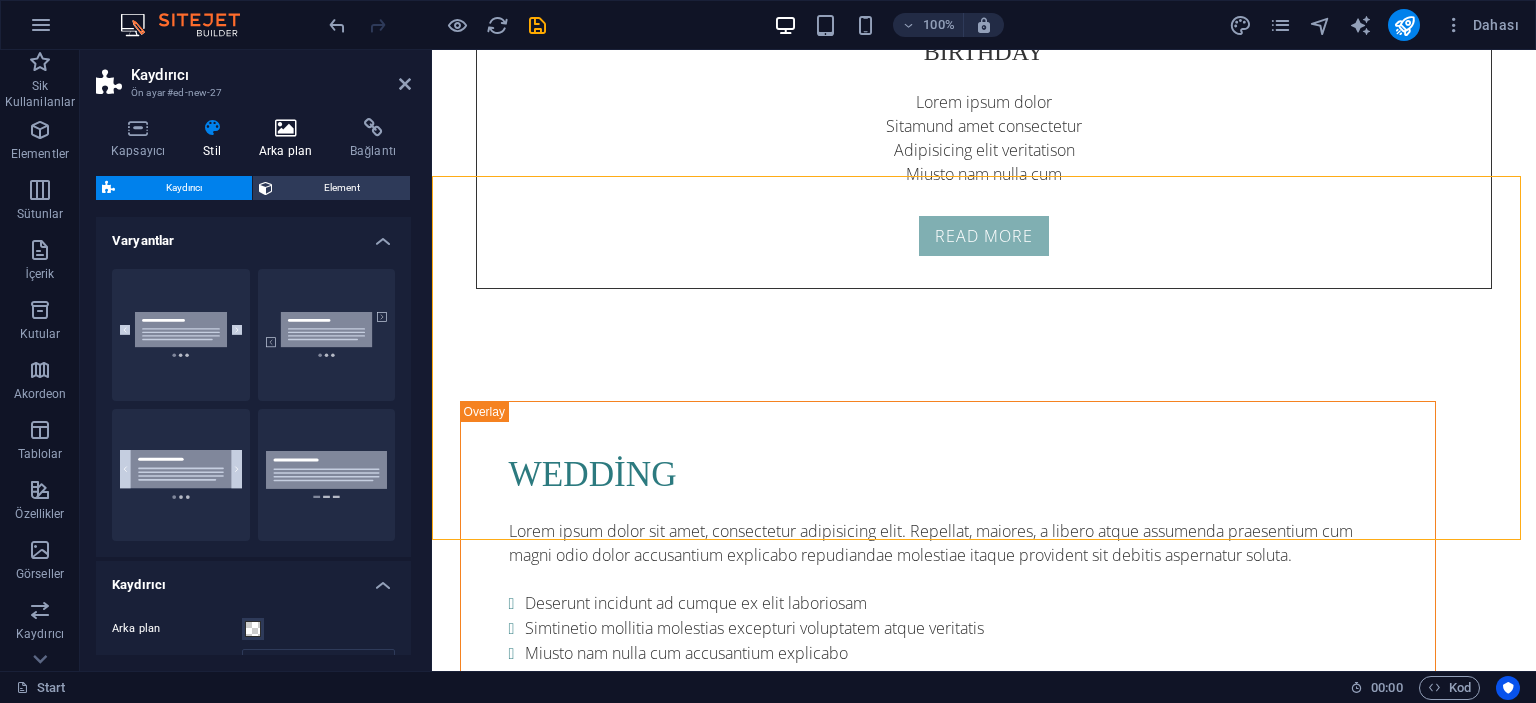 click on "Arka plan" at bounding box center (289, 139) 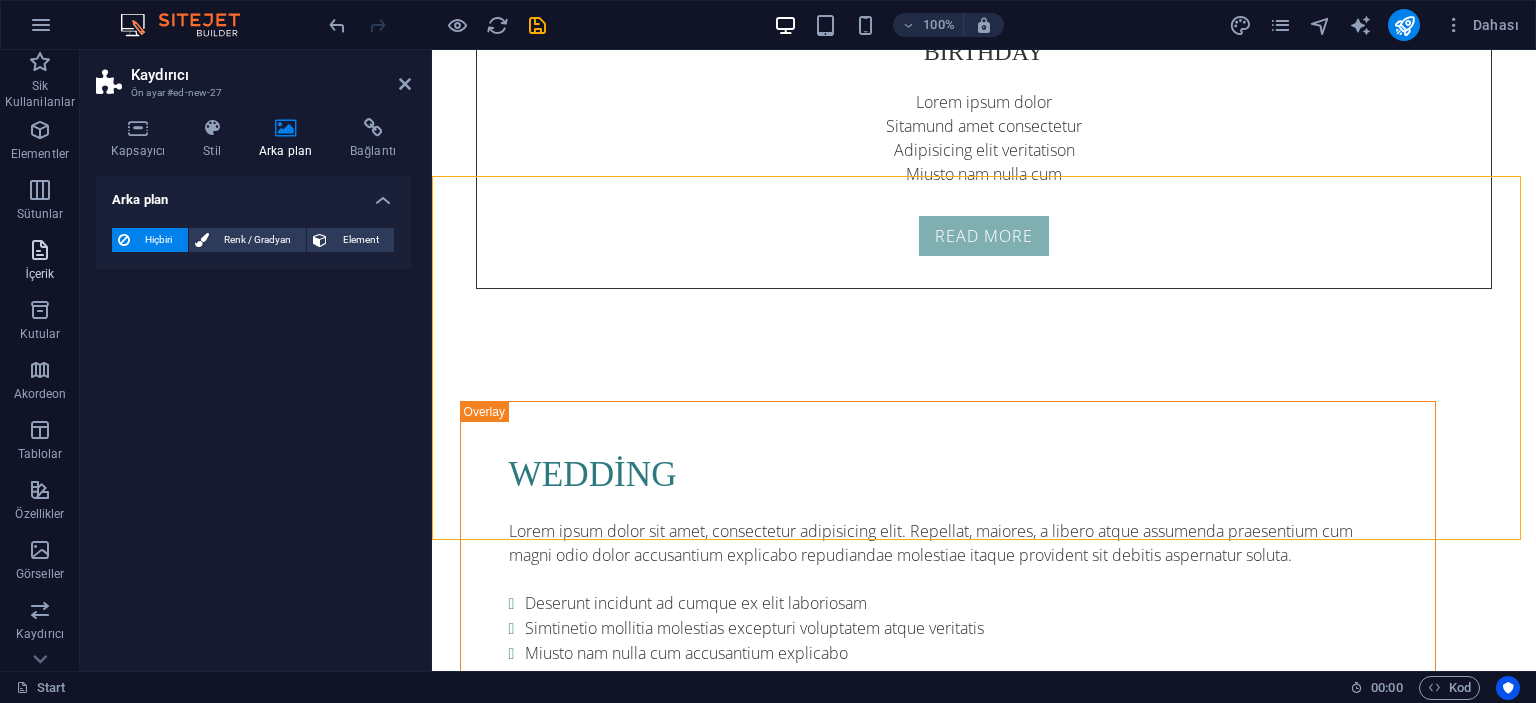 click on "İçerik" at bounding box center [40, 262] 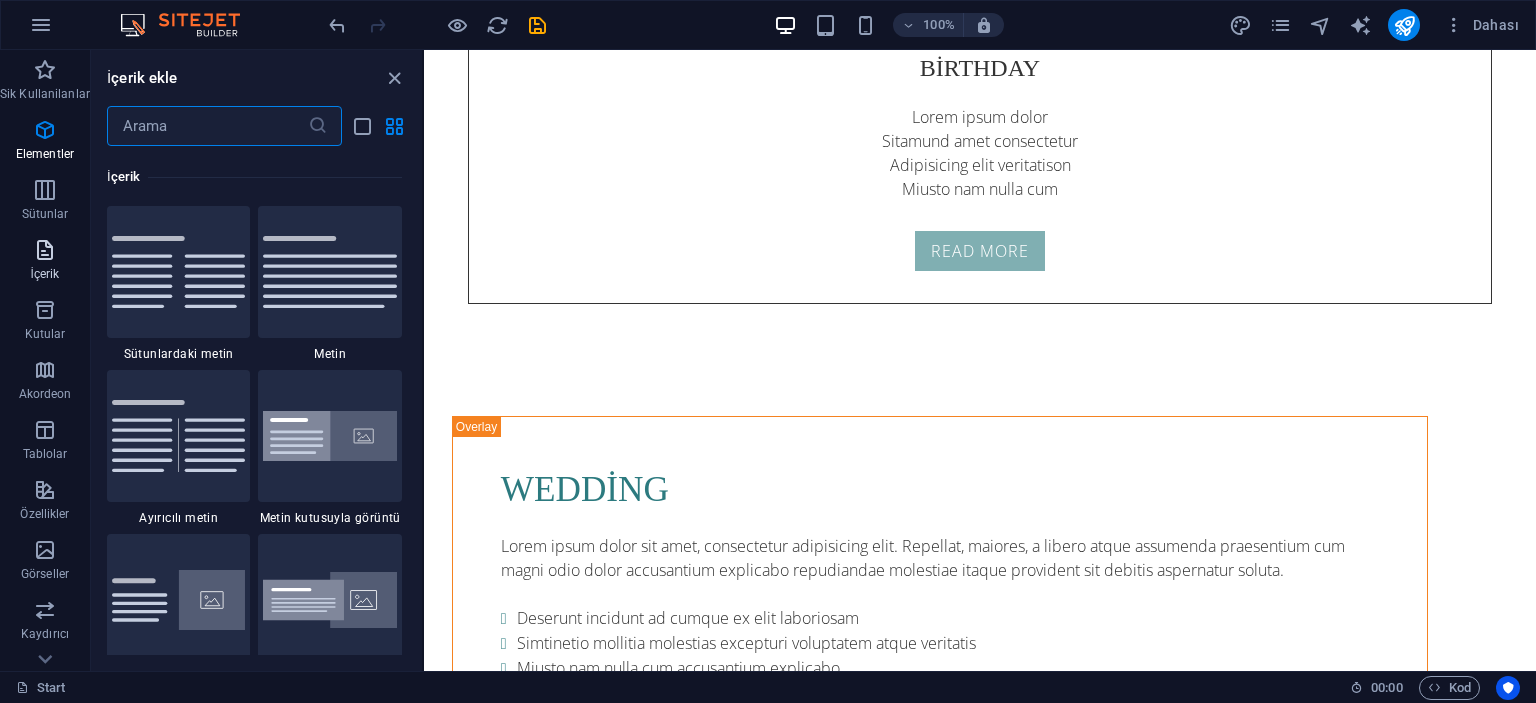 scroll, scrollTop: 3499, scrollLeft: 0, axis: vertical 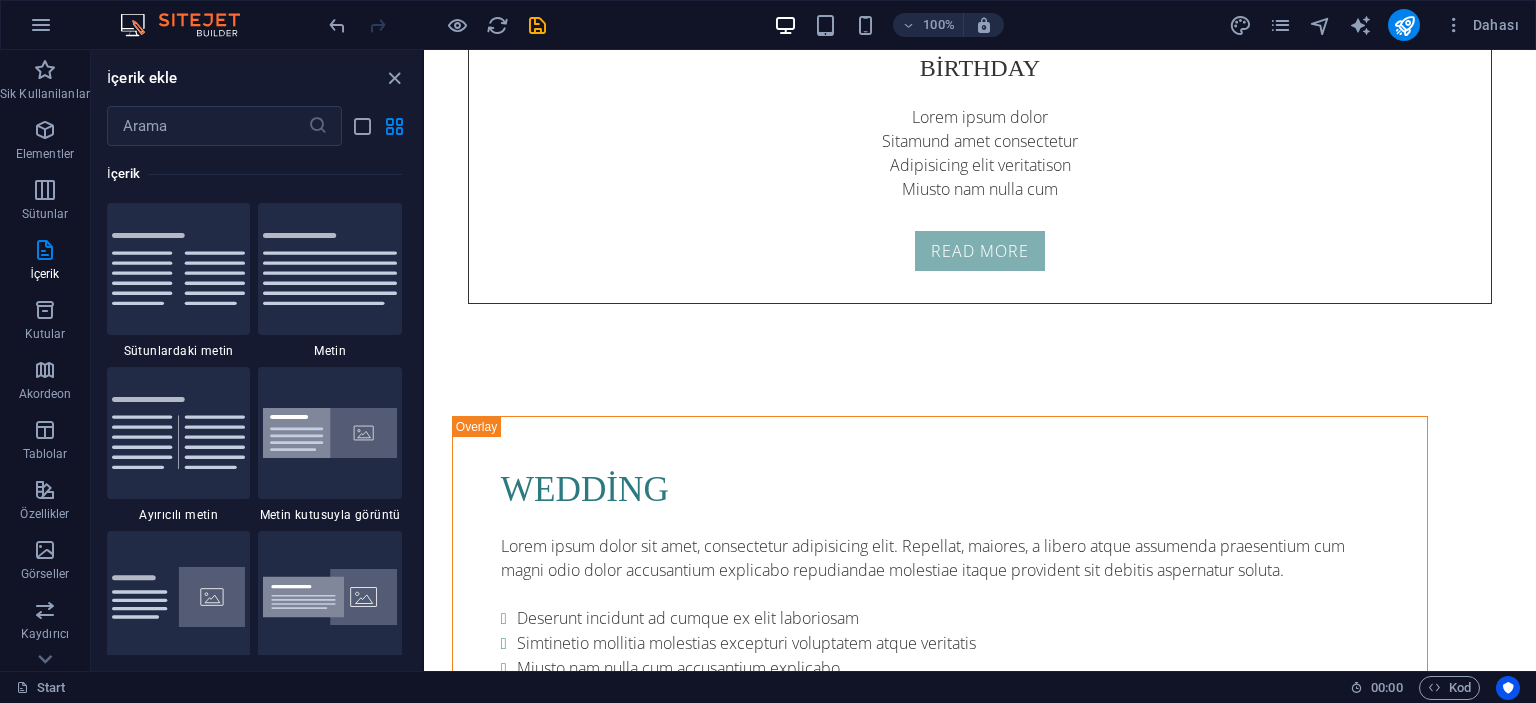 click at bounding box center (190, 25) 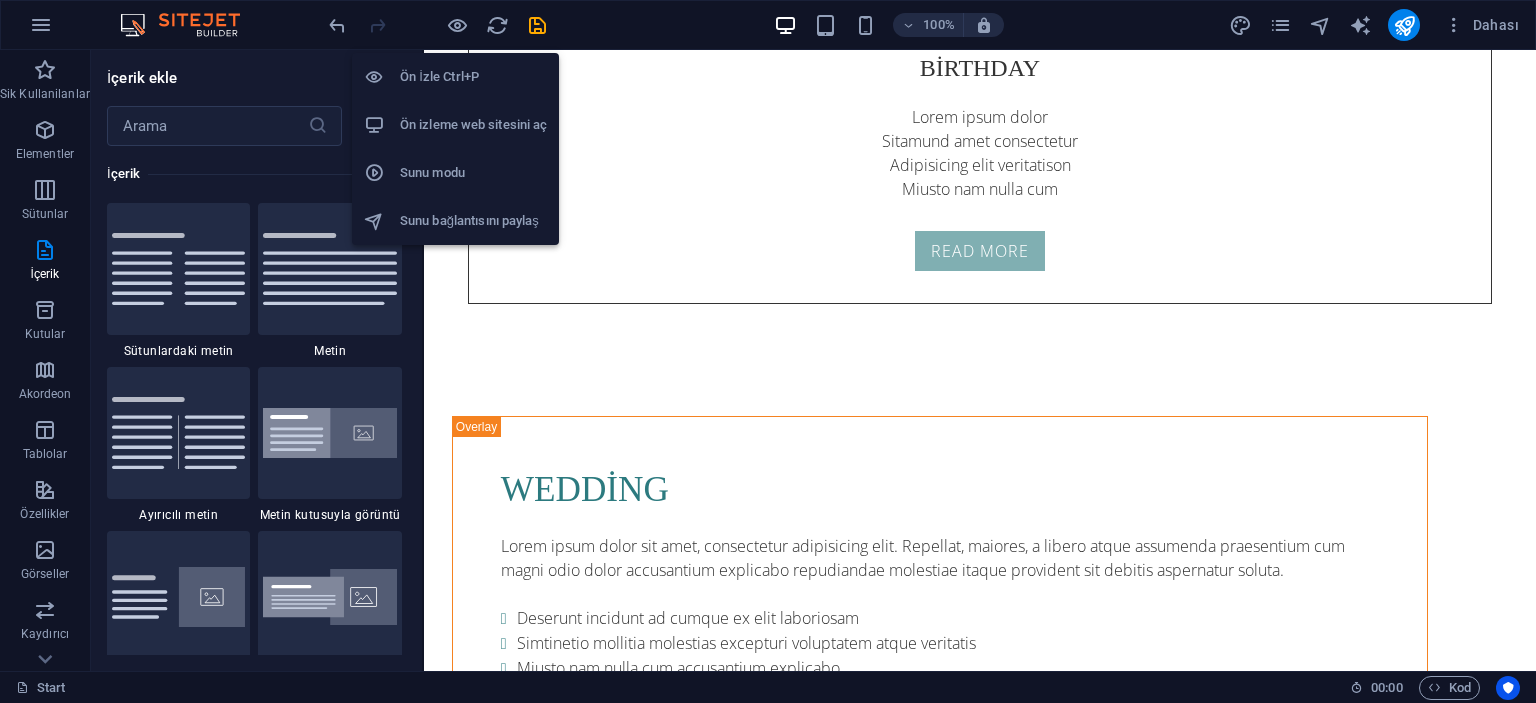 click on "Ön izleme web sitesini aç" at bounding box center [473, 125] 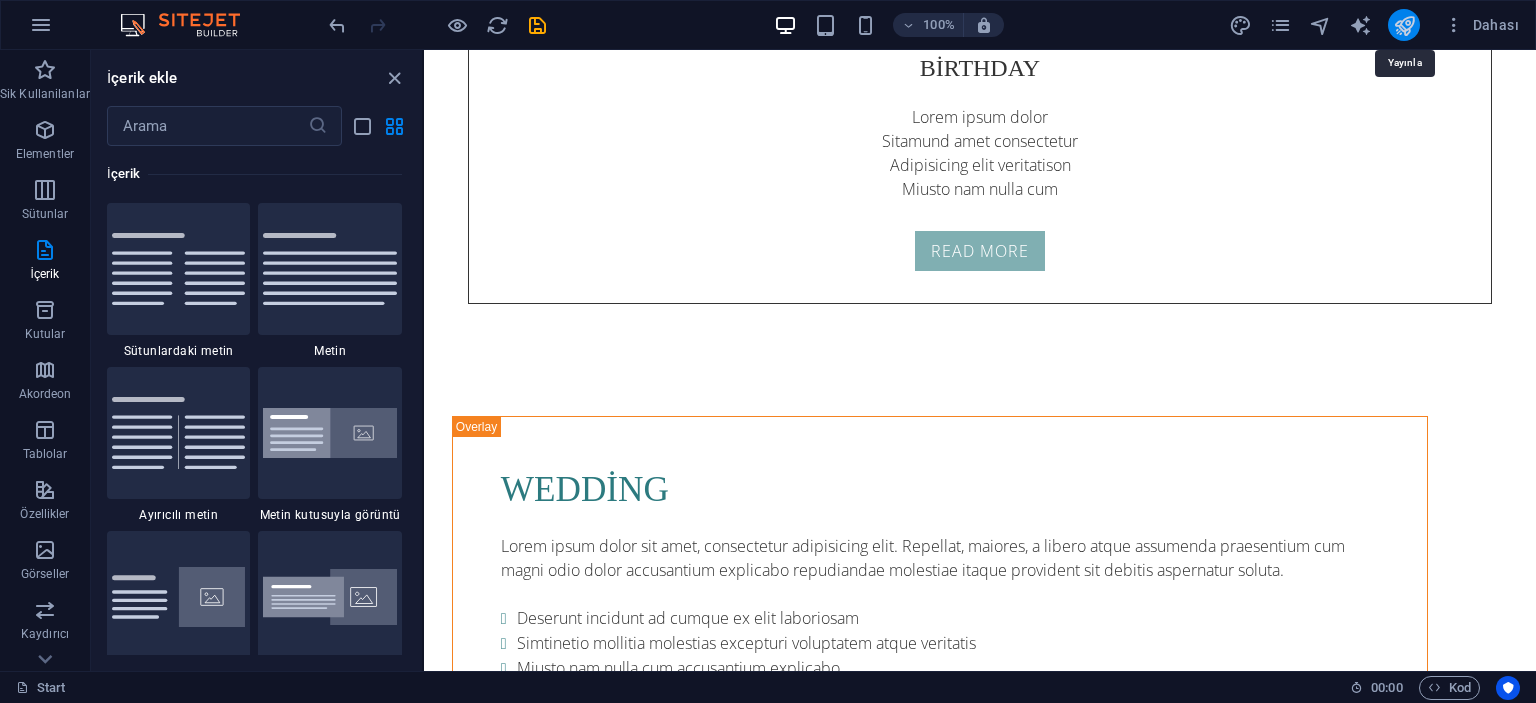 click at bounding box center [1404, 25] 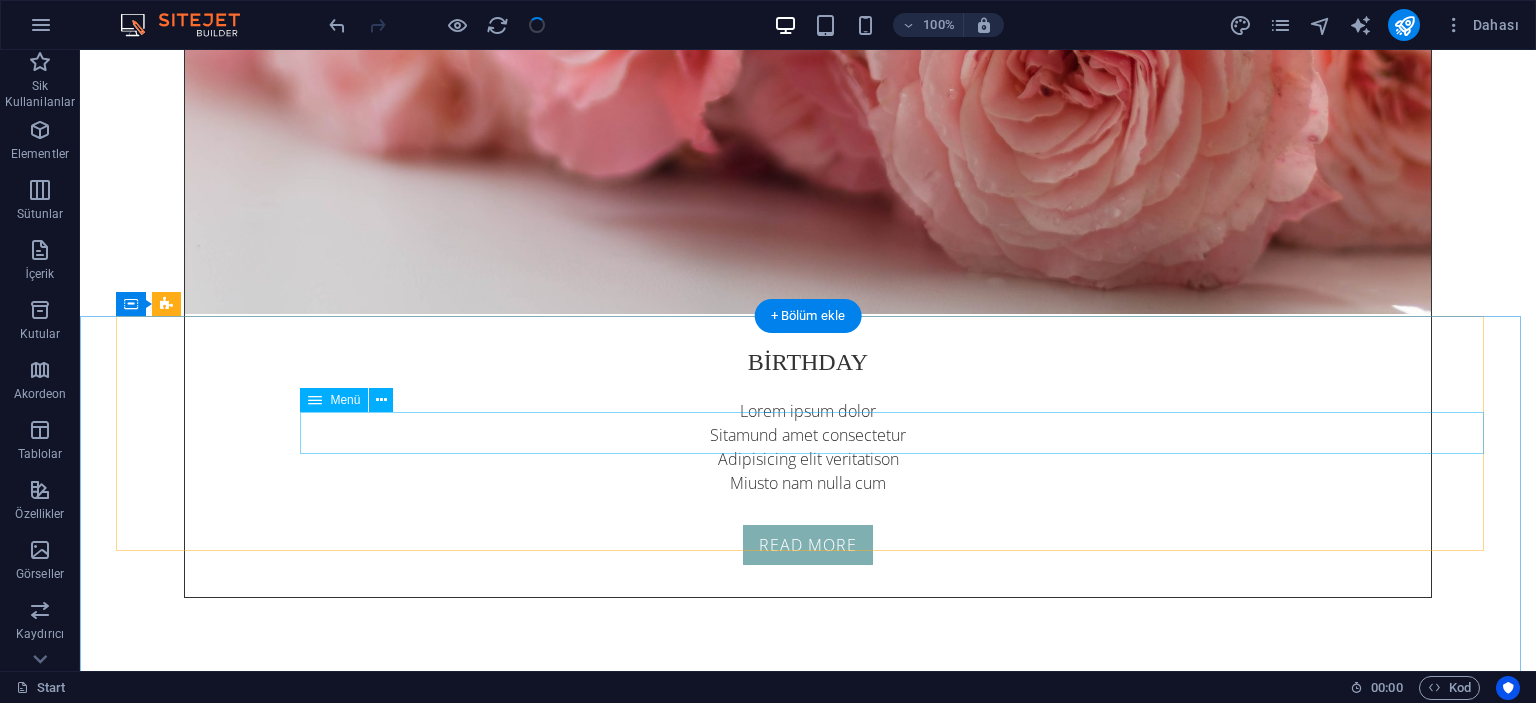 scroll, scrollTop: 8803, scrollLeft: 0, axis: vertical 